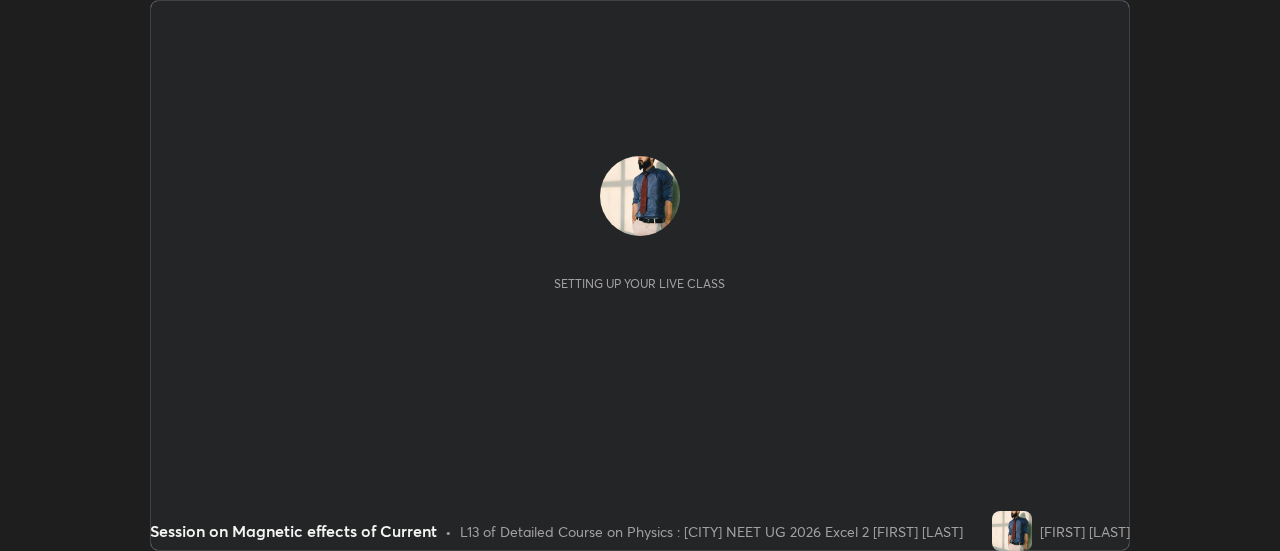 scroll, scrollTop: 0, scrollLeft: 0, axis: both 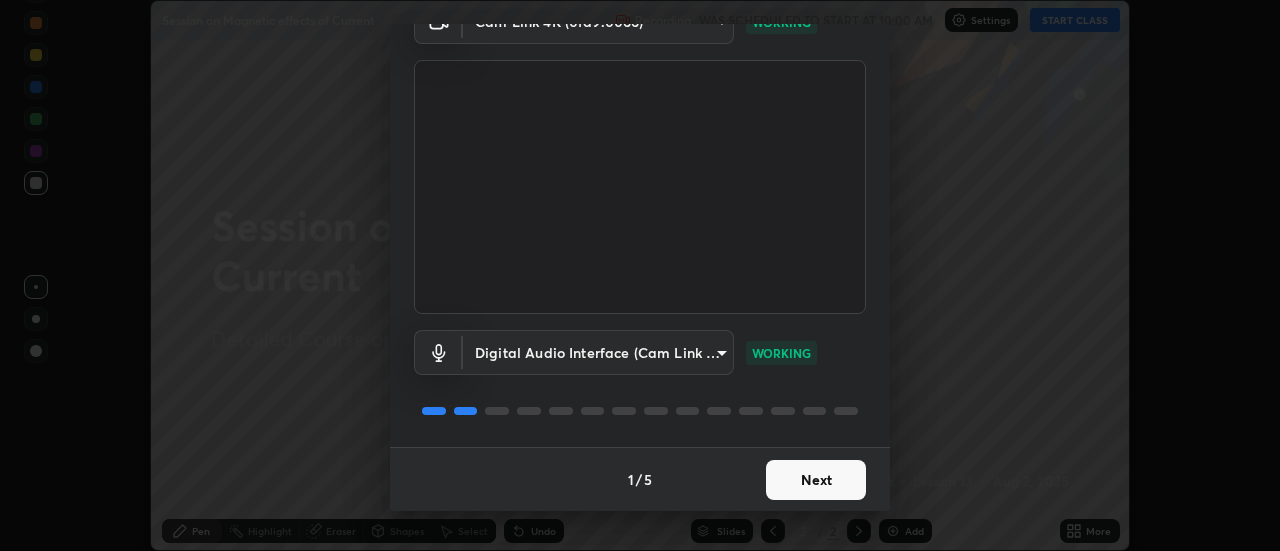 click on "Next" at bounding box center [816, 480] 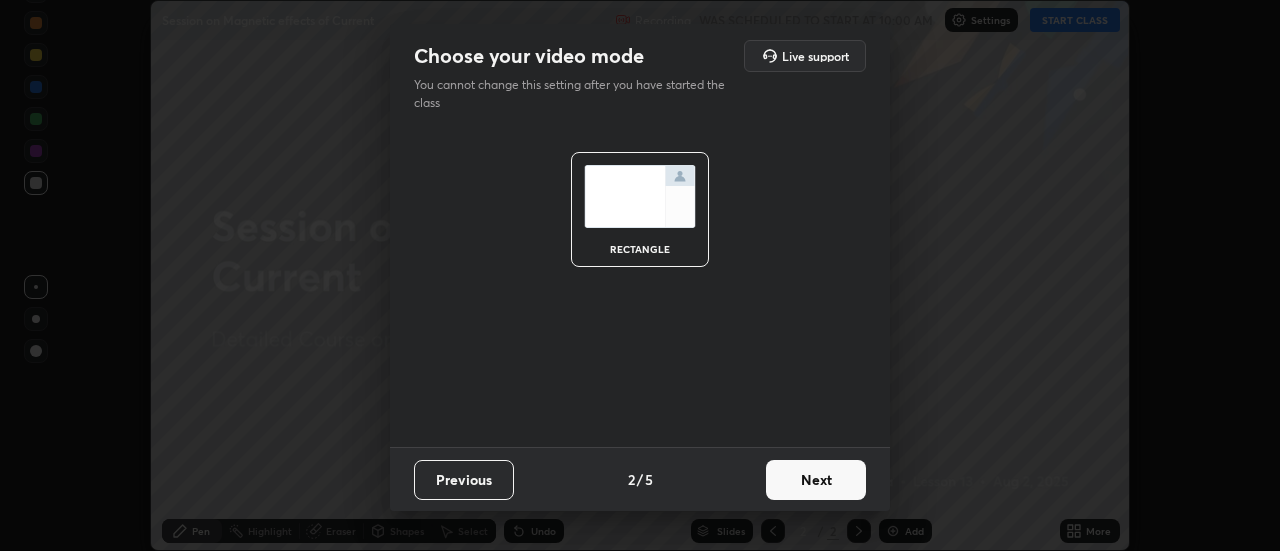 scroll, scrollTop: 0, scrollLeft: 0, axis: both 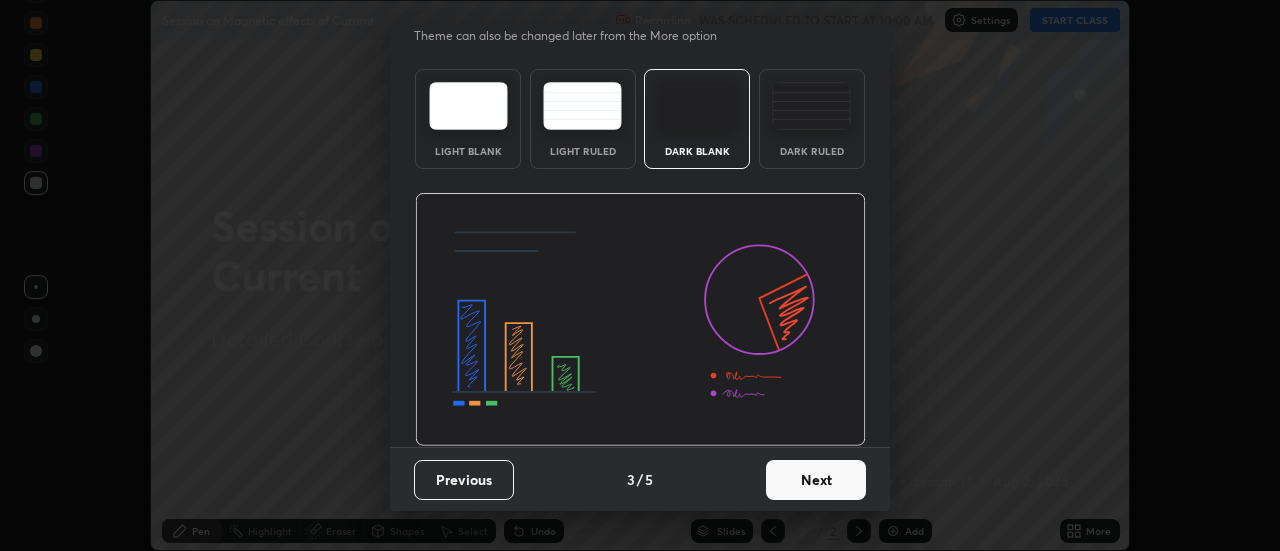 click on "Next" at bounding box center [816, 480] 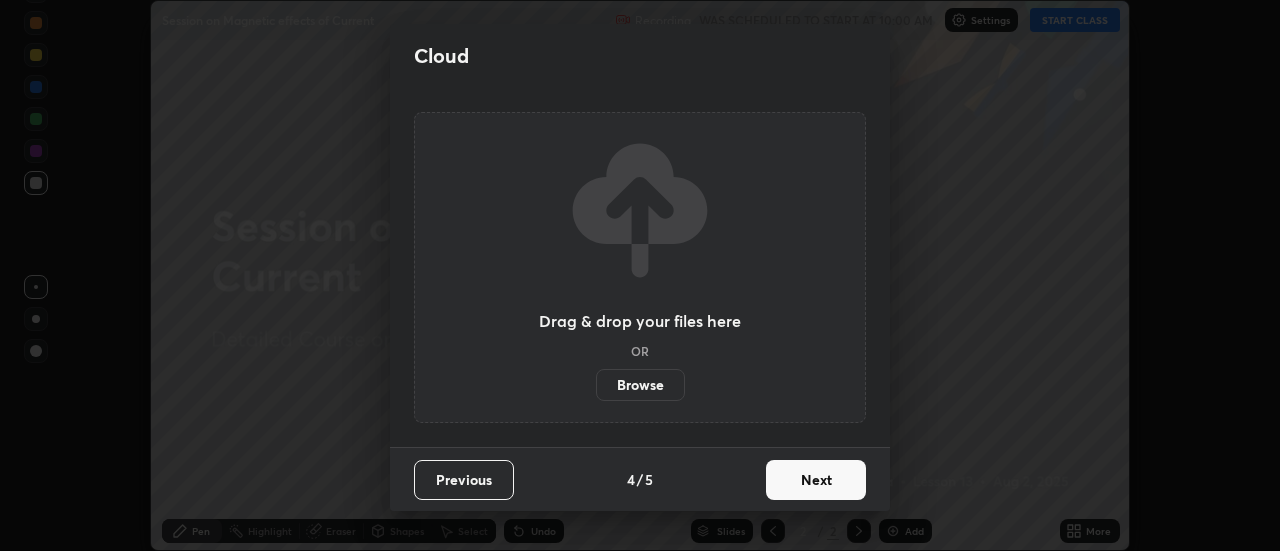 scroll, scrollTop: 0, scrollLeft: 0, axis: both 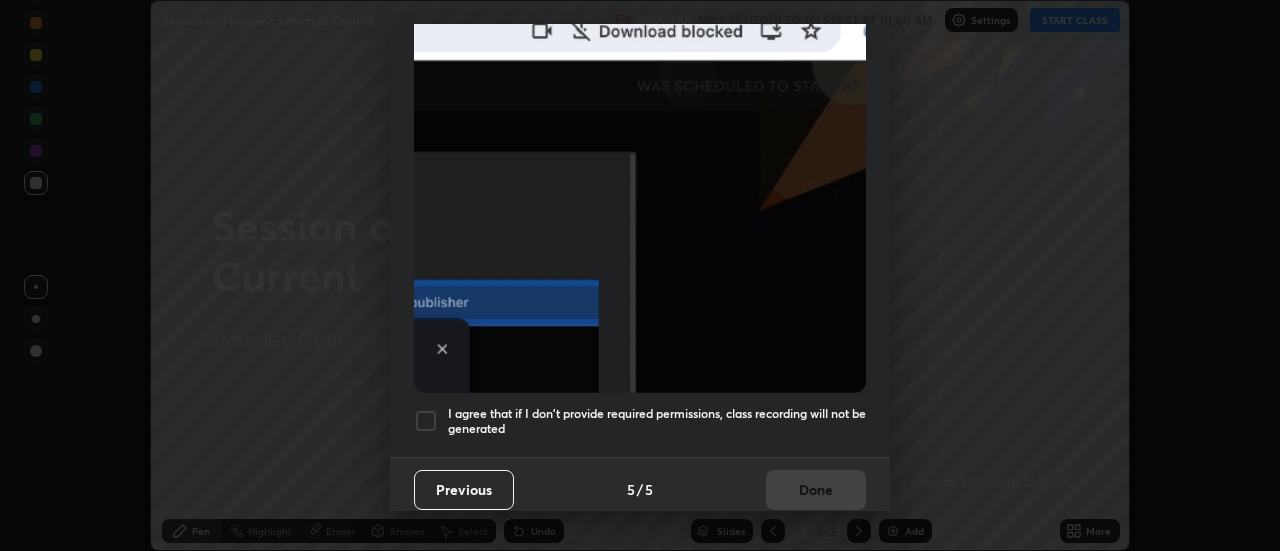 click at bounding box center (426, 421) 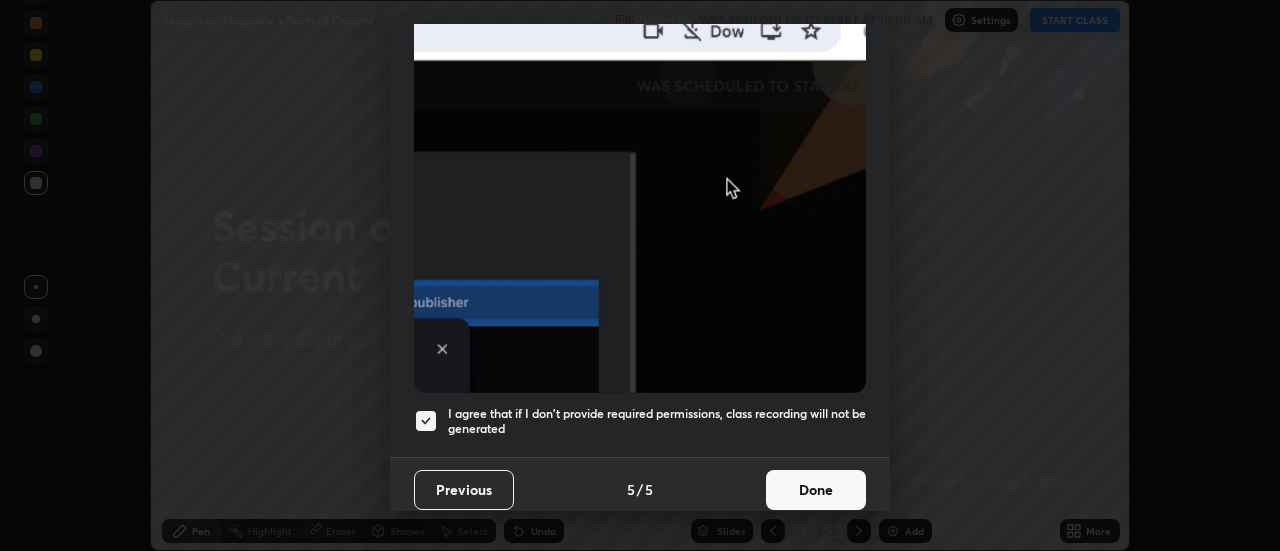 click on "Done" at bounding box center [816, 490] 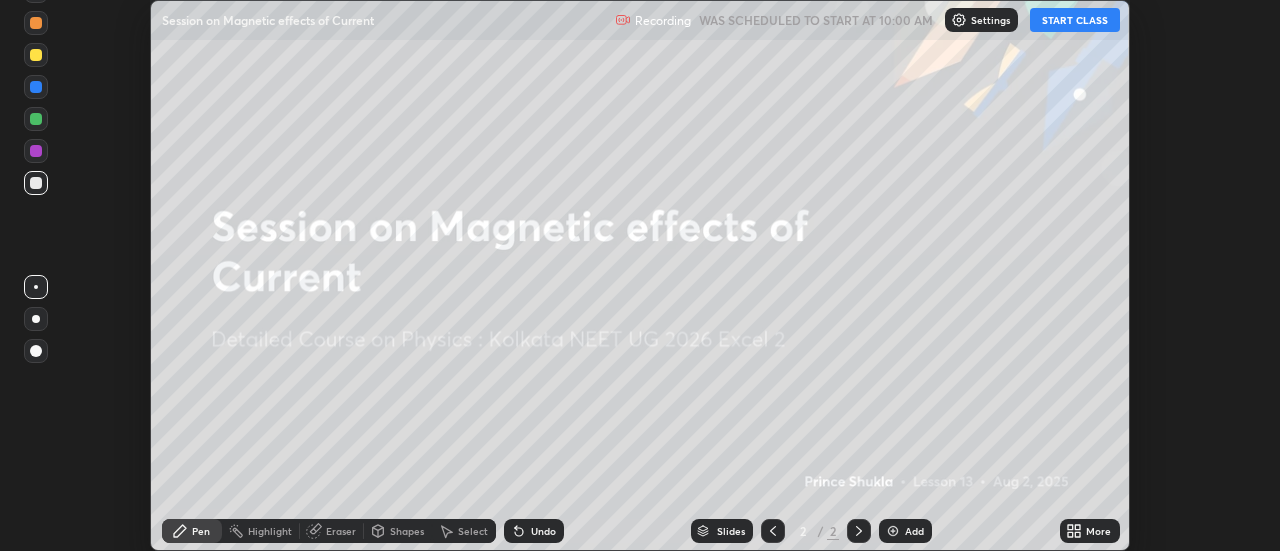 click on "START CLASS" at bounding box center (1075, 20) 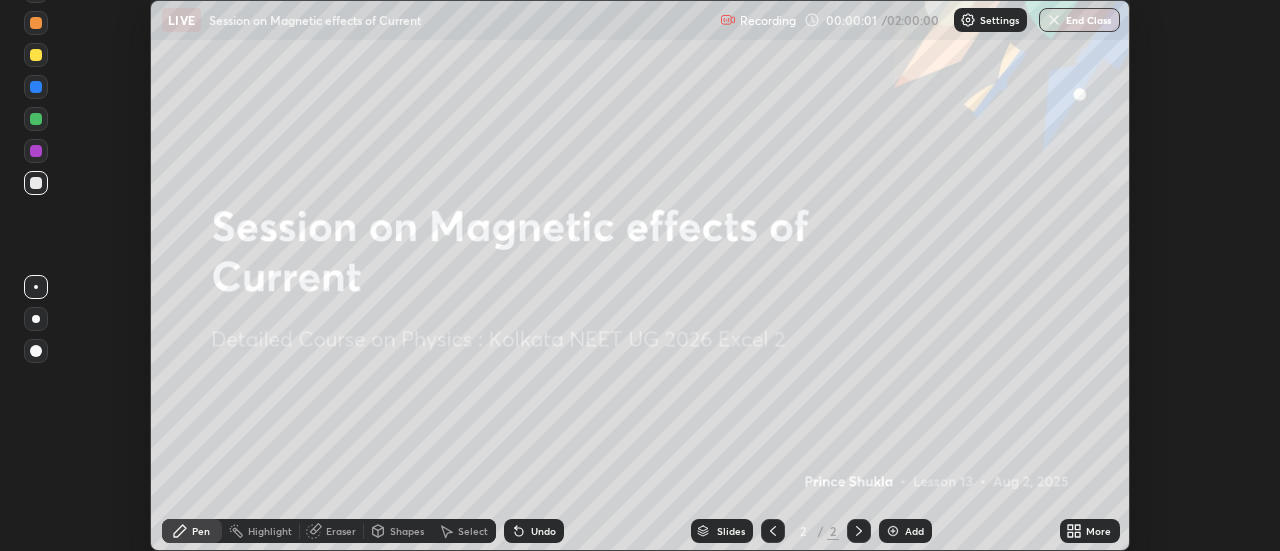 click 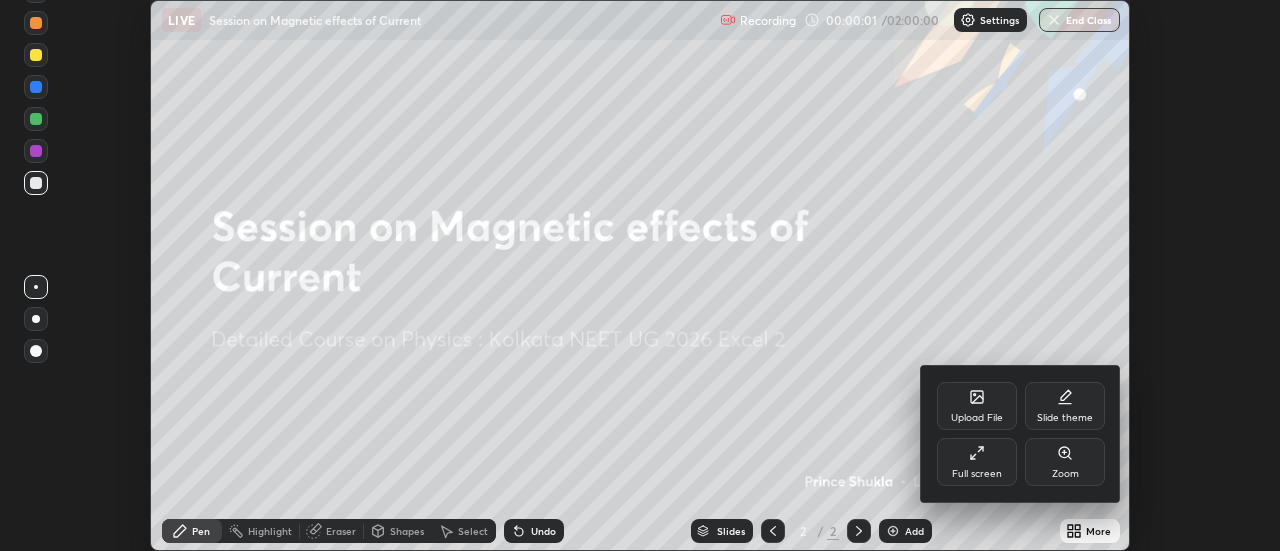 click on "Full screen" at bounding box center [977, 462] 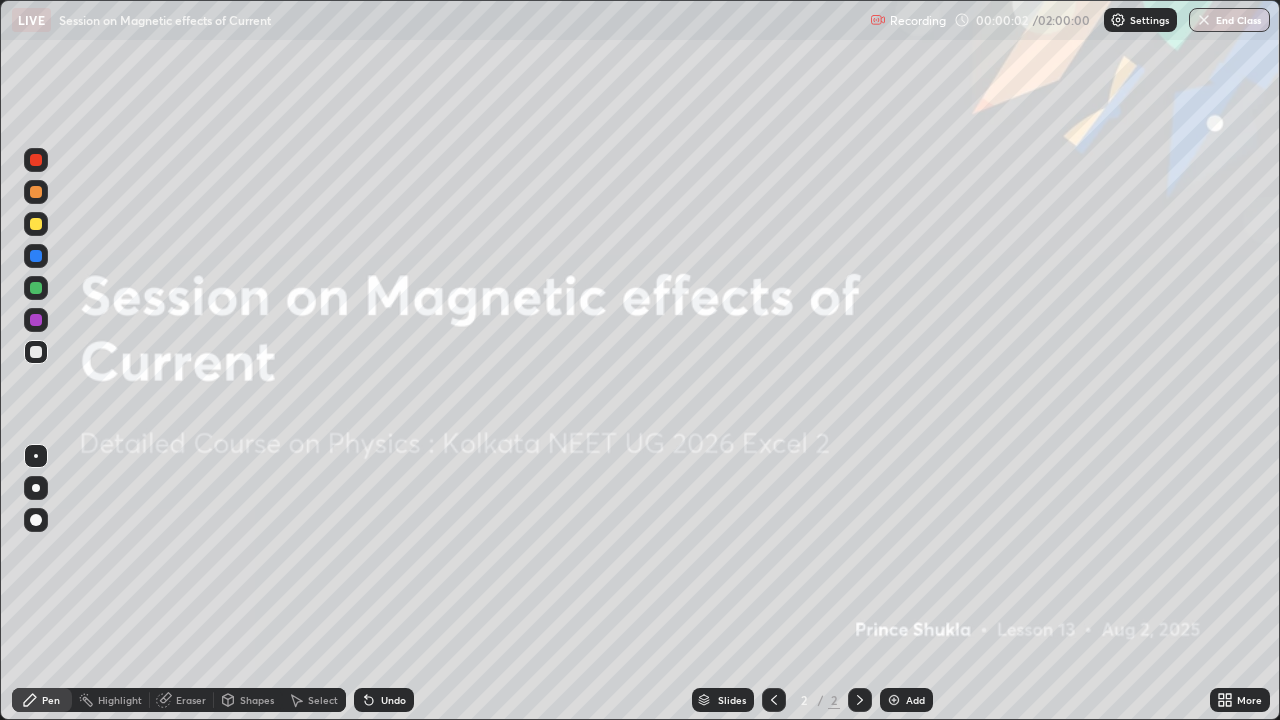 scroll, scrollTop: 99280, scrollLeft: 98720, axis: both 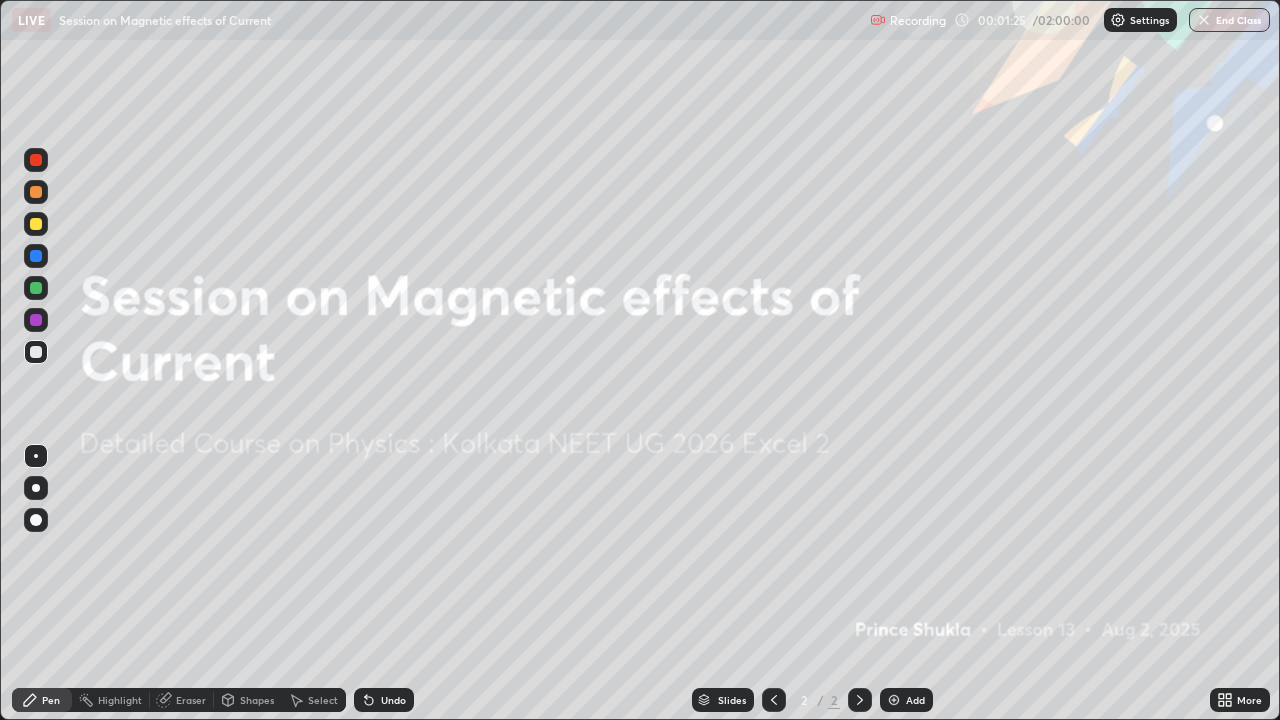 click on "Add" at bounding box center [906, 700] 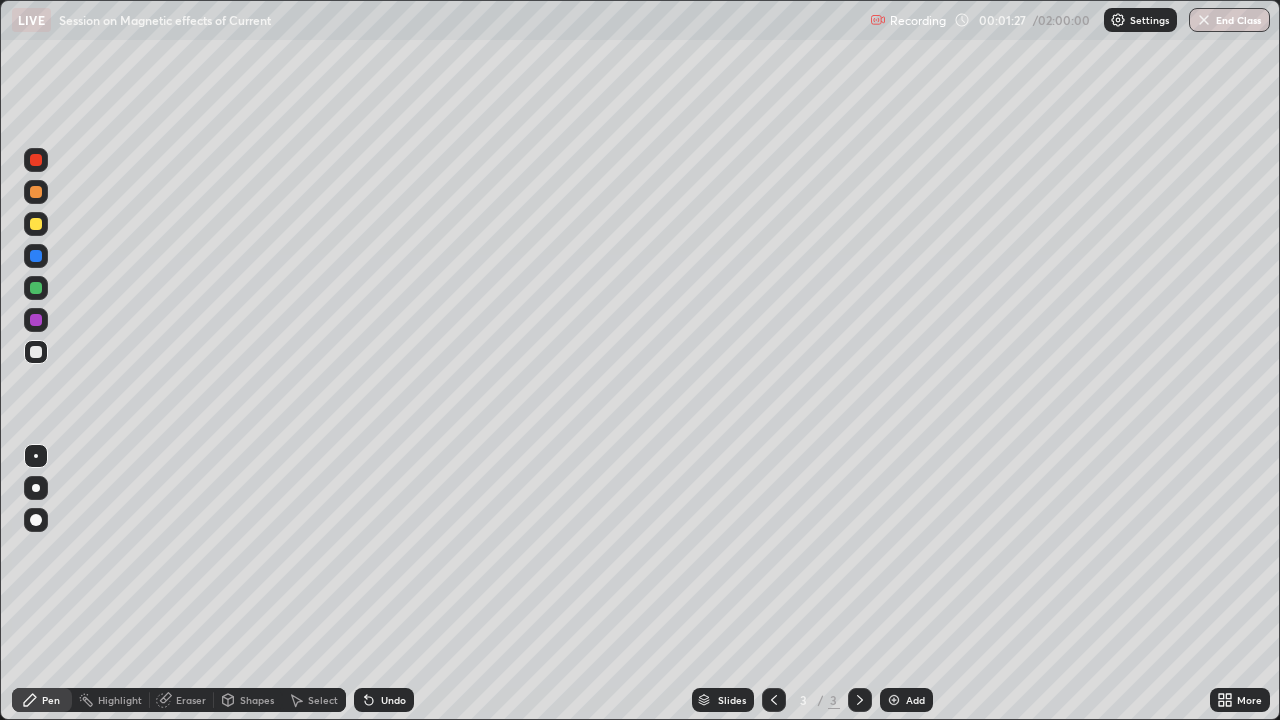 click at bounding box center [36, 224] 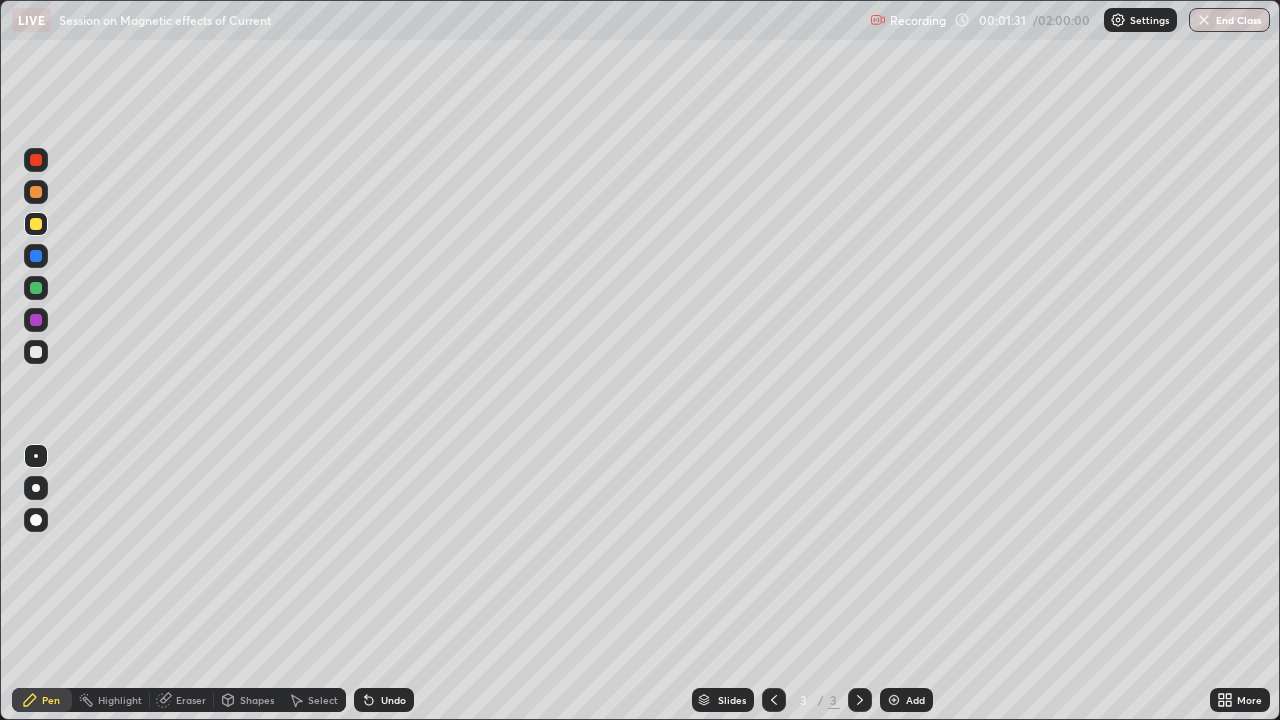 click at bounding box center (36, 192) 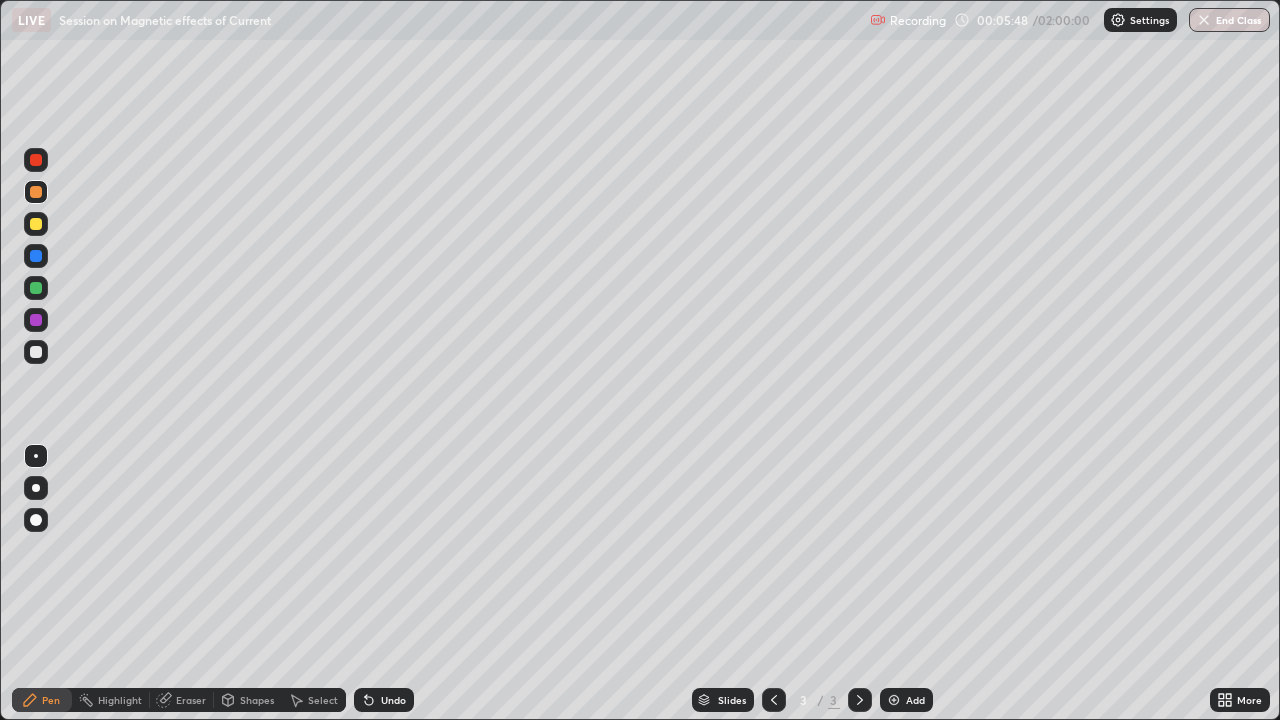 click at bounding box center [36, 288] 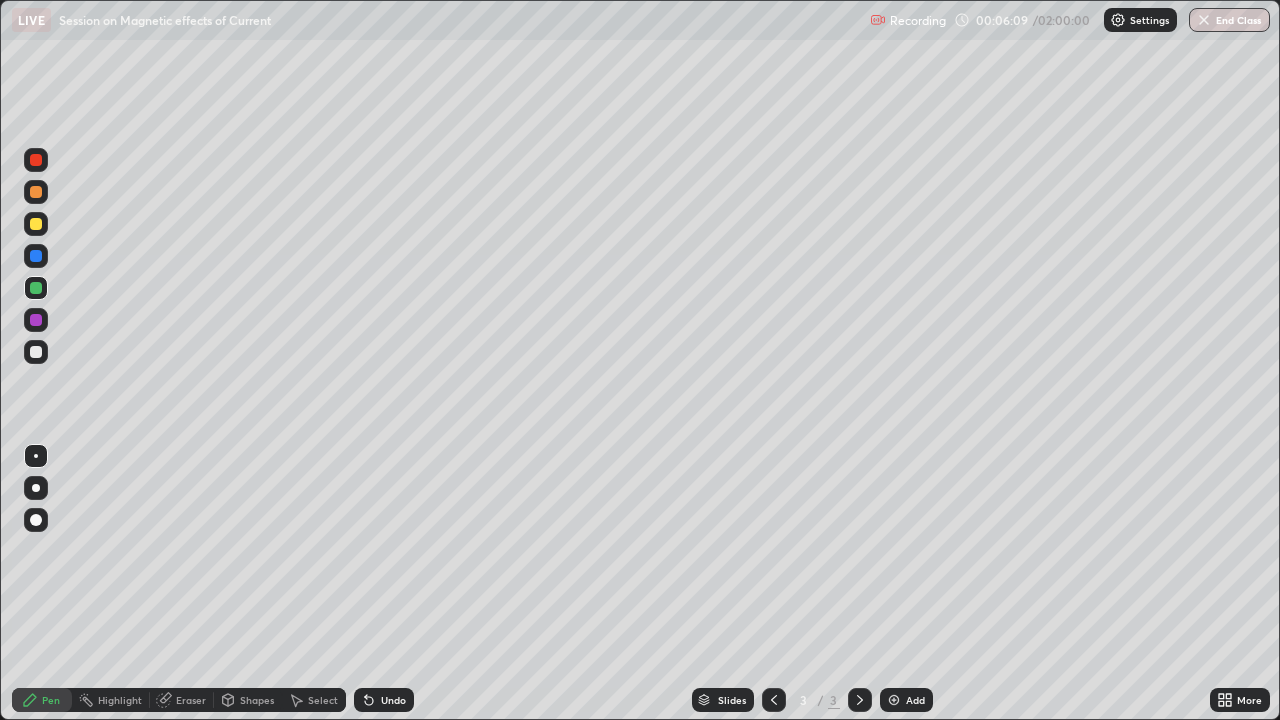 click at bounding box center [36, 192] 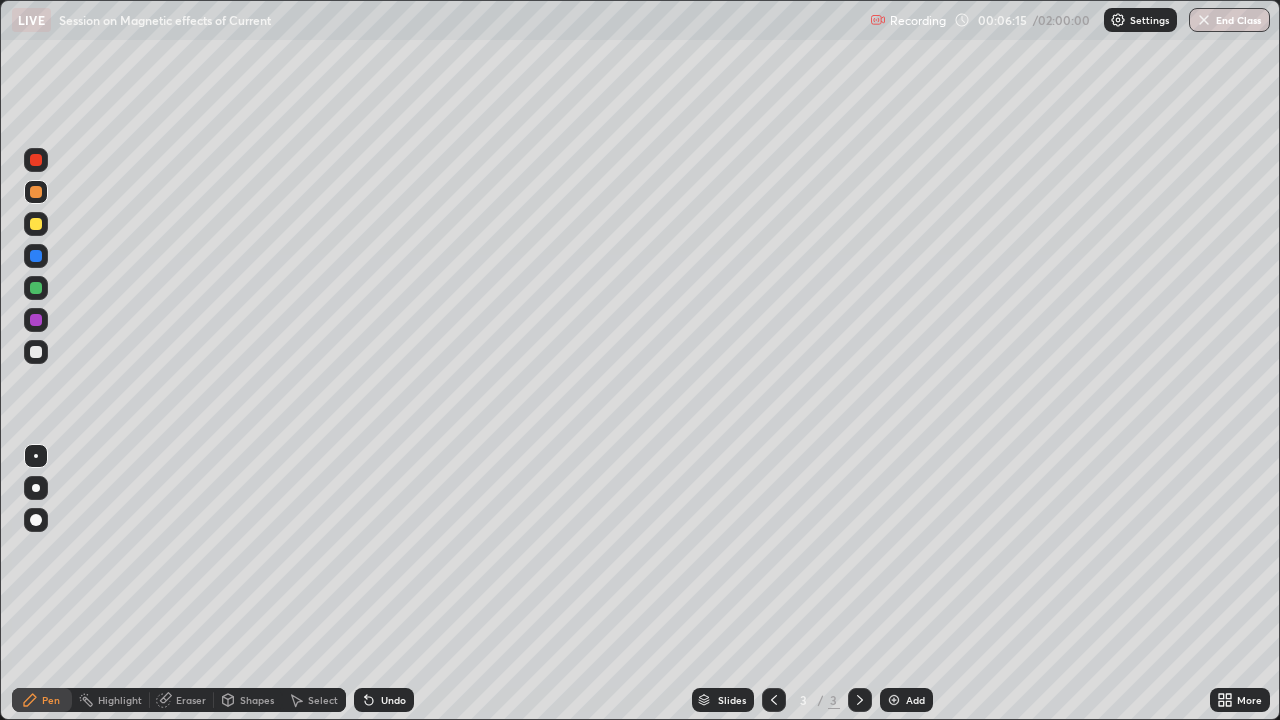 click at bounding box center (36, 224) 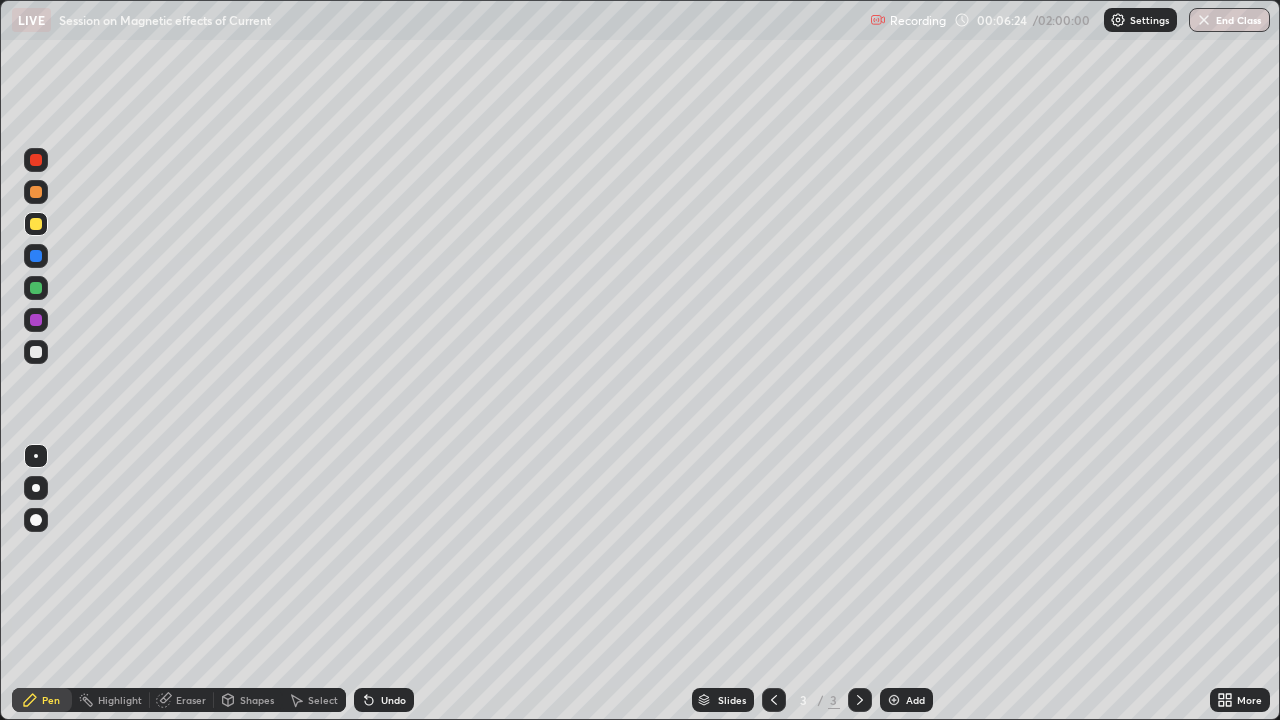 click at bounding box center (36, 192) 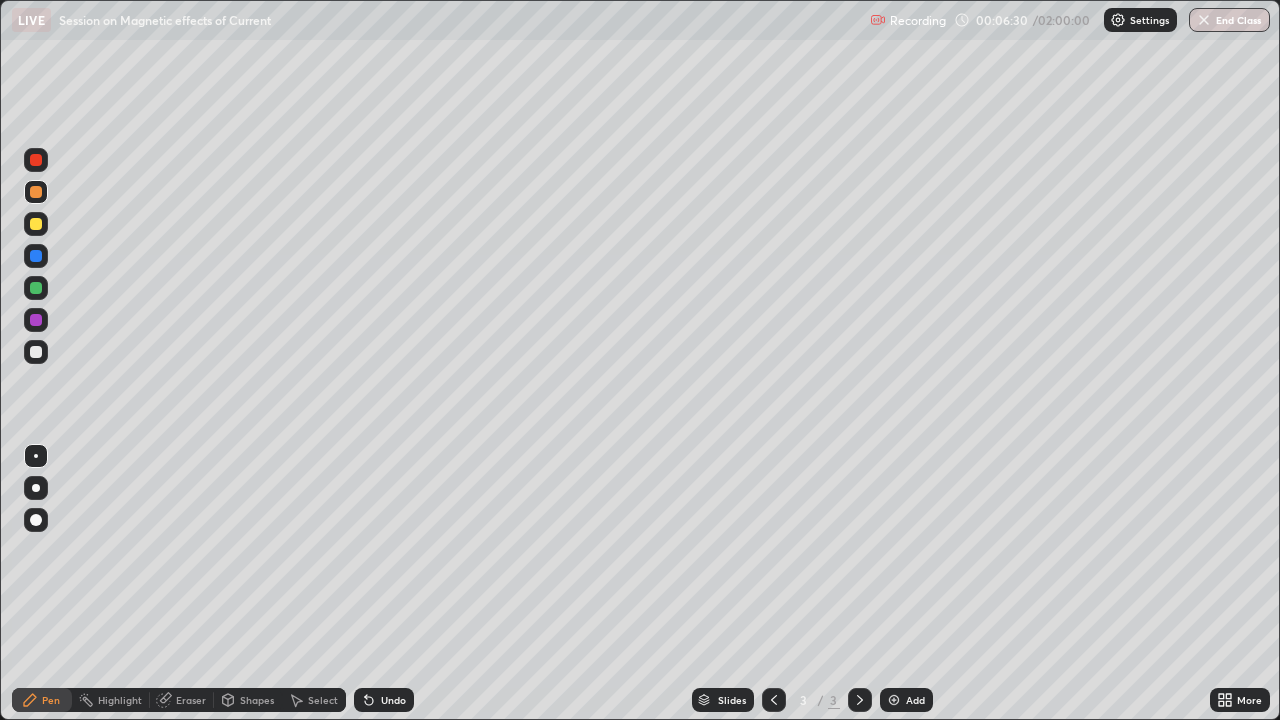 click at bounding box center (36, 160) 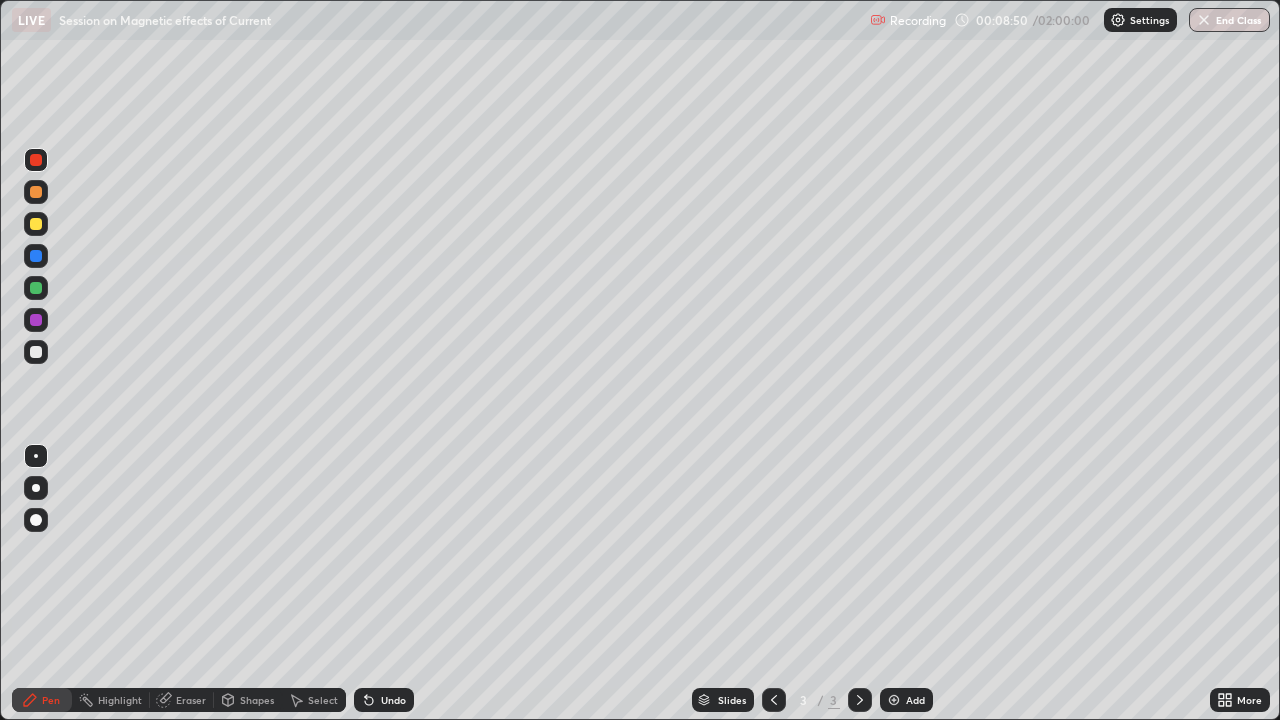 click at bounding box center [36, 288] 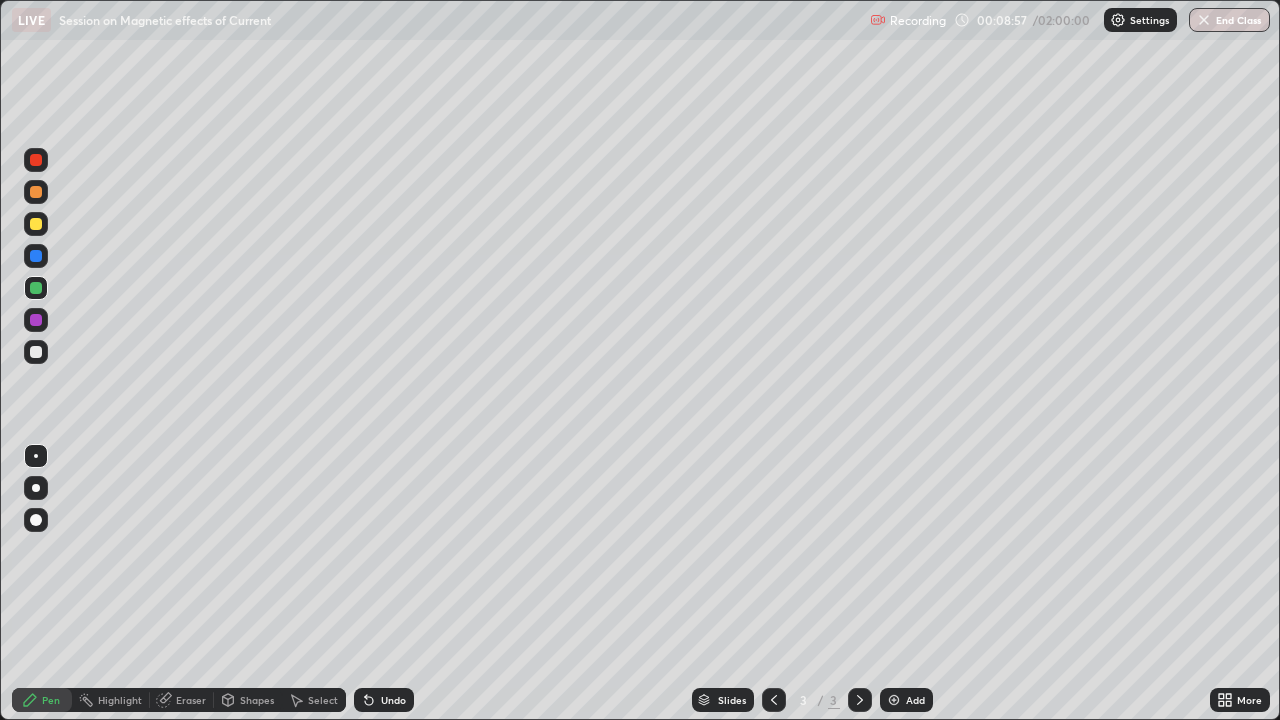 click at bounding box center [36, 192] 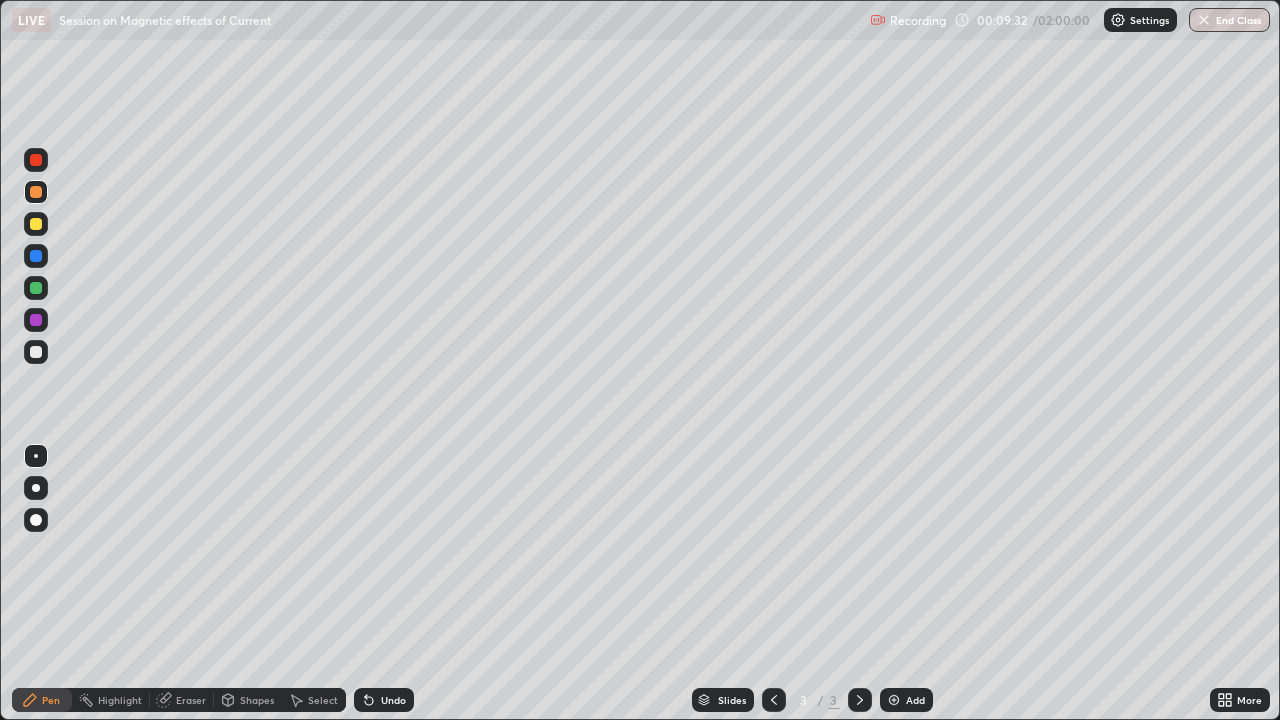 click at bounding box center (36, 256) 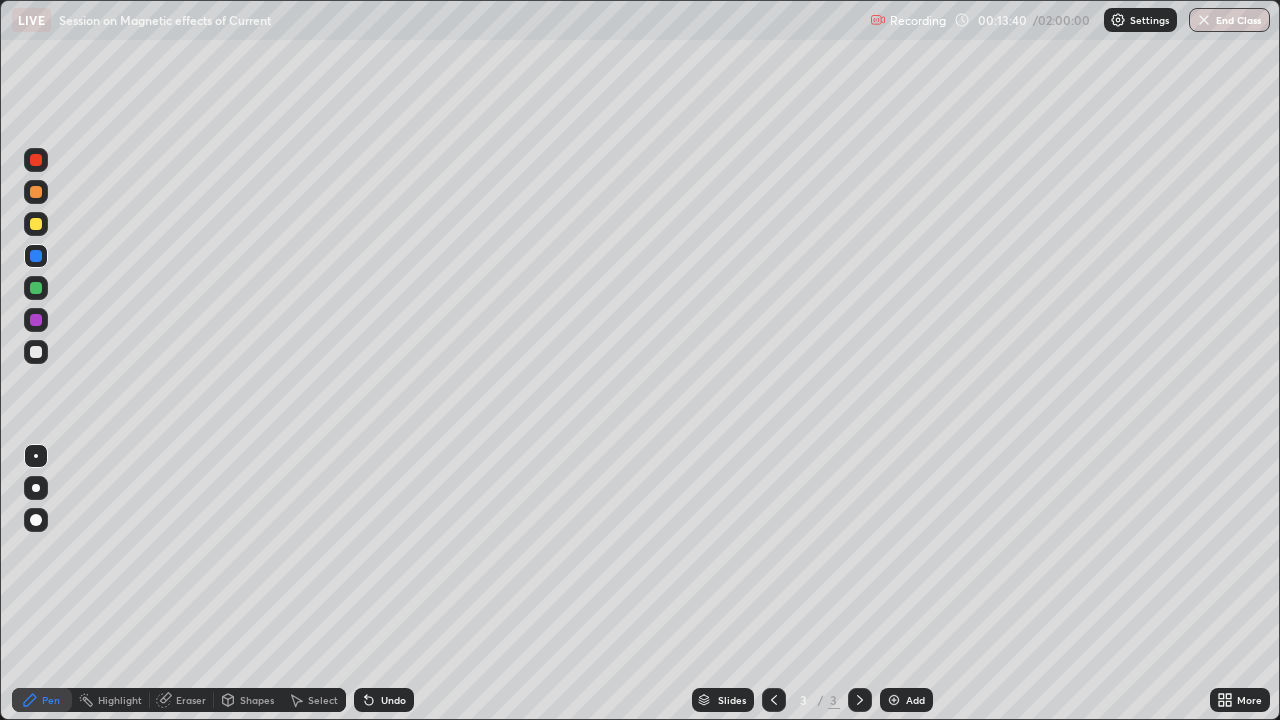 click at bounding box center (36, 320) 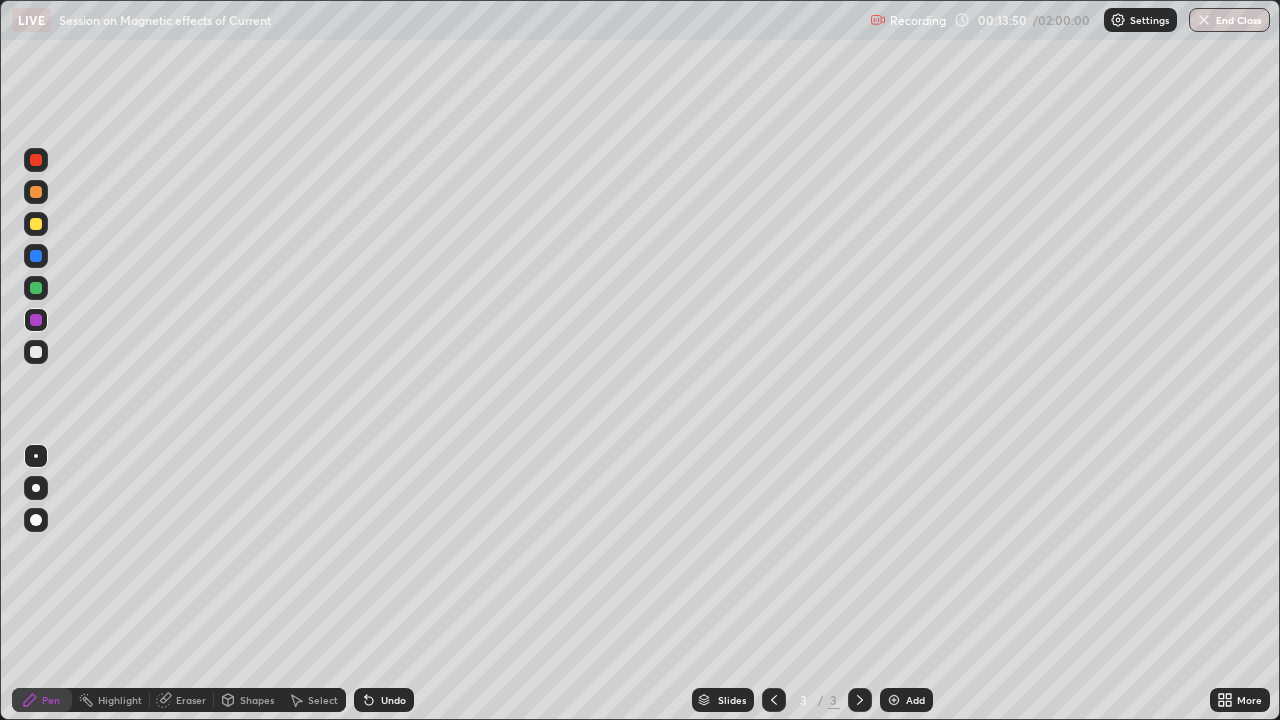 click on "Undo" at bounding box center [393, 700] 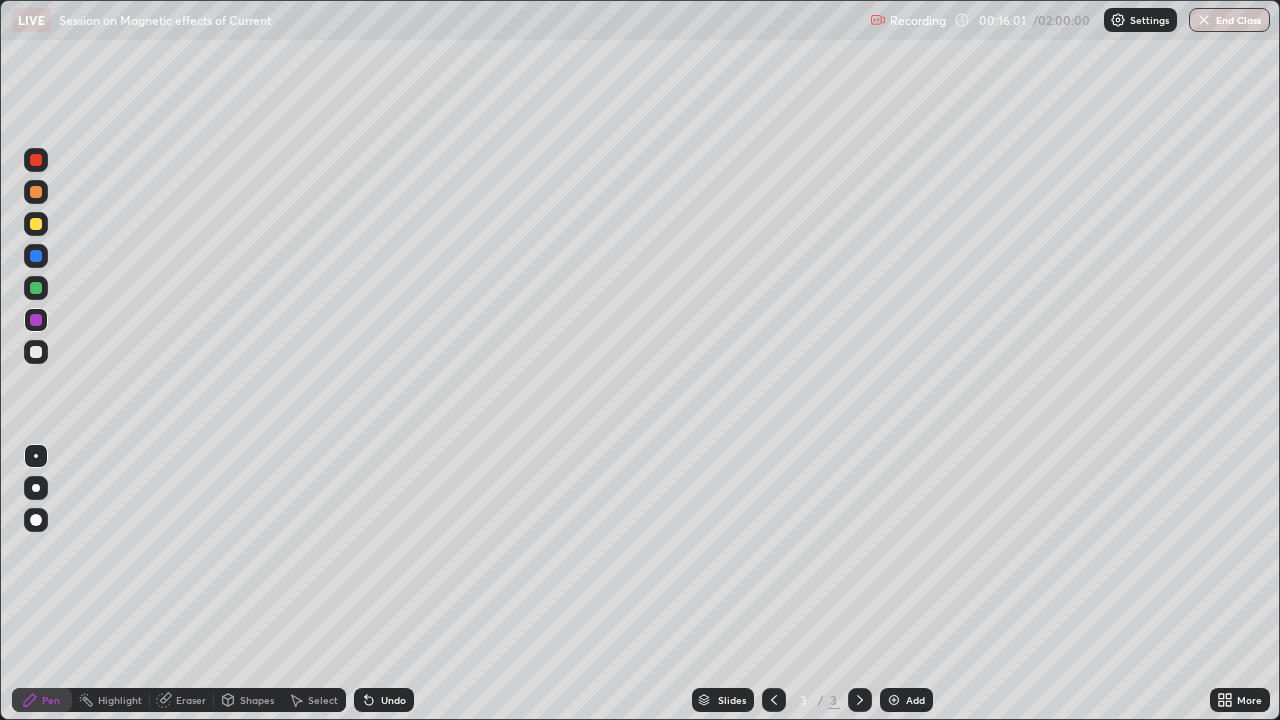 click at bounding box center [36, 224] 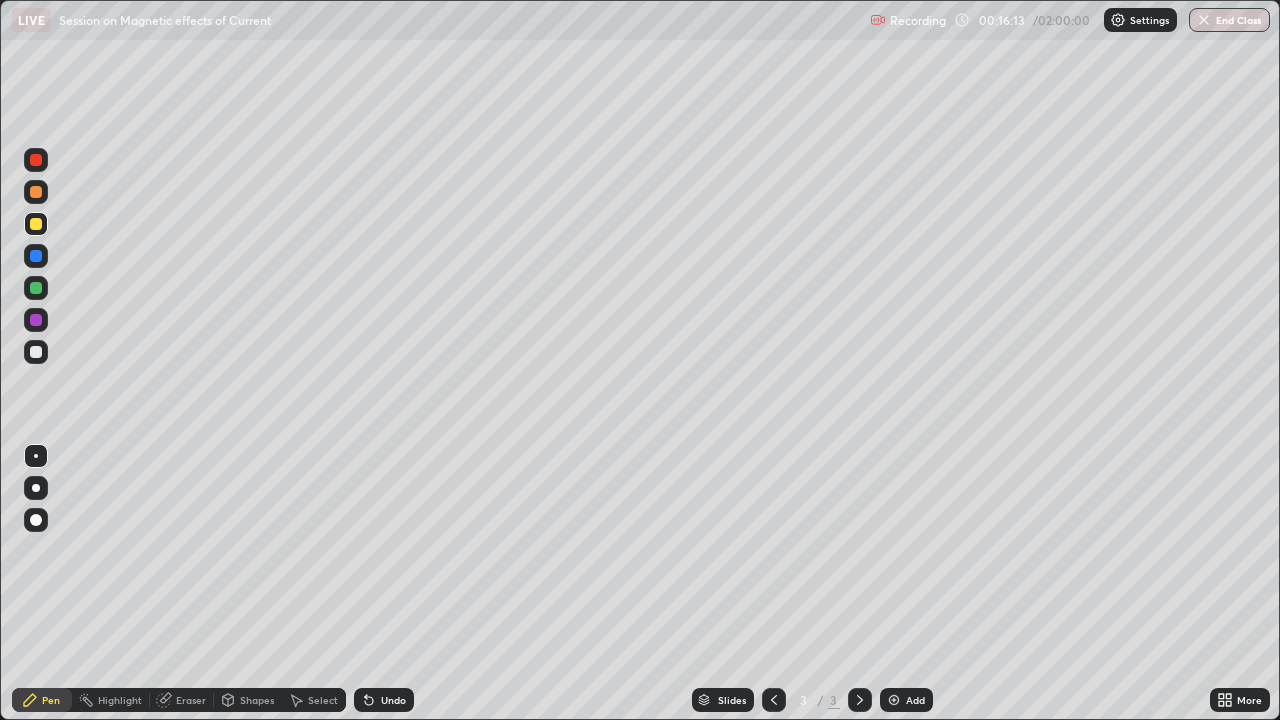 click on "Undo" at bounding box center [384, 700] 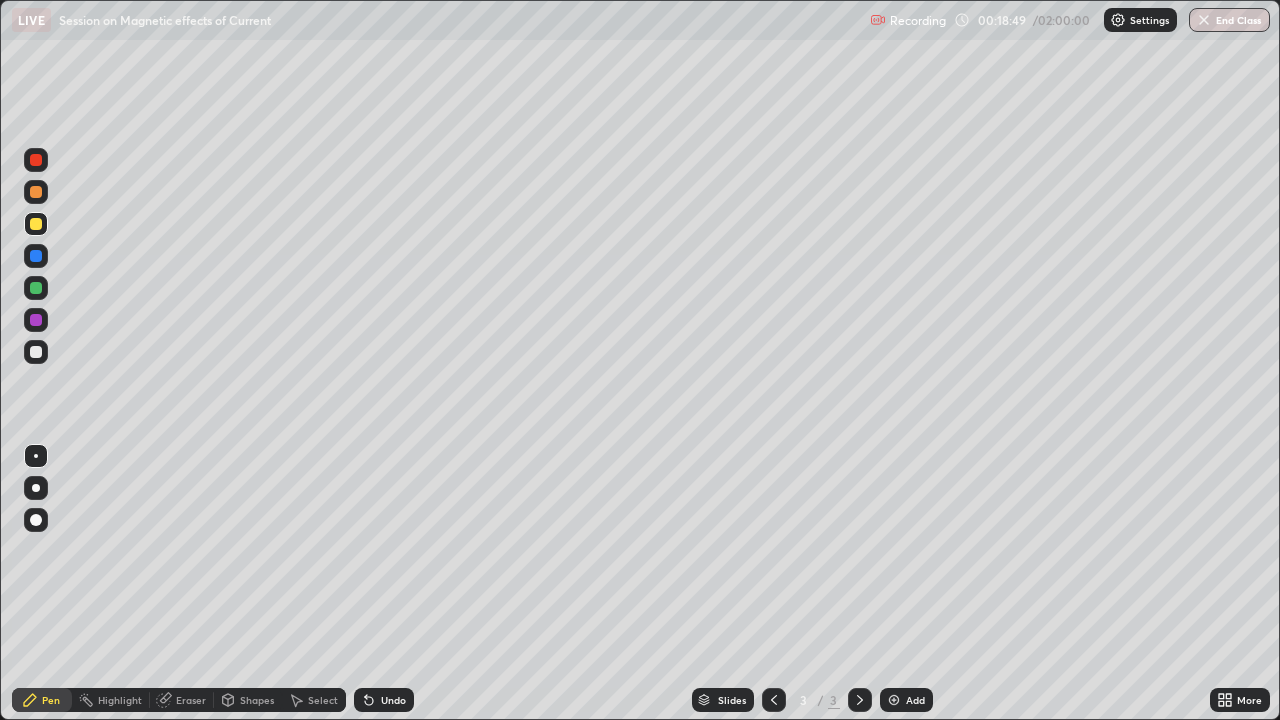 click at bounding box center [36, 160] 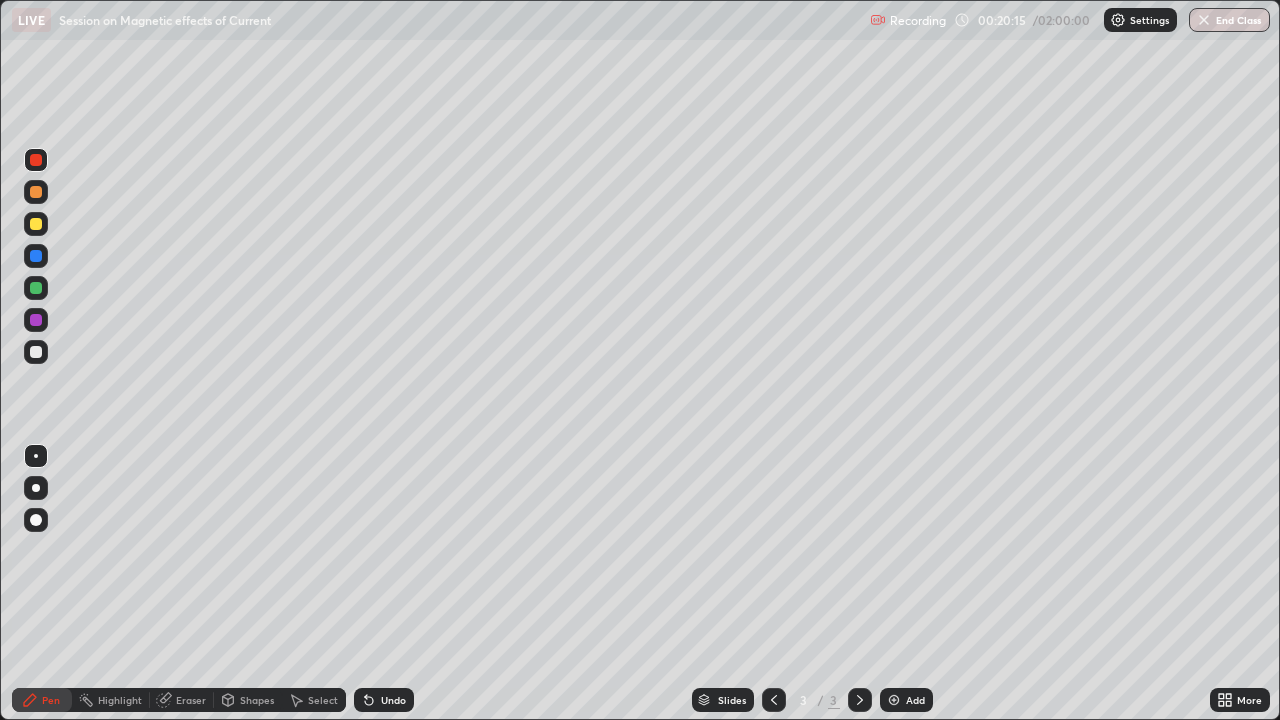 click at bounding box center (36, 224) 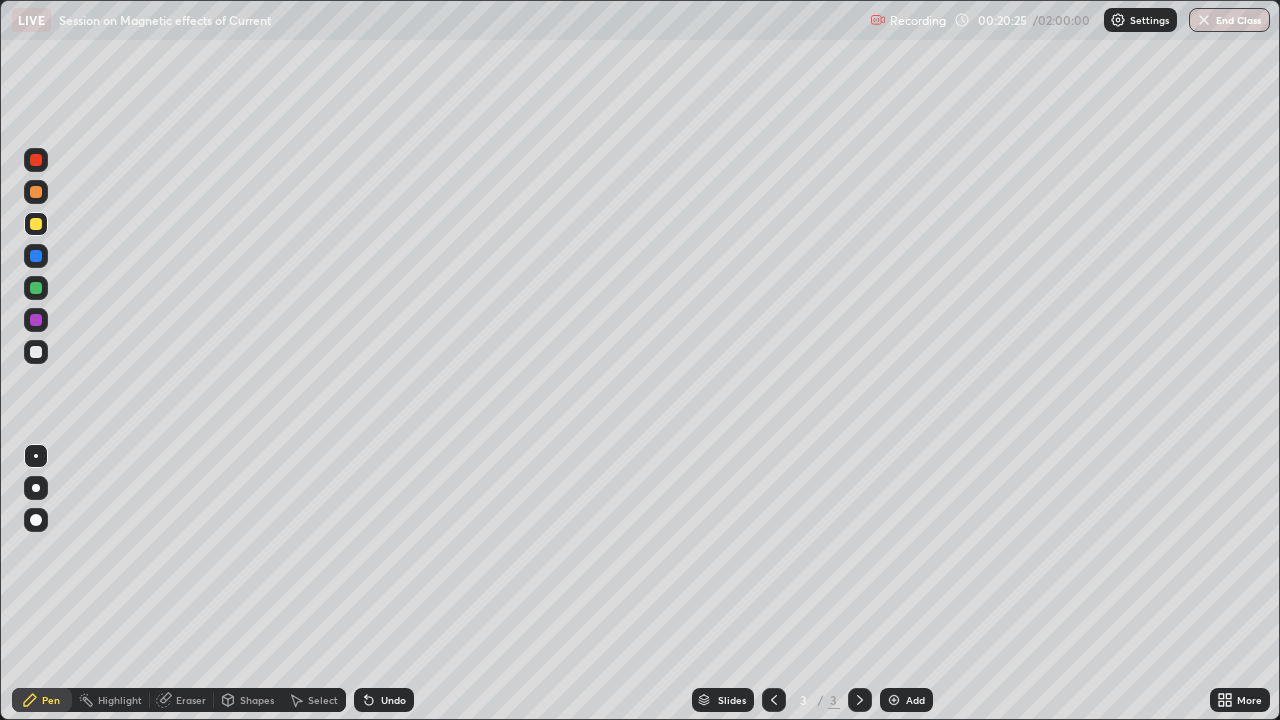 click at bounding box center (36, 192) 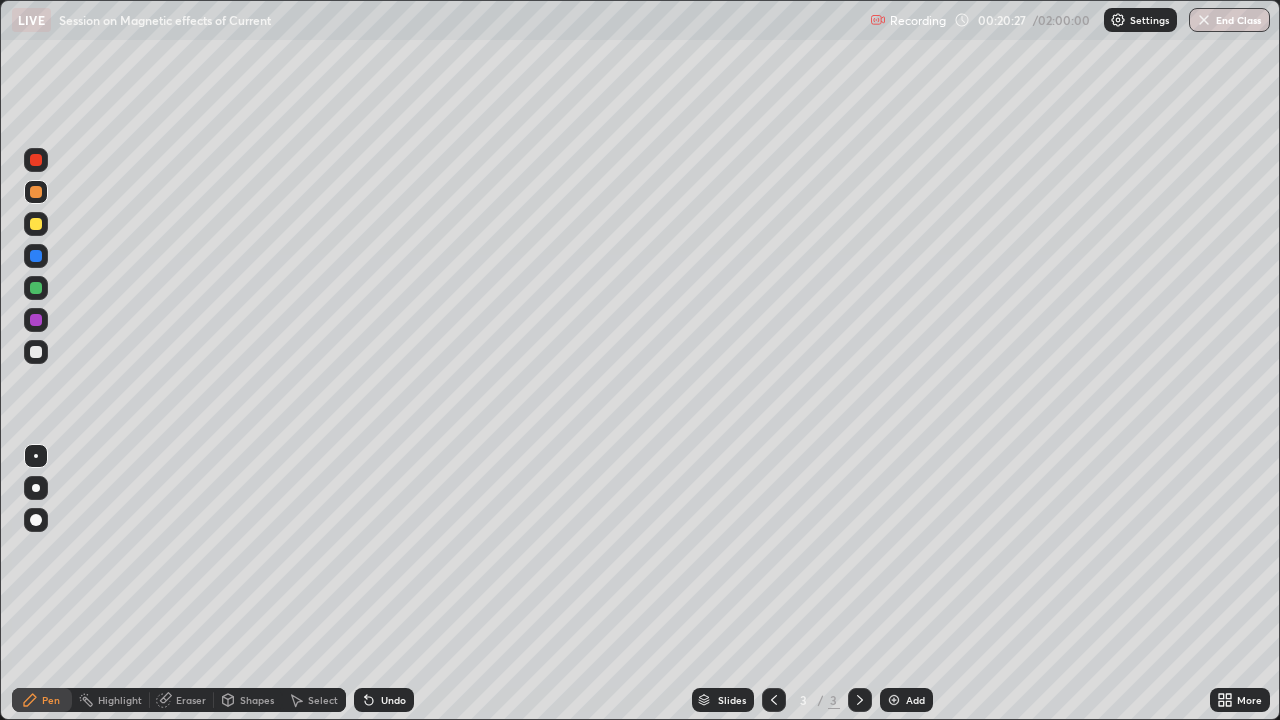 click at bounding box center (36, 256) 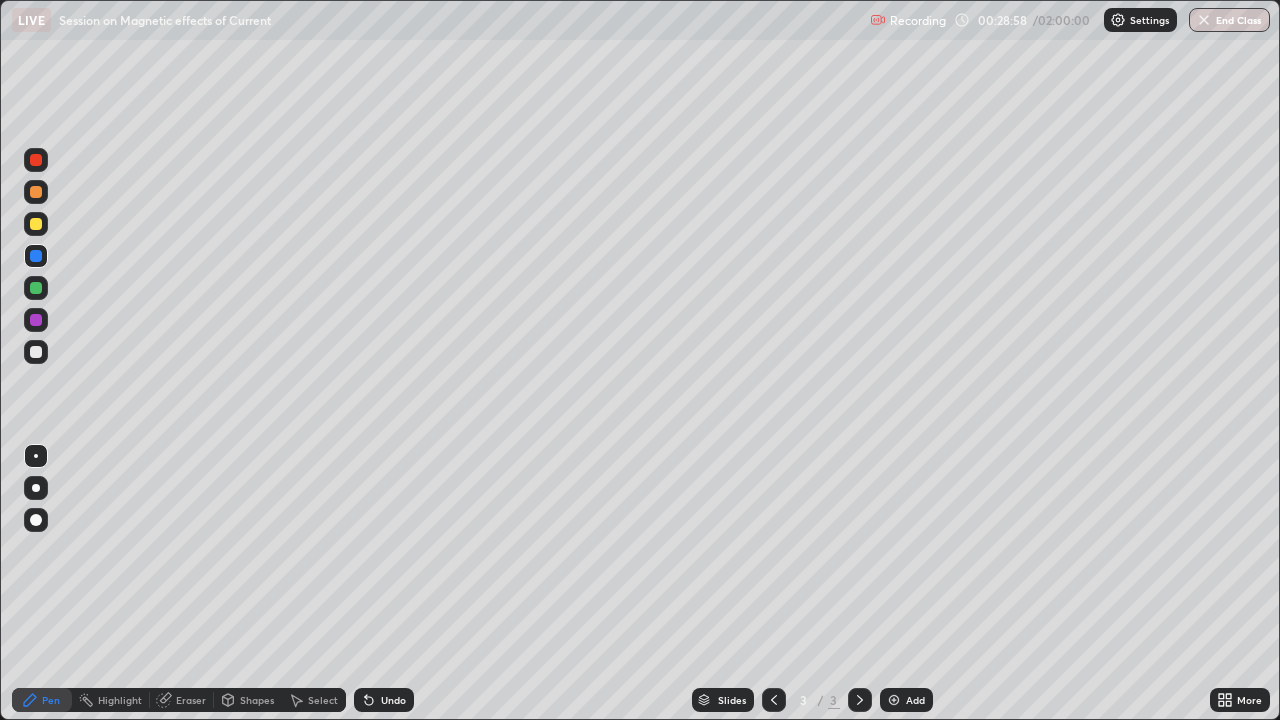 click at bounding box center [36, 224] 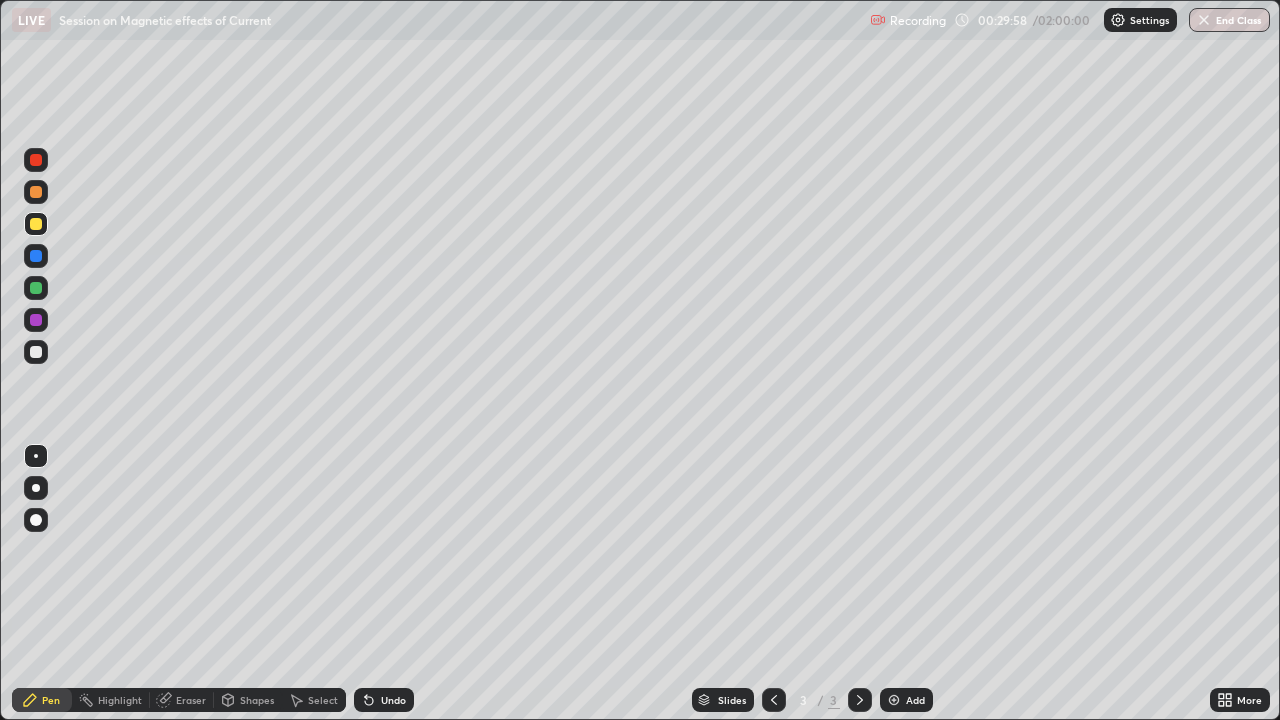 click on "Undo" at bounding box center [393, 700] 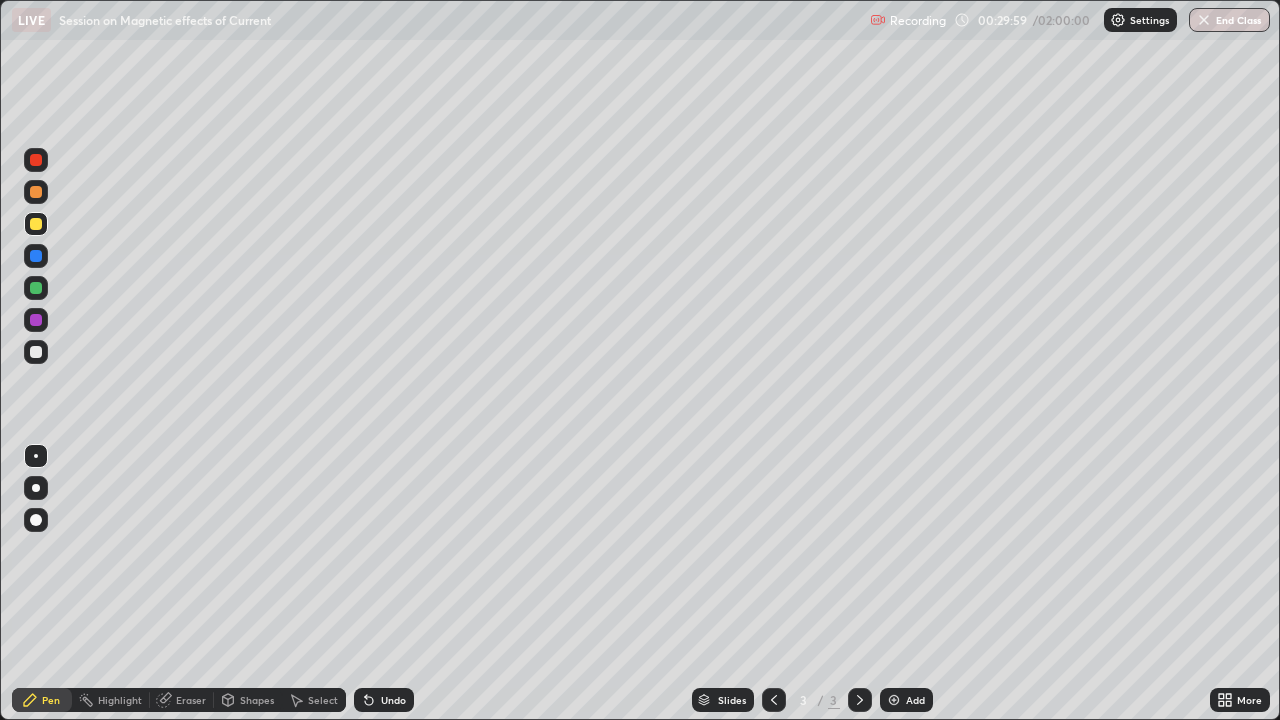 click on "Undo" at bounding box center (393, 700) 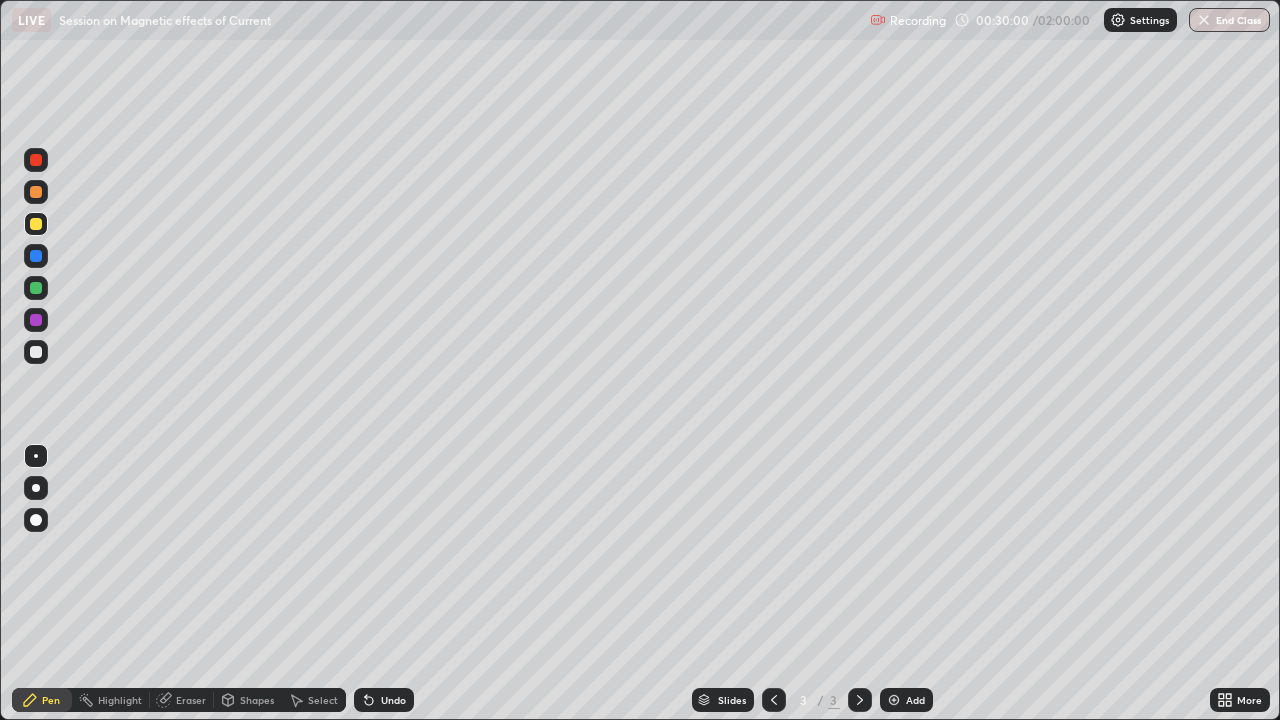 click on "Undo" at bounding box center [384, 700] 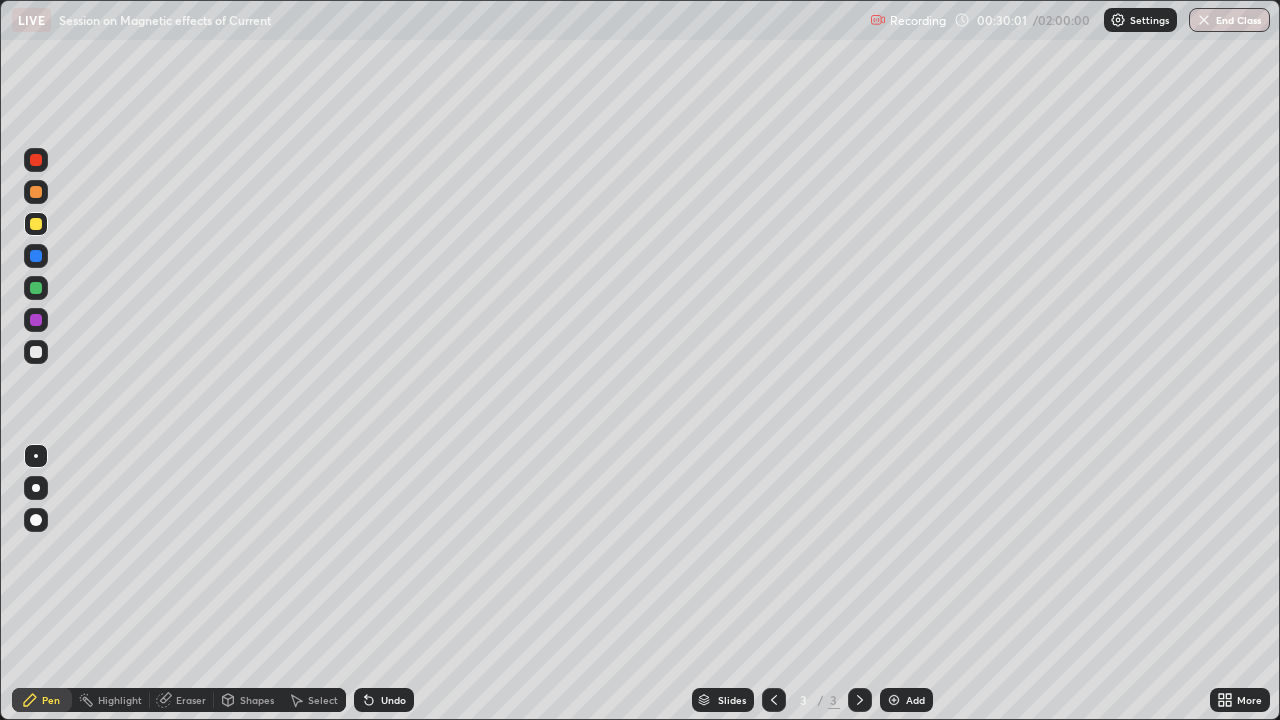 click on "Undo" at bounding box center [393, 700] 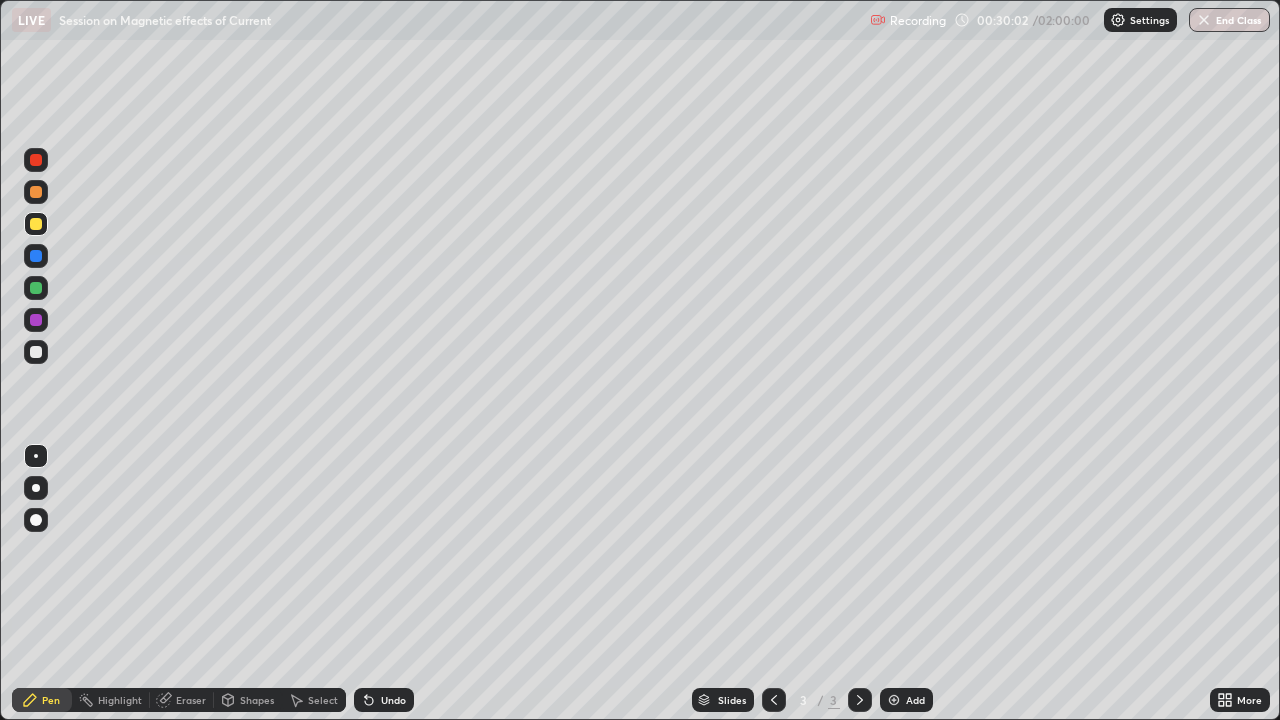 click on "Undo" at bounding box center [393, 700] 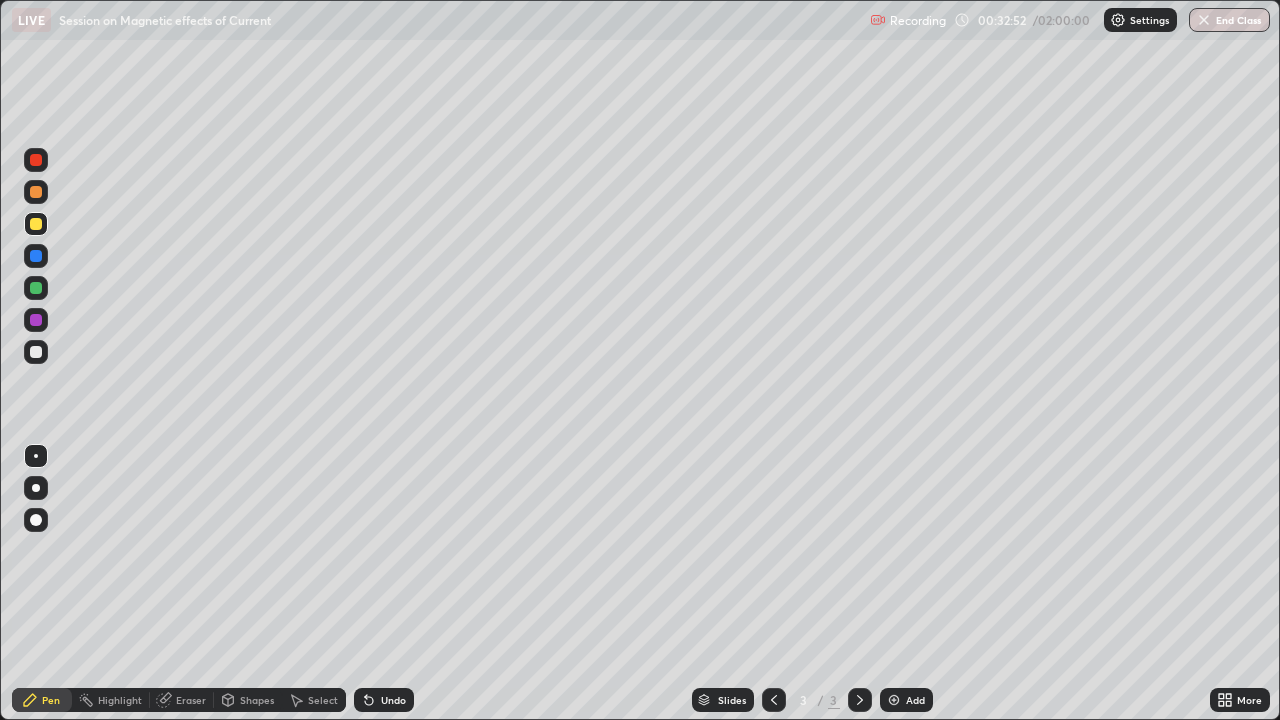 click at bounding box center [894, 700] 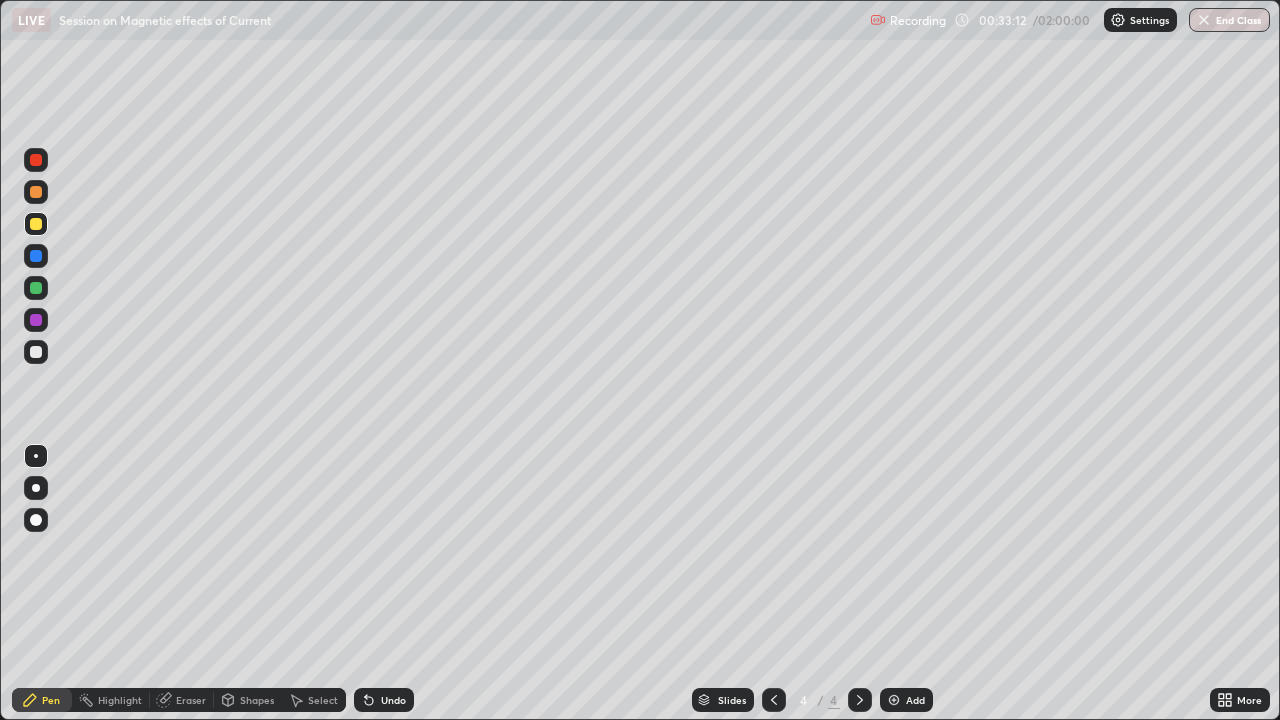 click at bounding box center [36, 256] 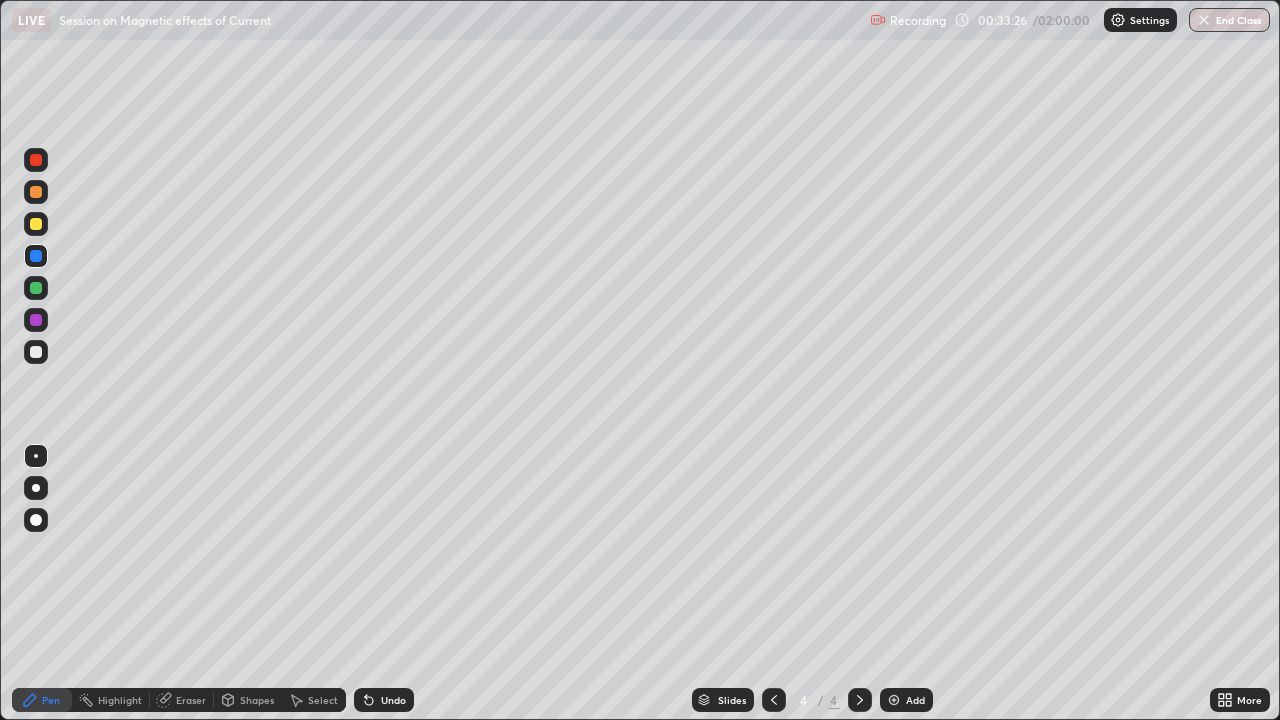 click at bounding box center (36, 192) 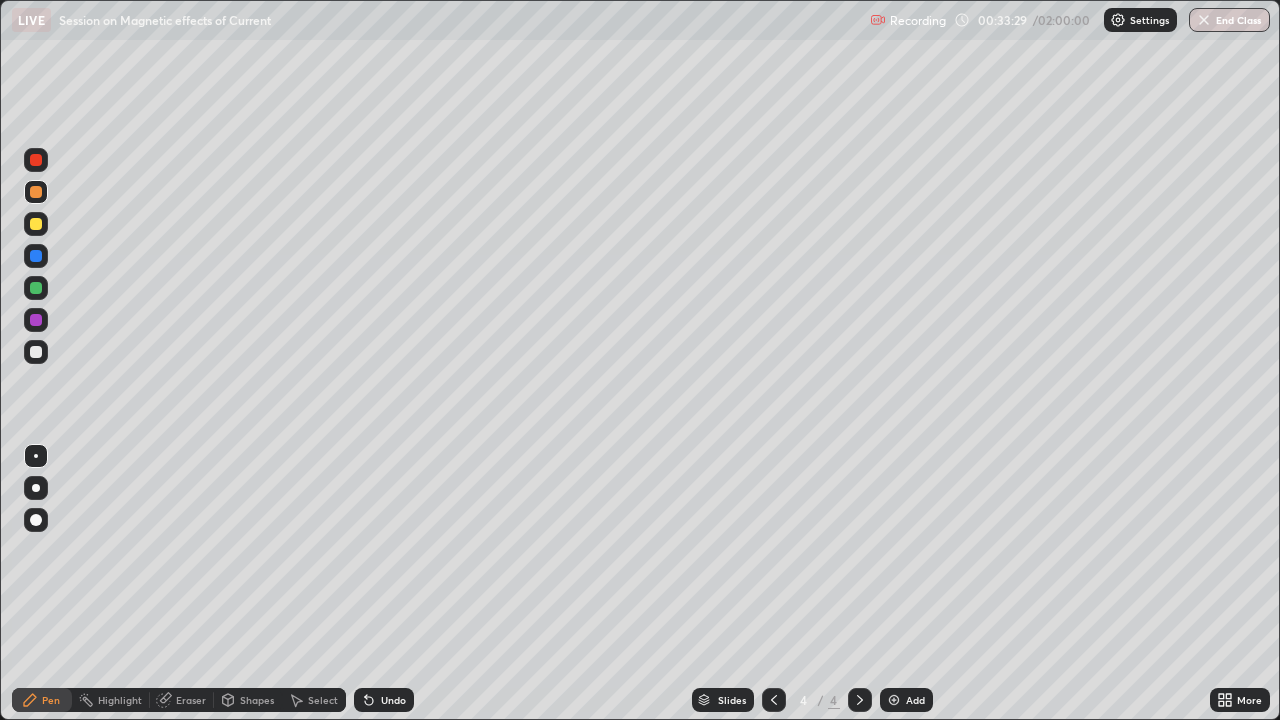 click at bounding box center (36, 224) 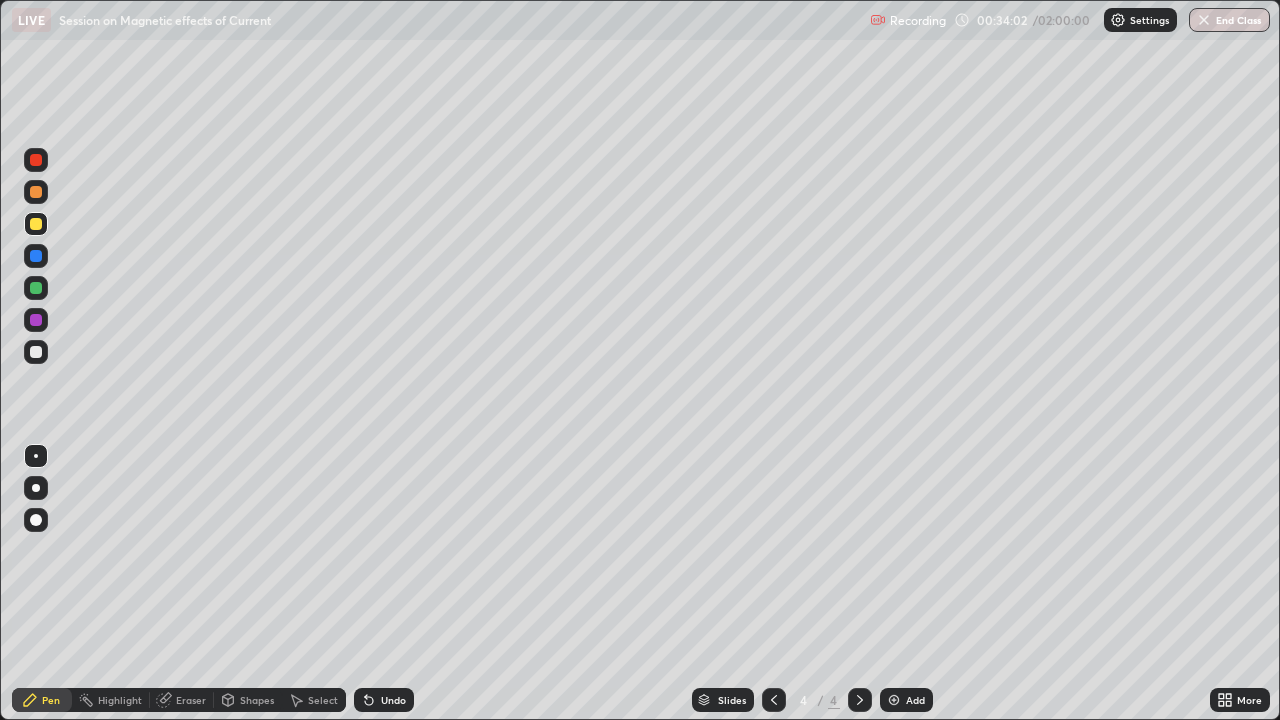 click at bounding box center [36, 256] 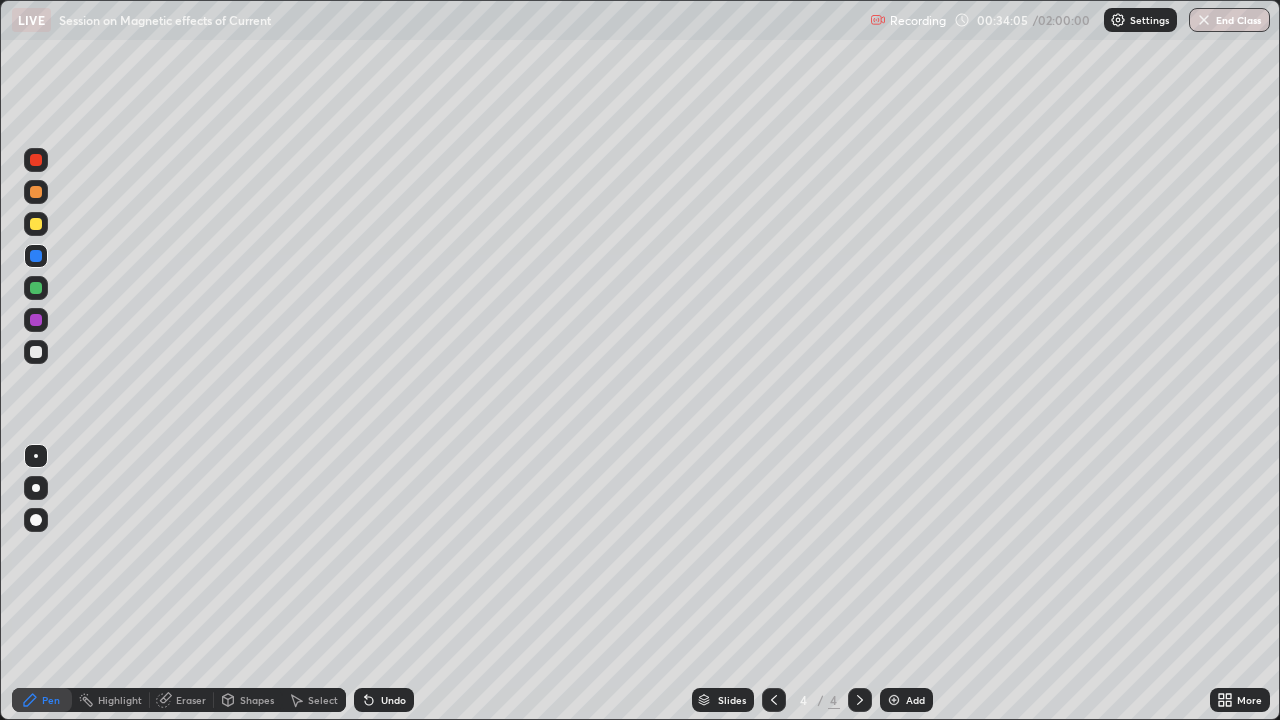 click at bounding box center [36, 224] 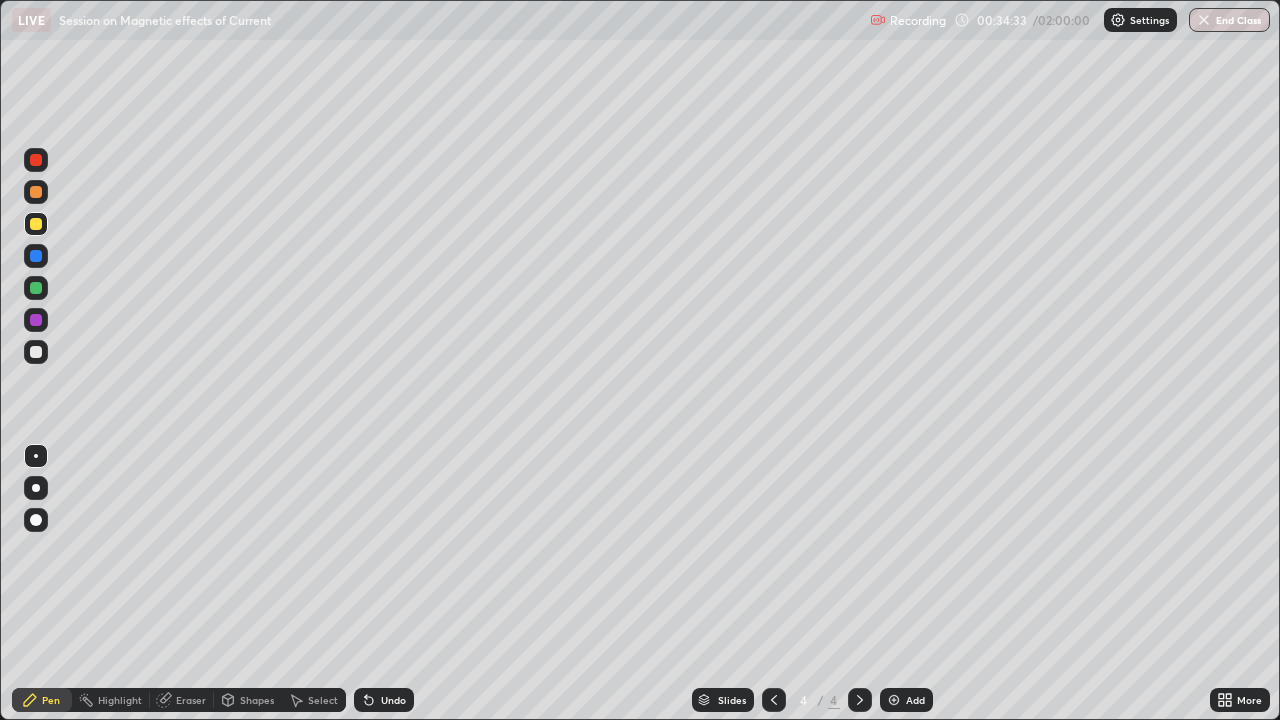 click 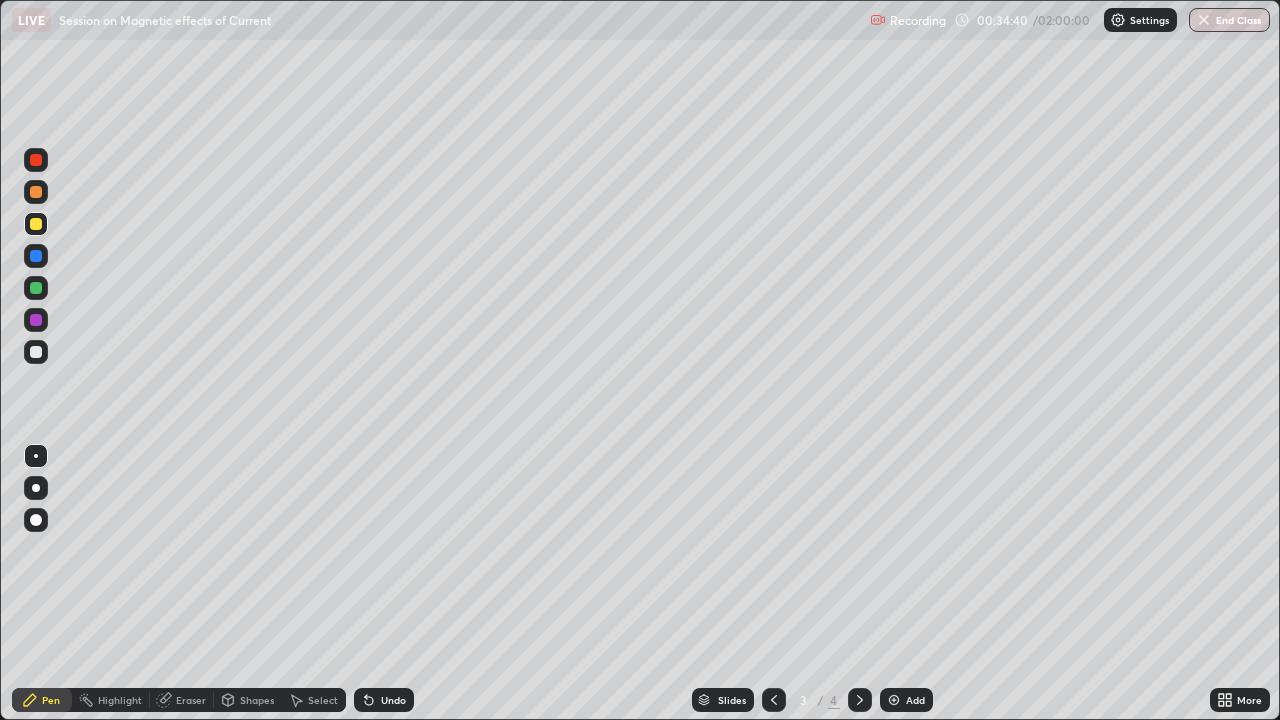 click at bounding box center [36, 256] 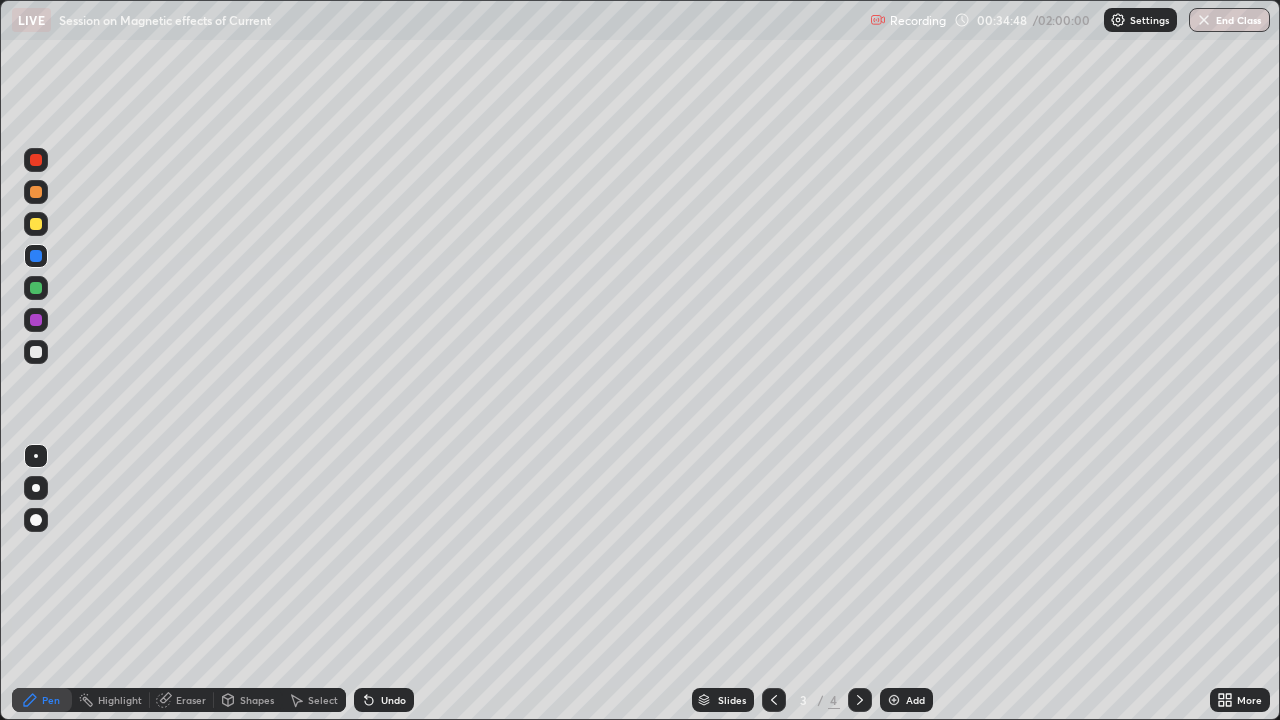 click at bounding box center (36, 160) 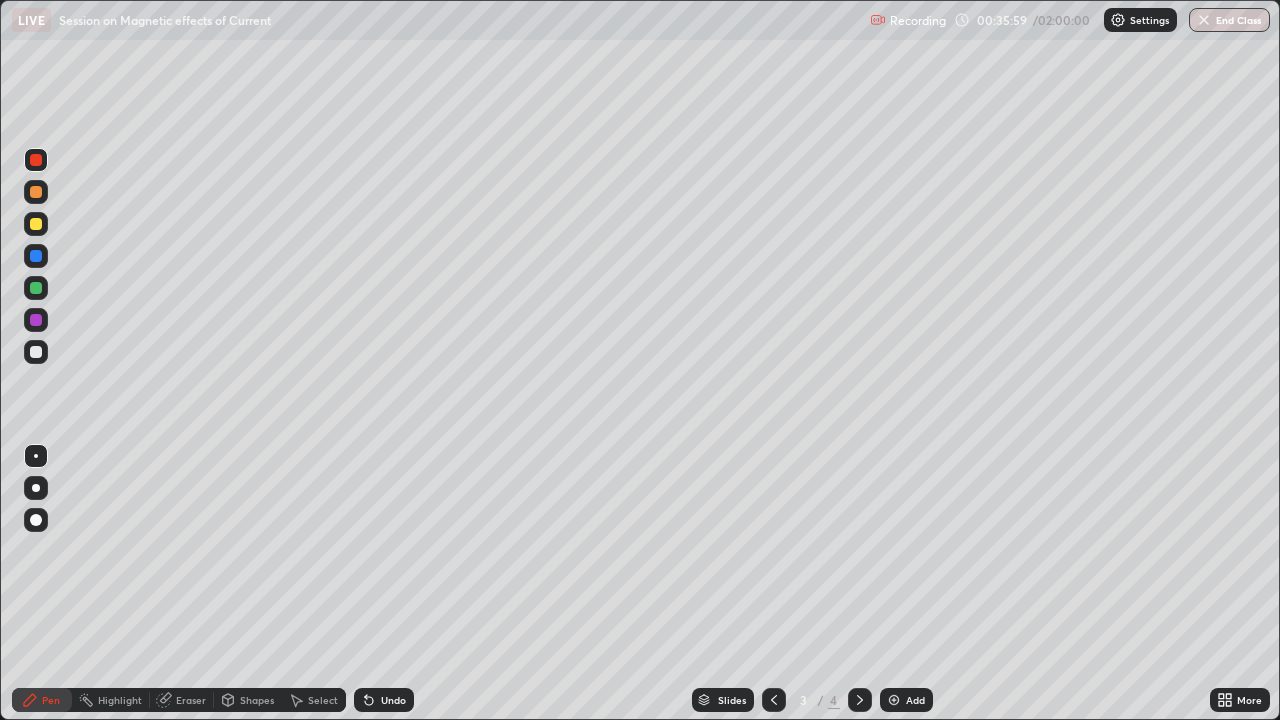 click at bounding box center (36, 224) 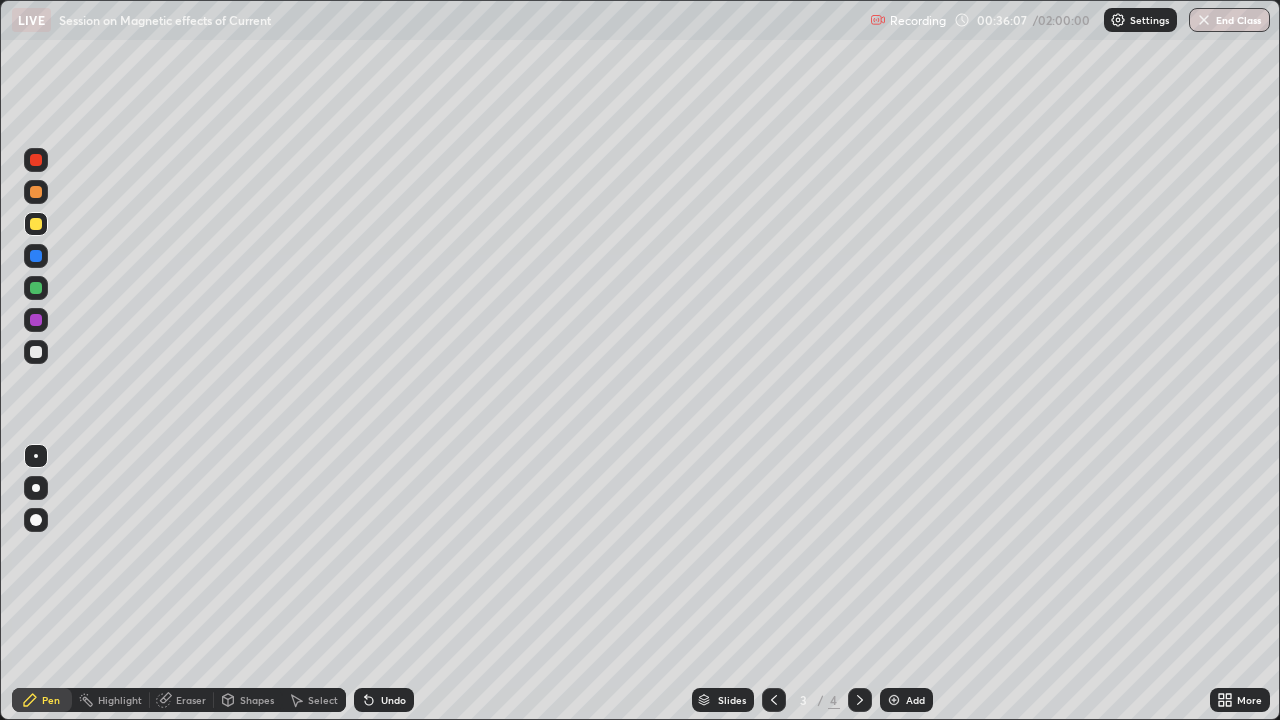 click 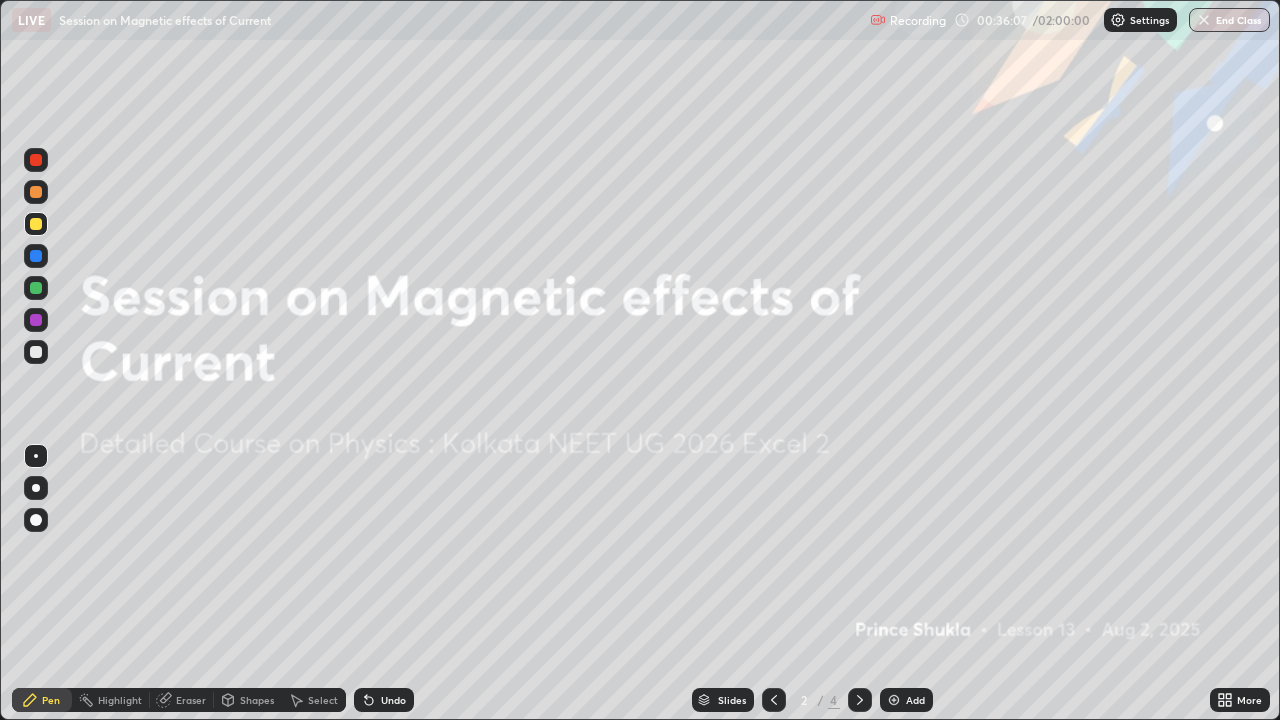 click 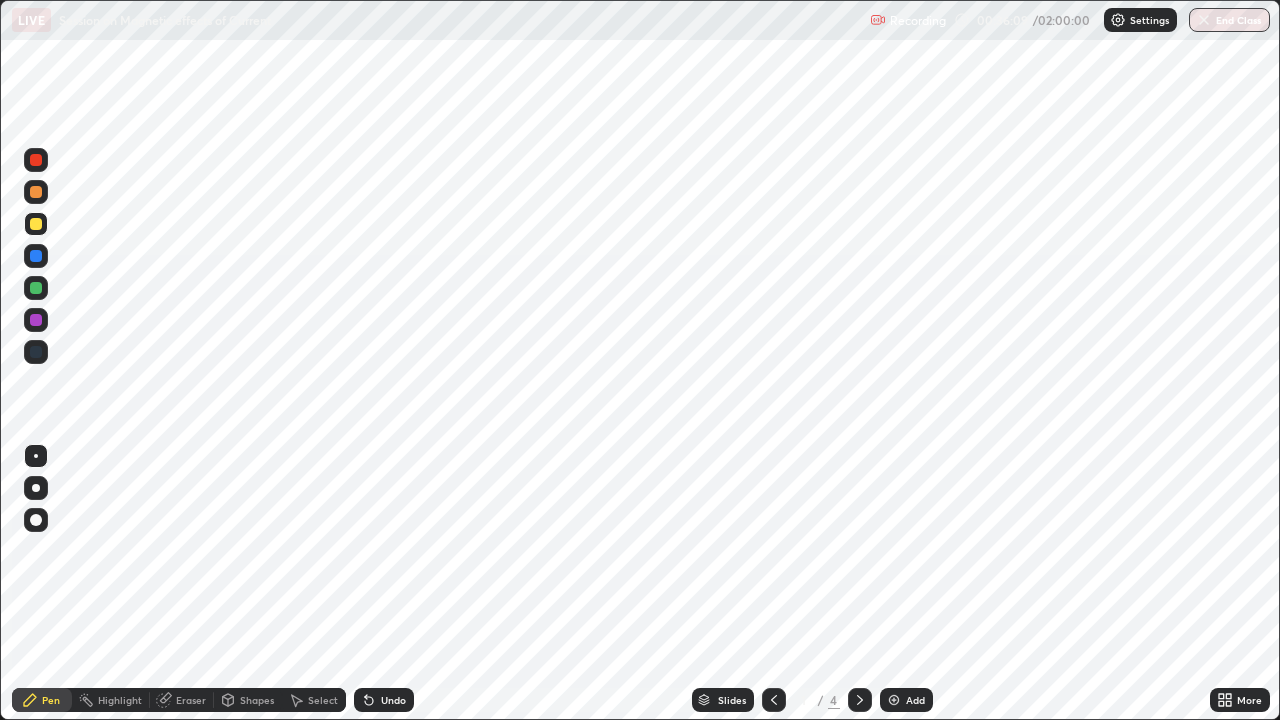 click 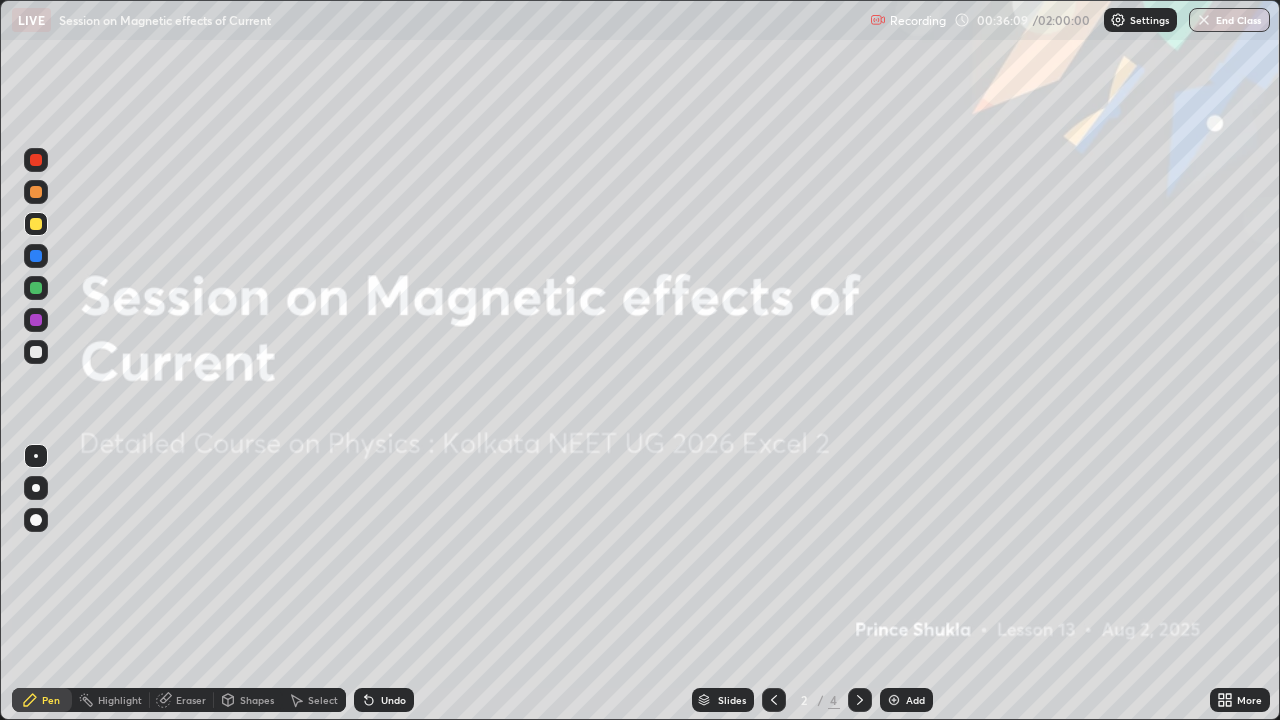 click 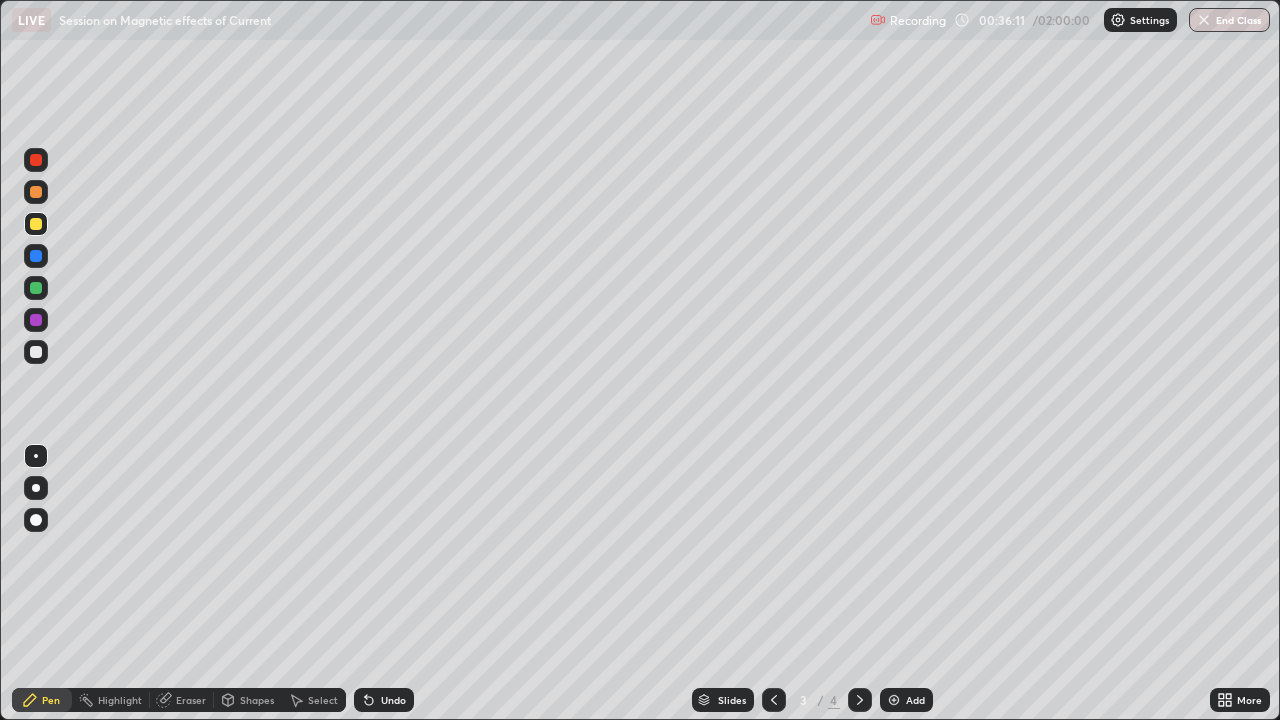 click on "Undo" at bounding box center (393, 700) 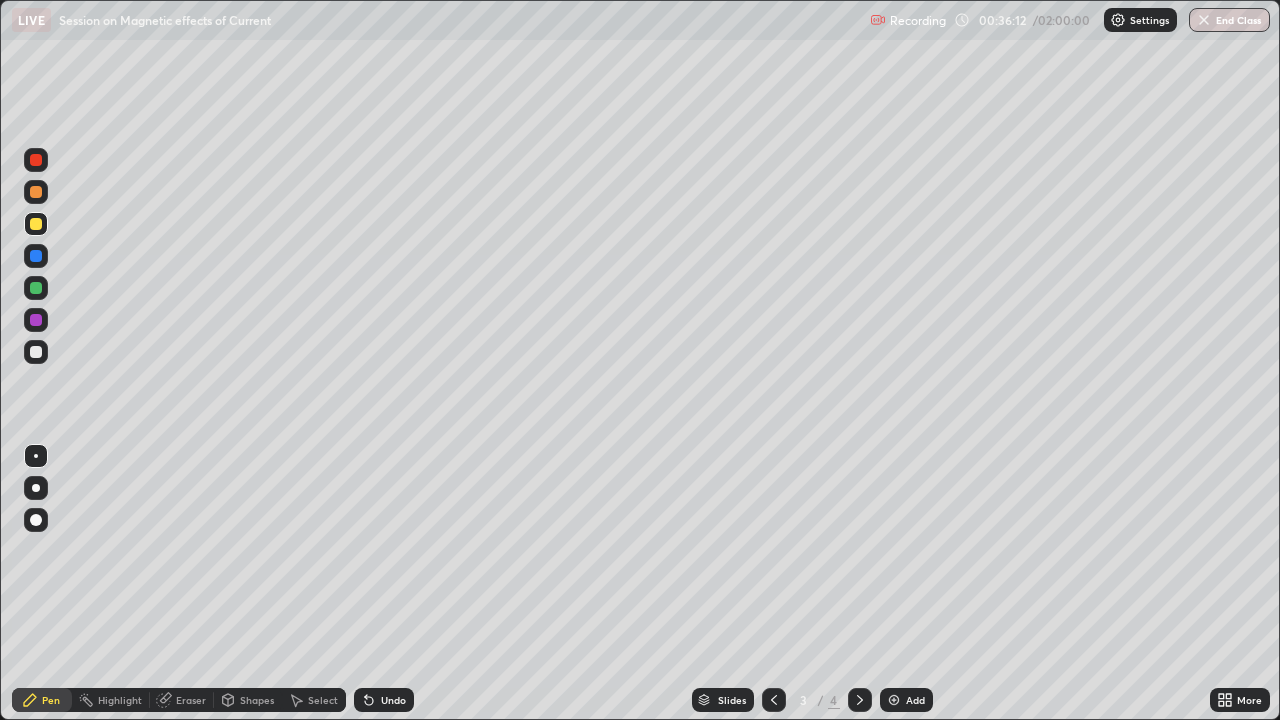 click on "Undo" at bounding box center (393, 700) 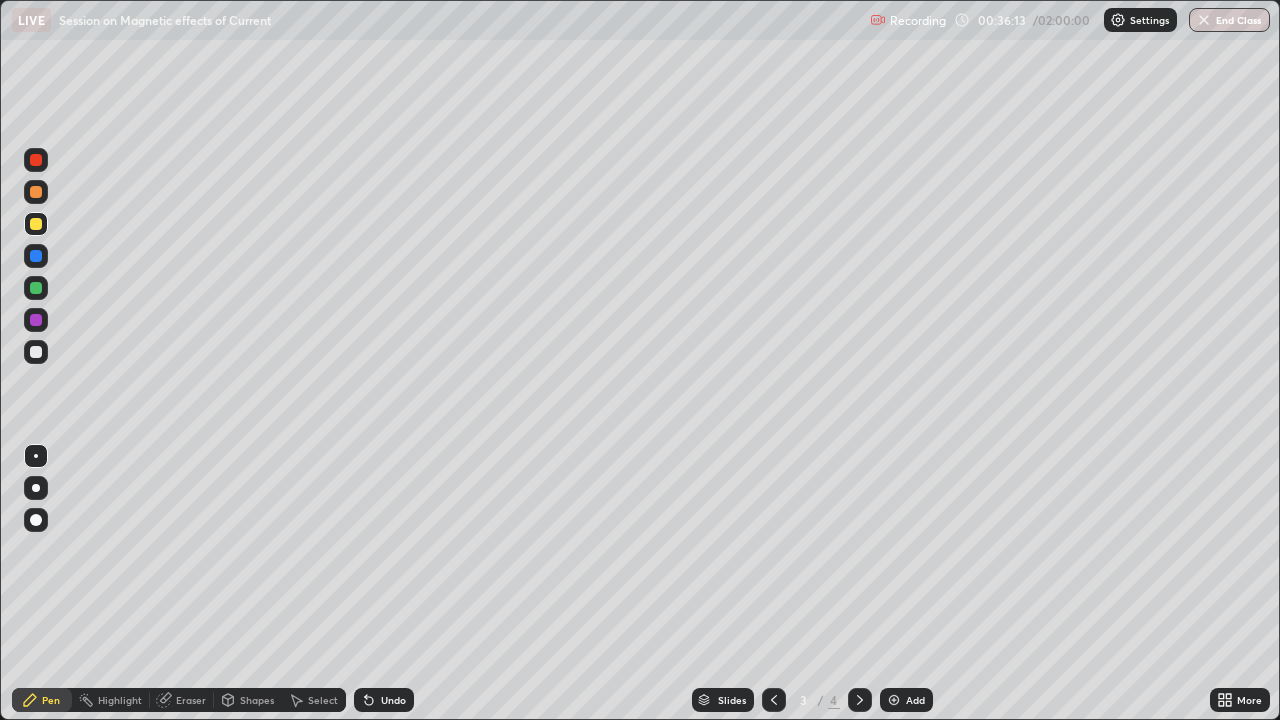 click on "Undo" at bounding box center (393, 700) 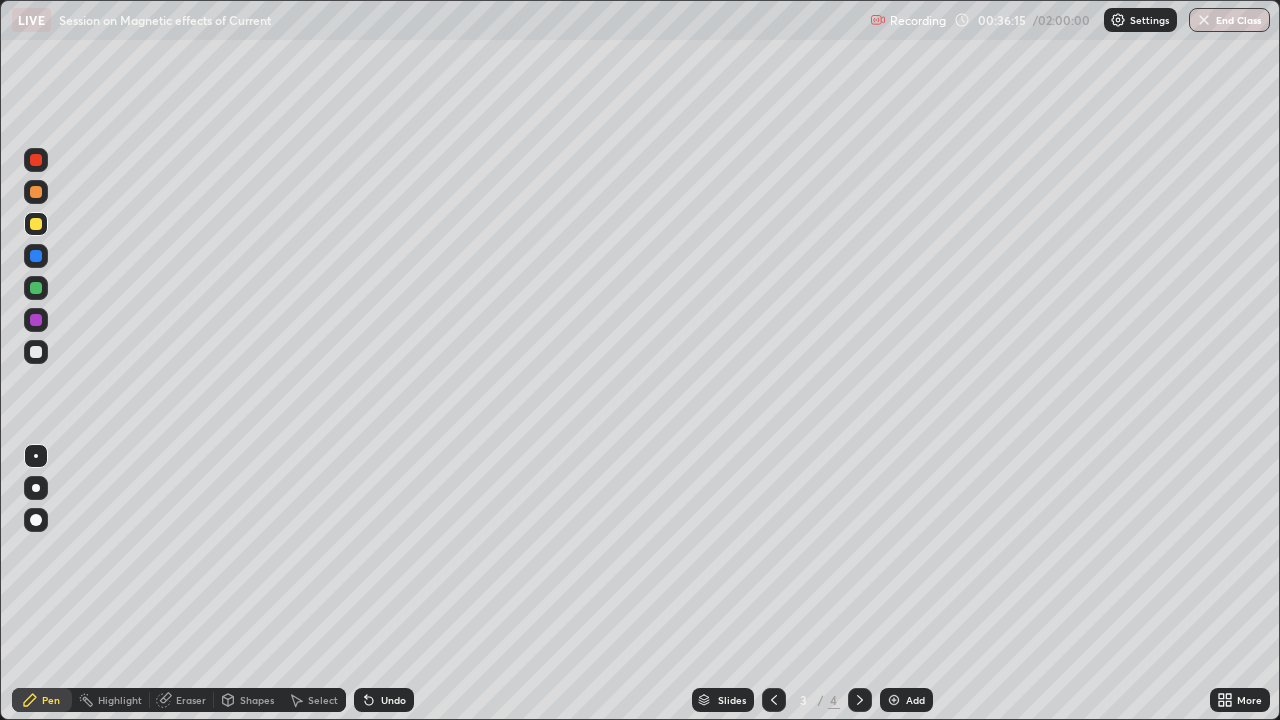 click on "Undo" at bounding box center (384, 700) 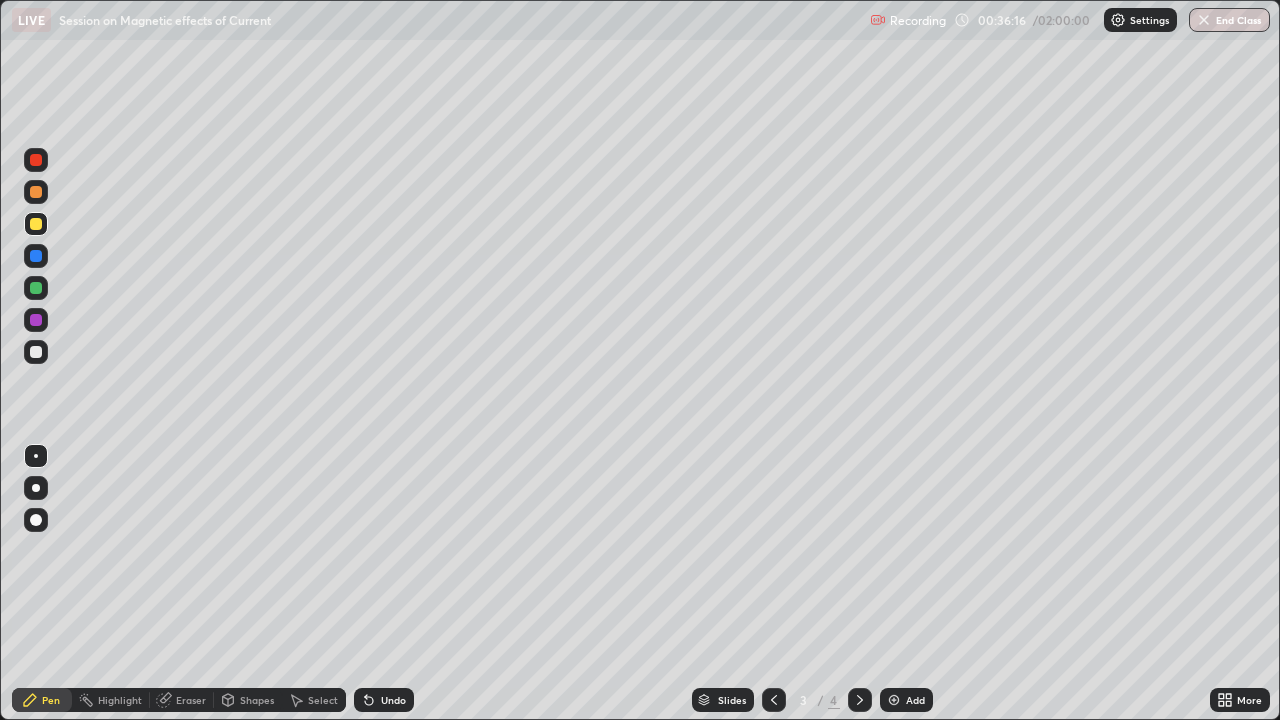 click on "Undo" at bounding box center (393, 700) 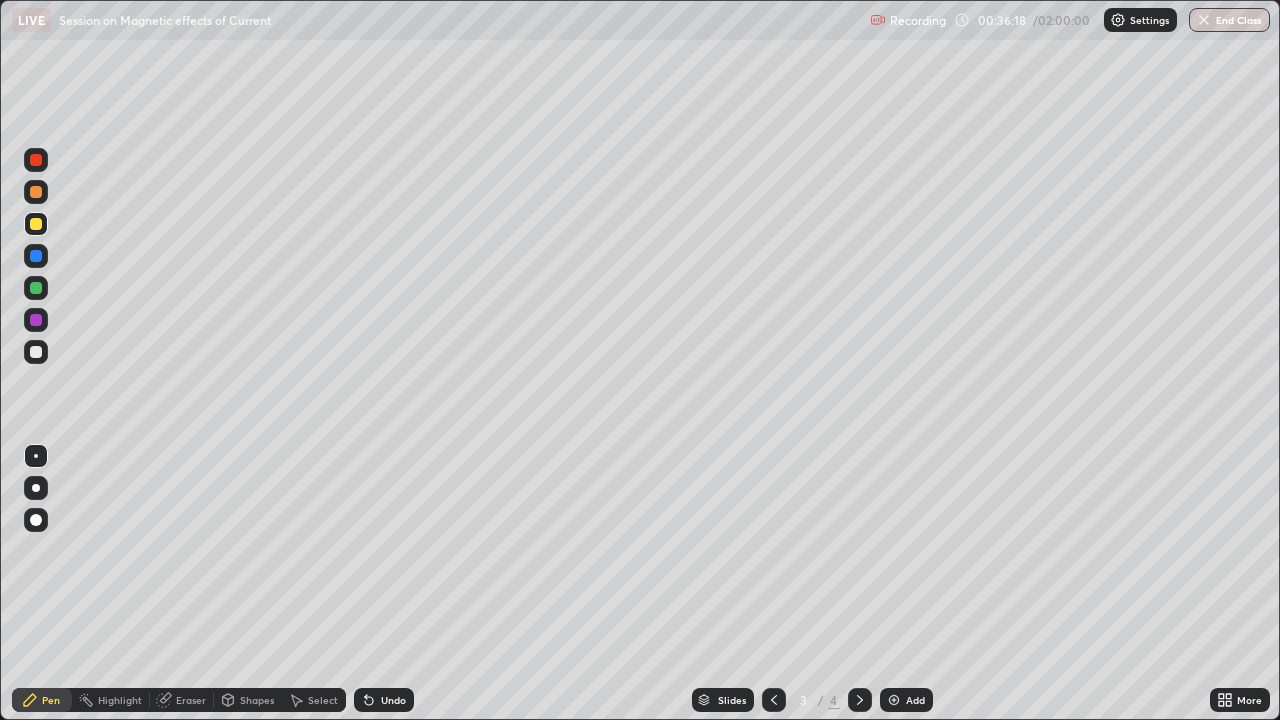 click on "Undo" at bounding box center (384, 700) 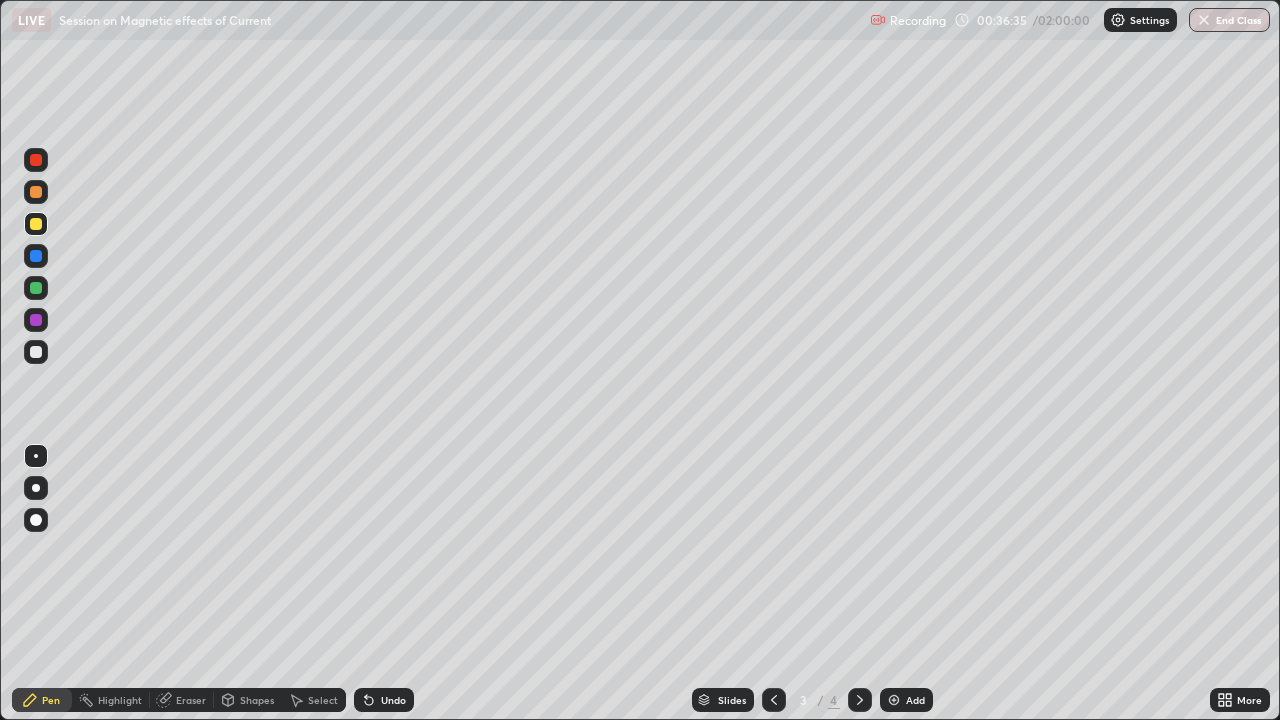 click 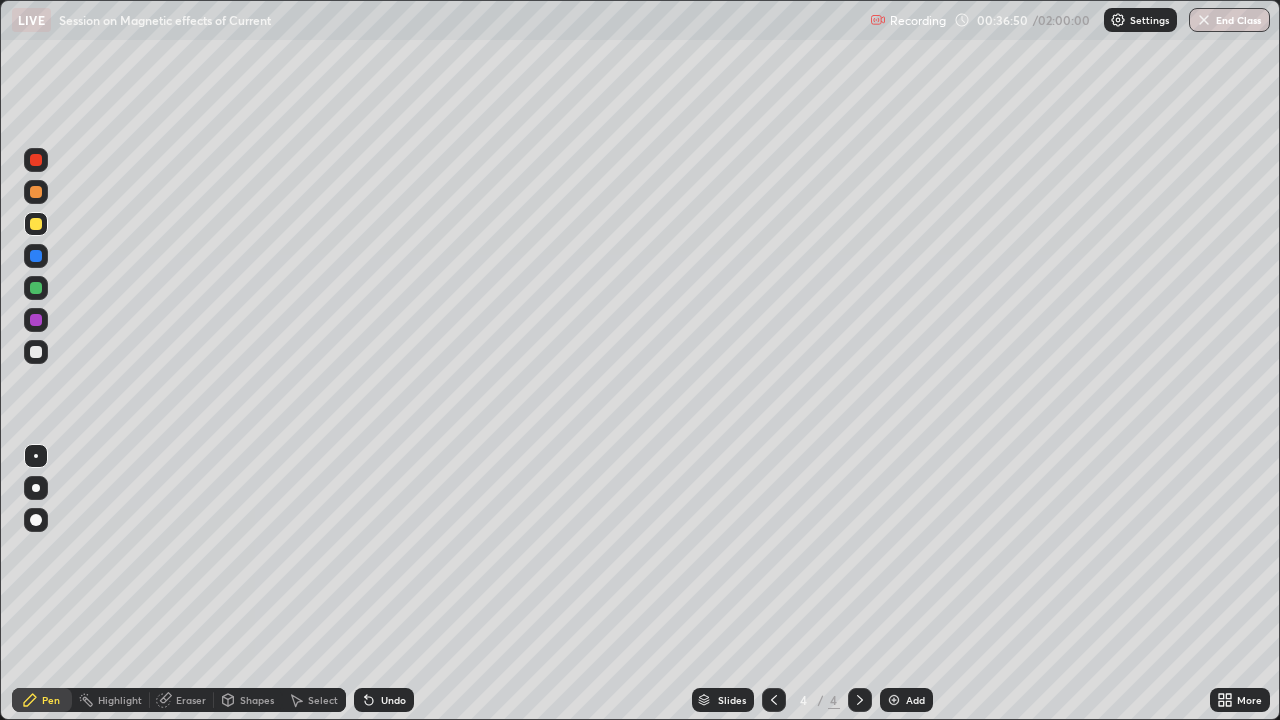 click on "Undo" at bounding box center (393, 700) 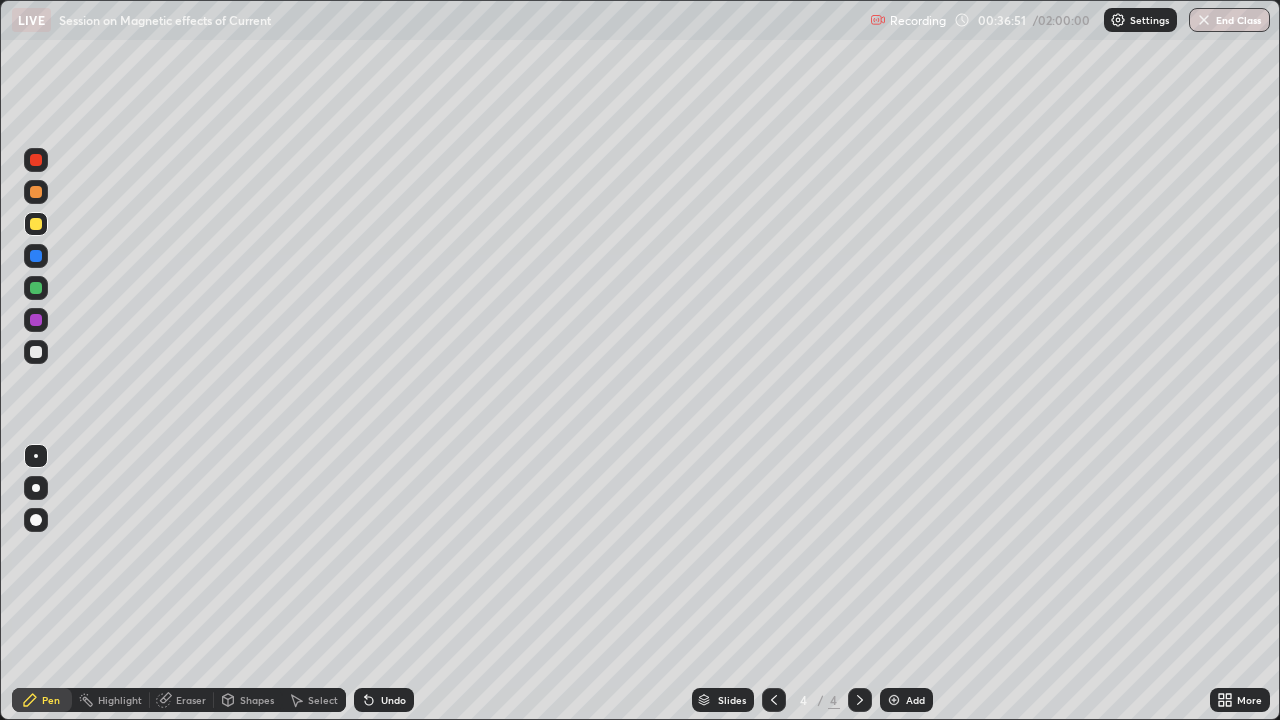click on "Undo" at bounding box center [393, 700] 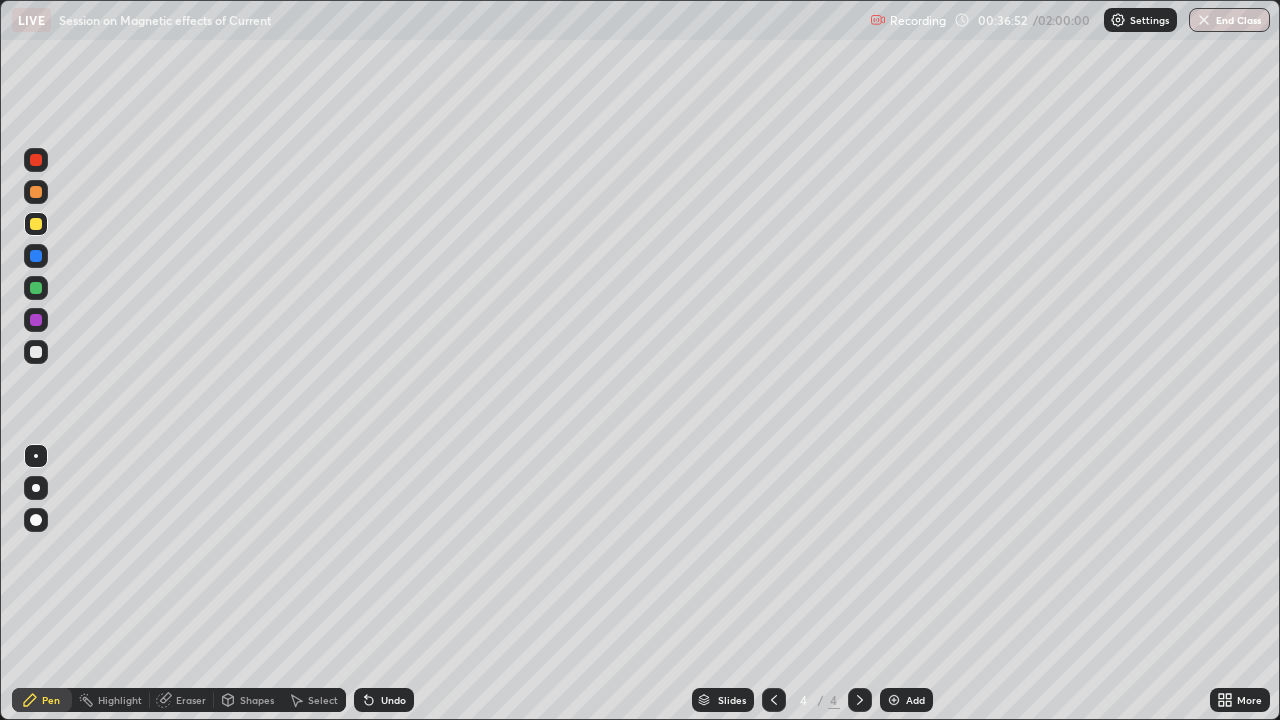 click on "Undo" at bounding box center [384, 700] 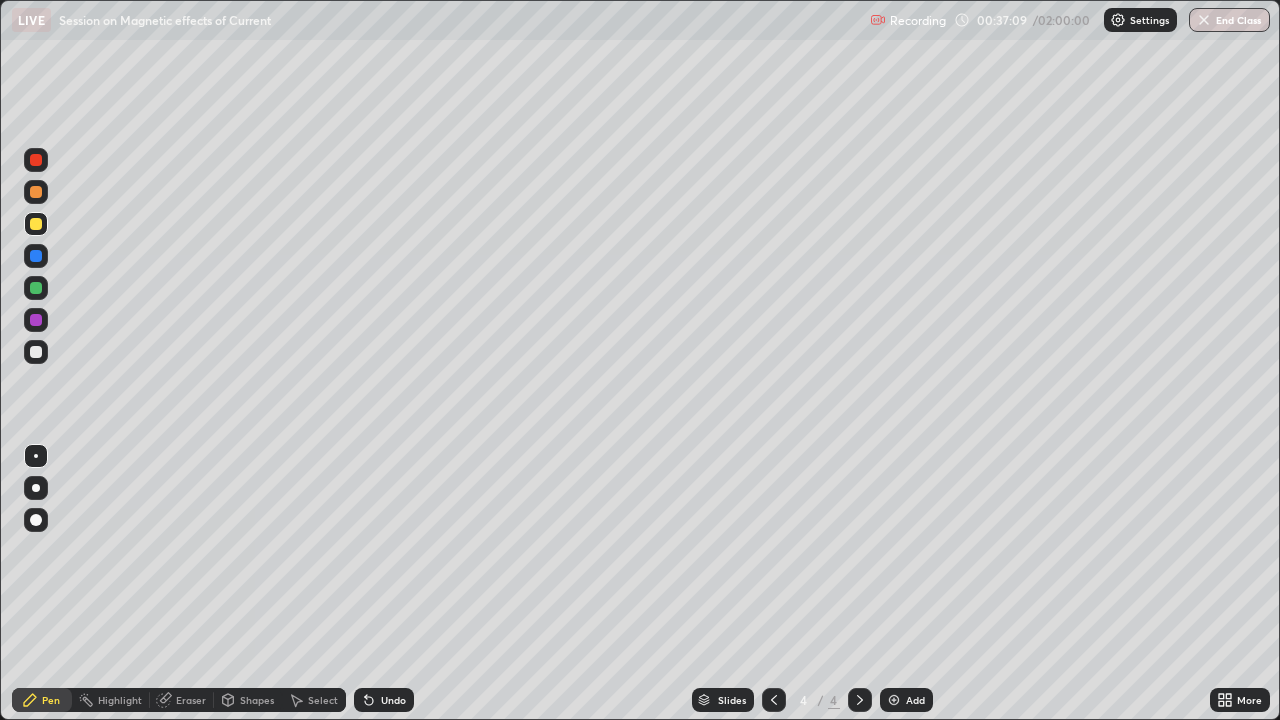 click at bounding box center [36, 352] 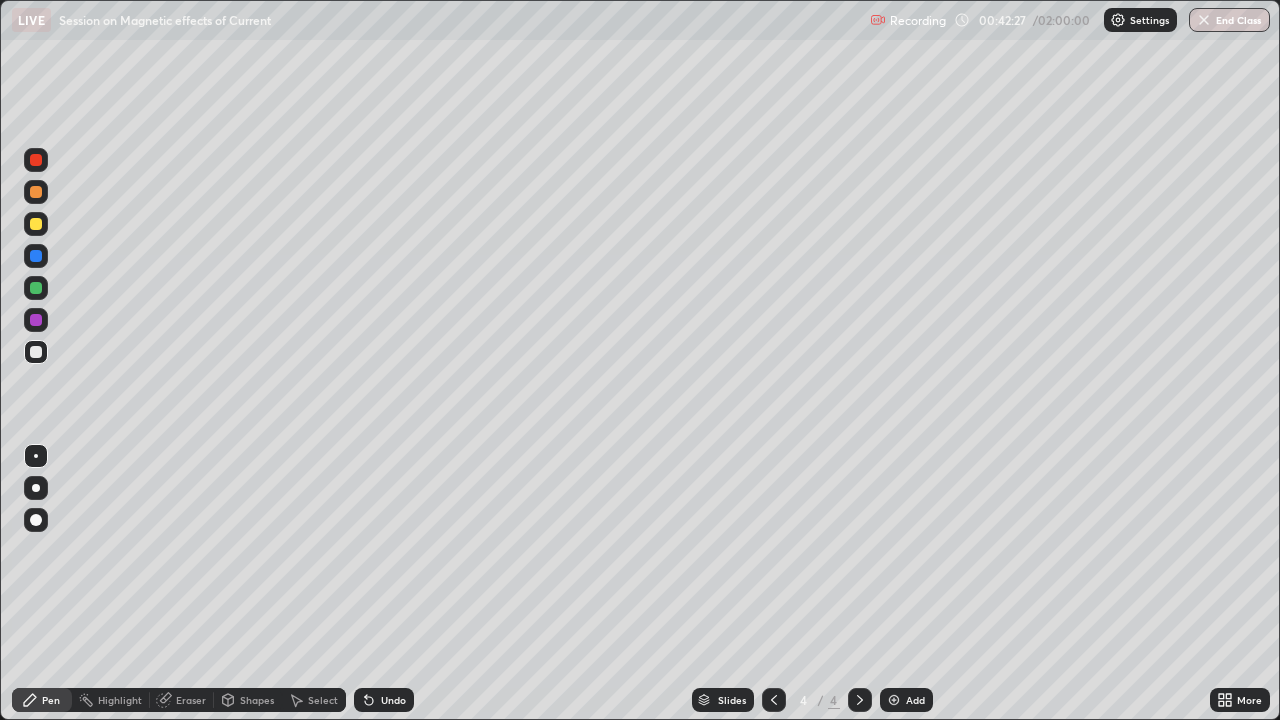 click at bounding box center (36, 192) 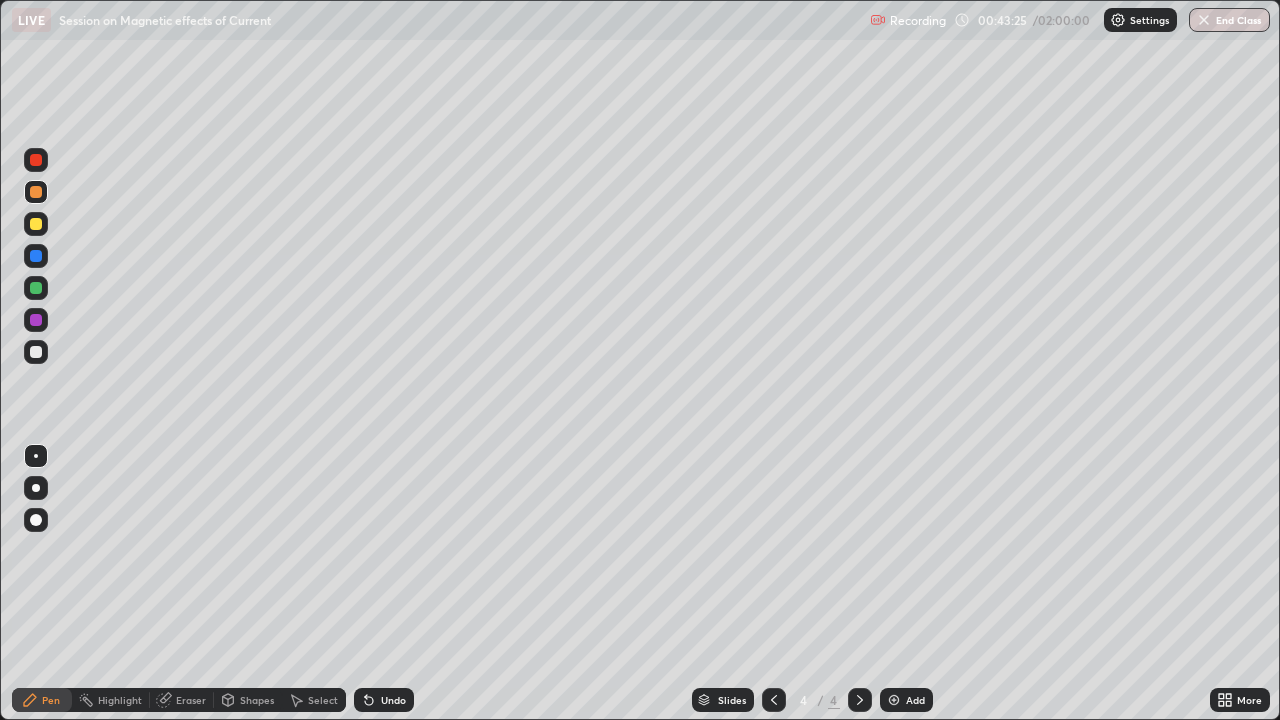 click at bounding box center [36, 224] 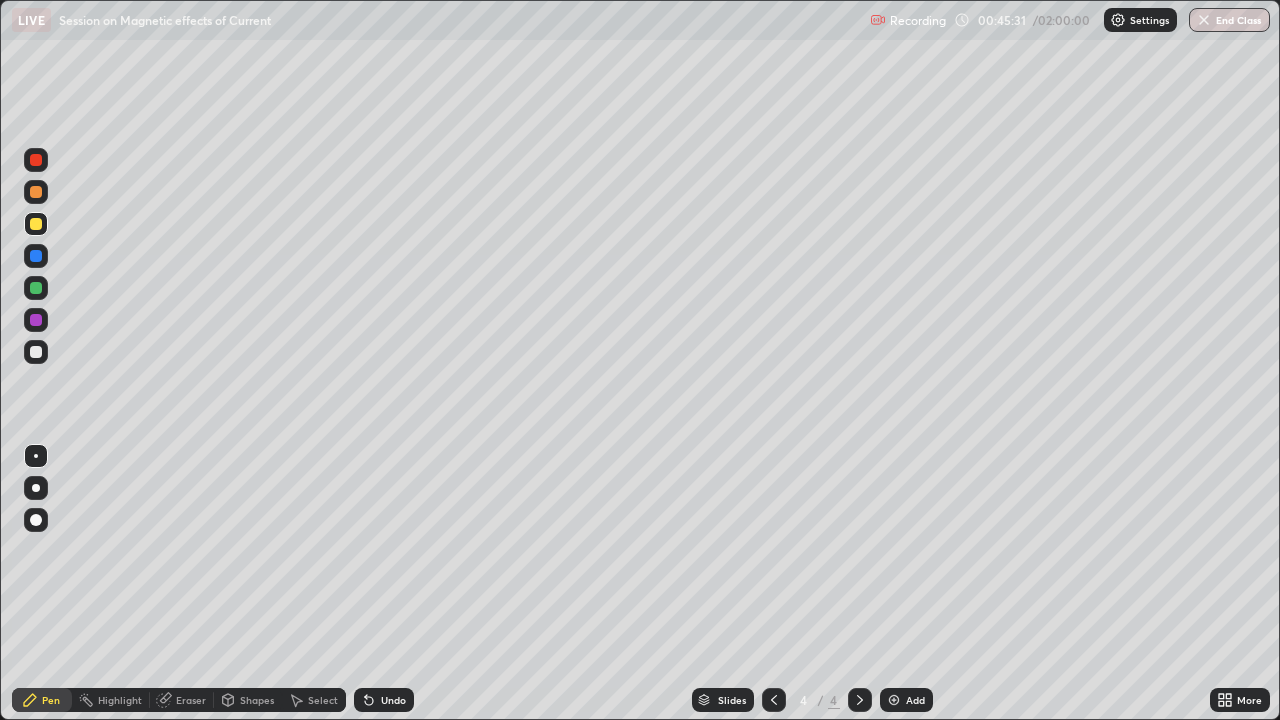 click on "Eraser" at bounding box center (191, 700) 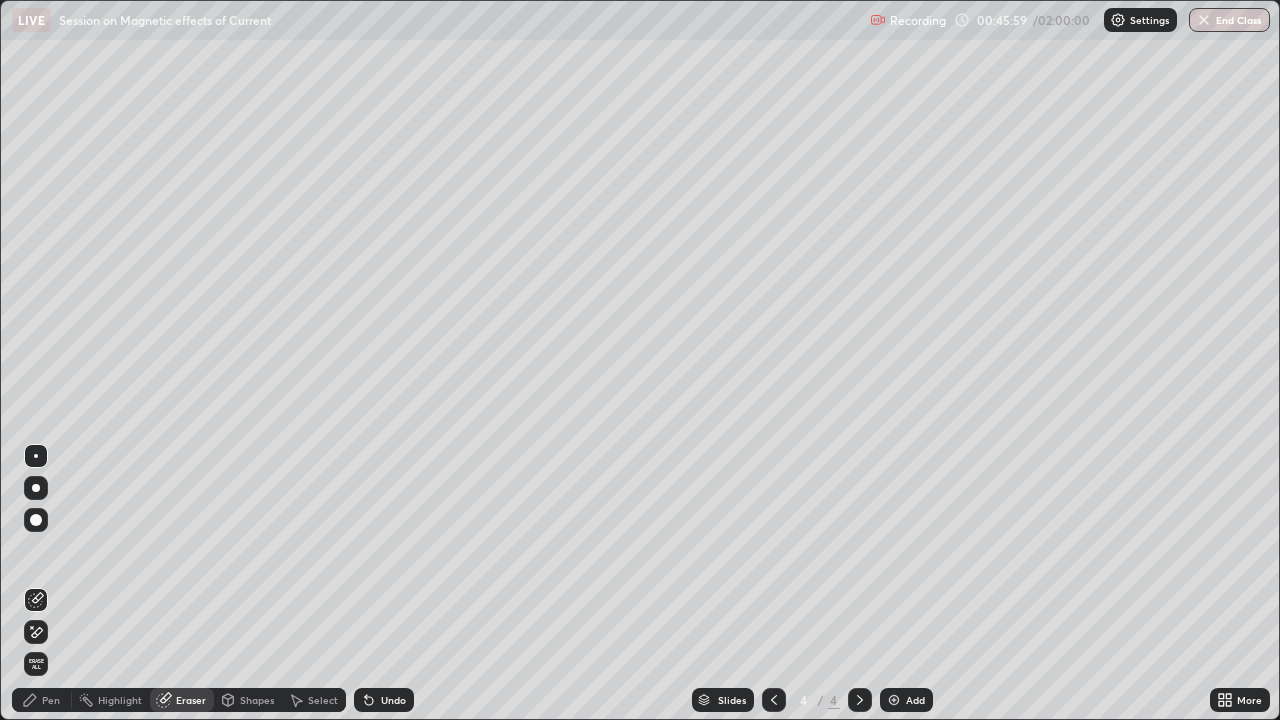 click on "Pen" at bounding box center [51, 700] 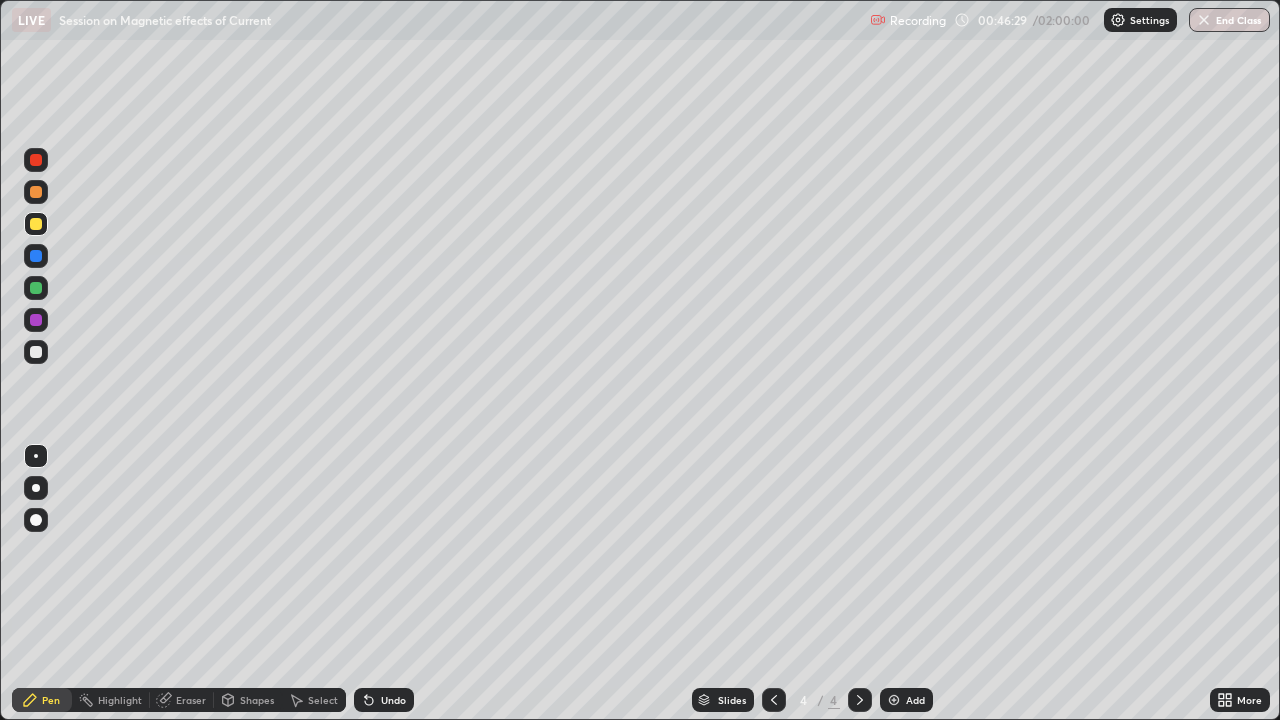 click at bounding box center [36, 352] 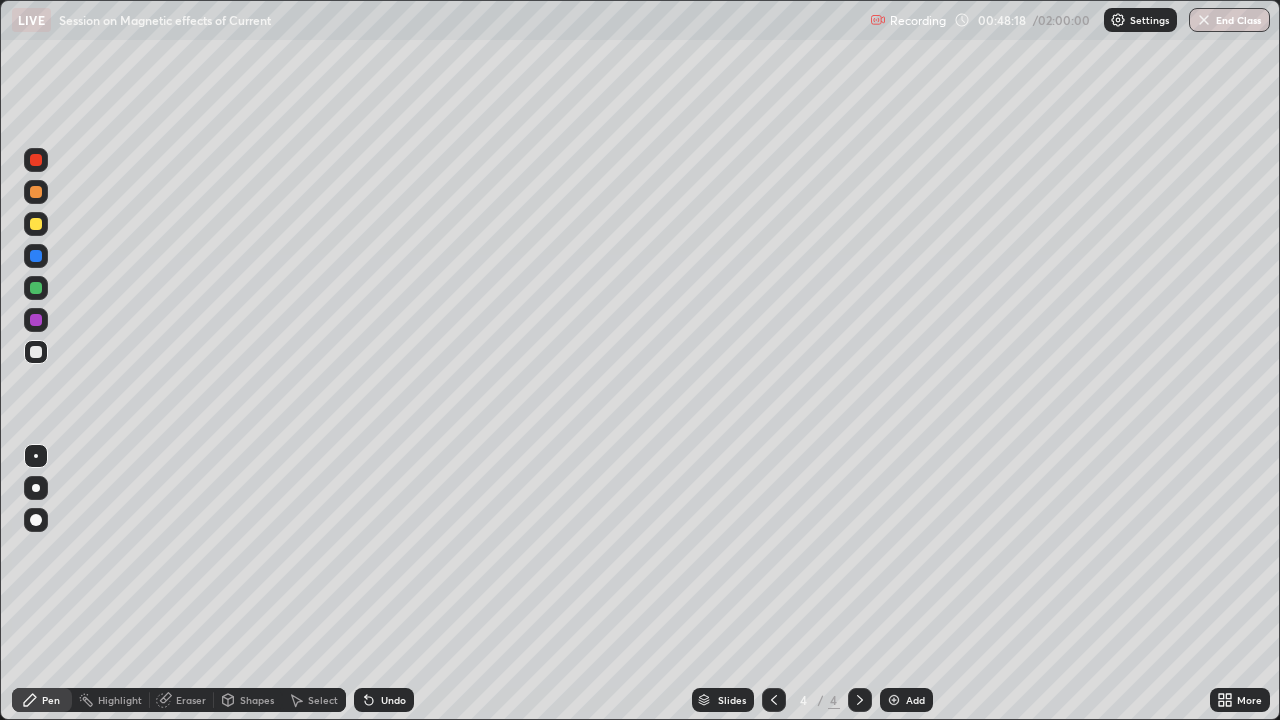 click at bounding box center [36, 256] 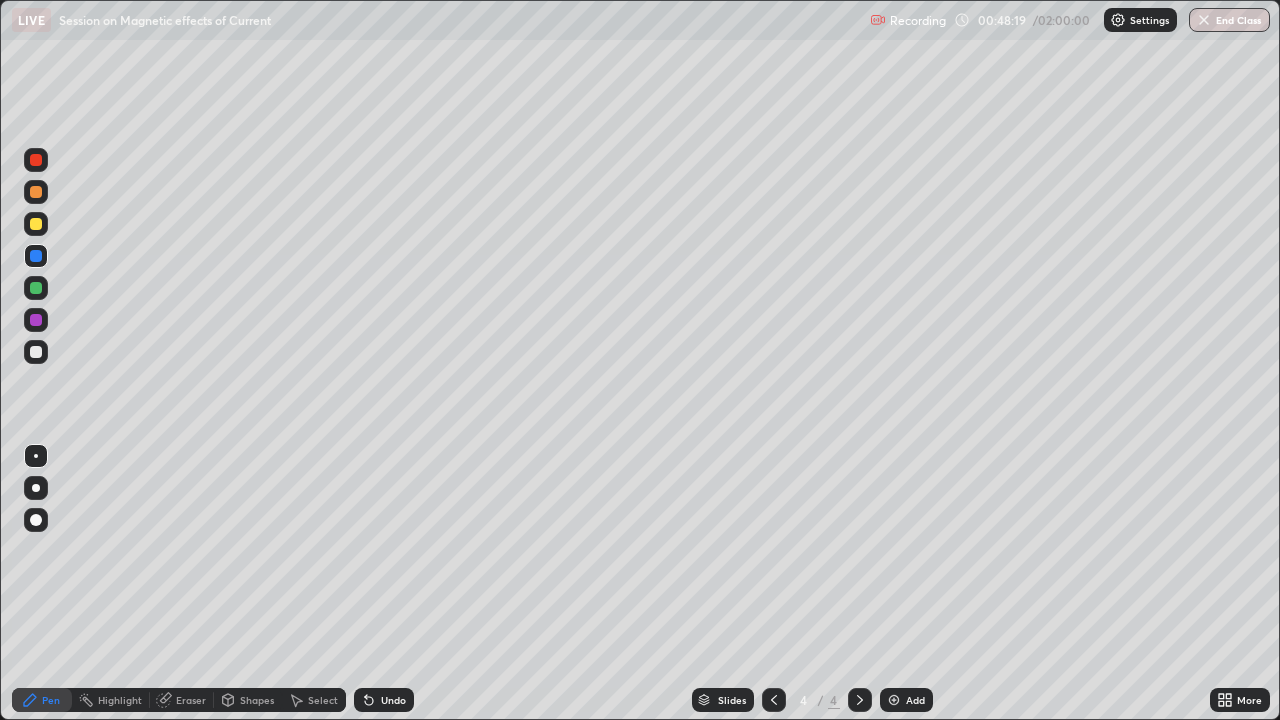 click at bounding box center [36, 288] 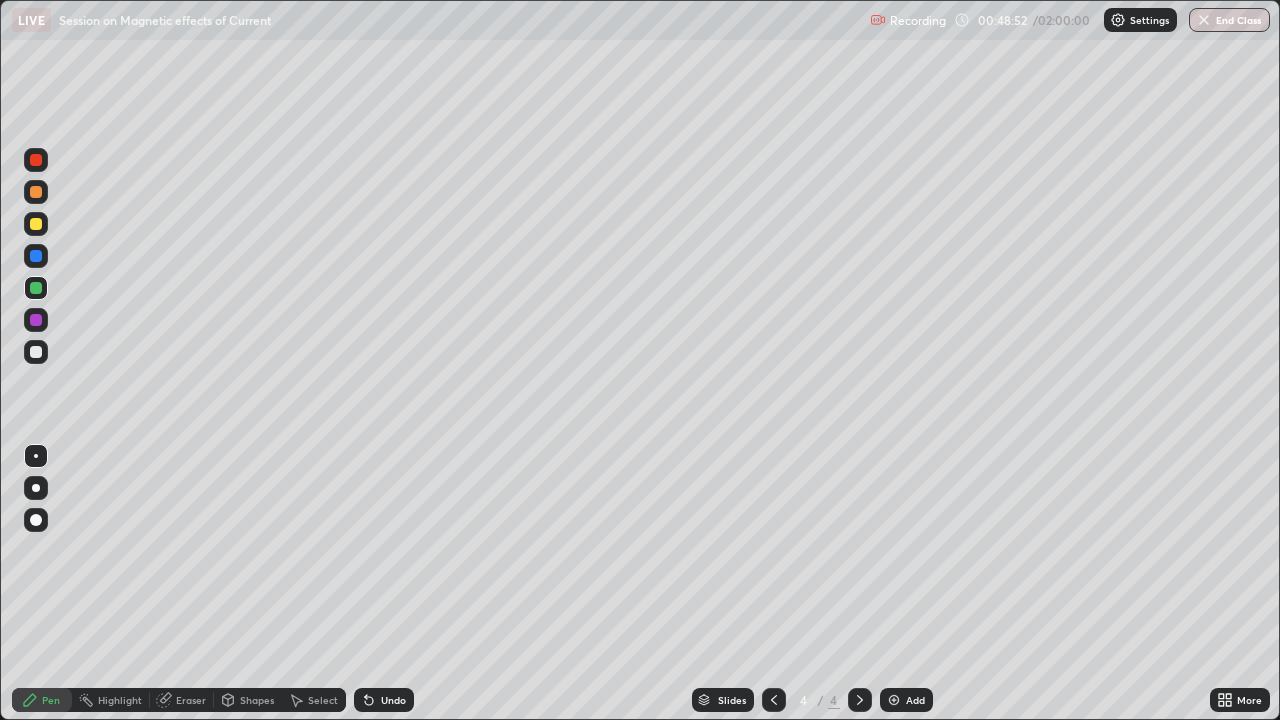 click at bounding box center [36, 160] 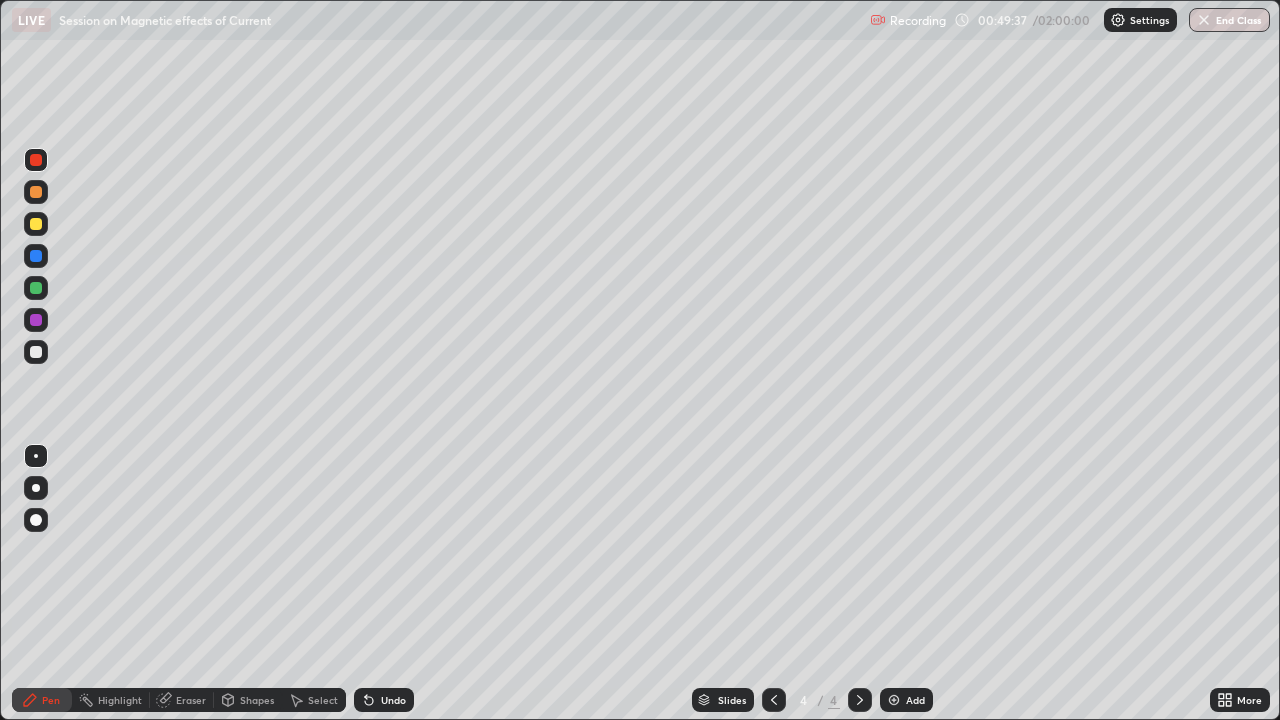 click 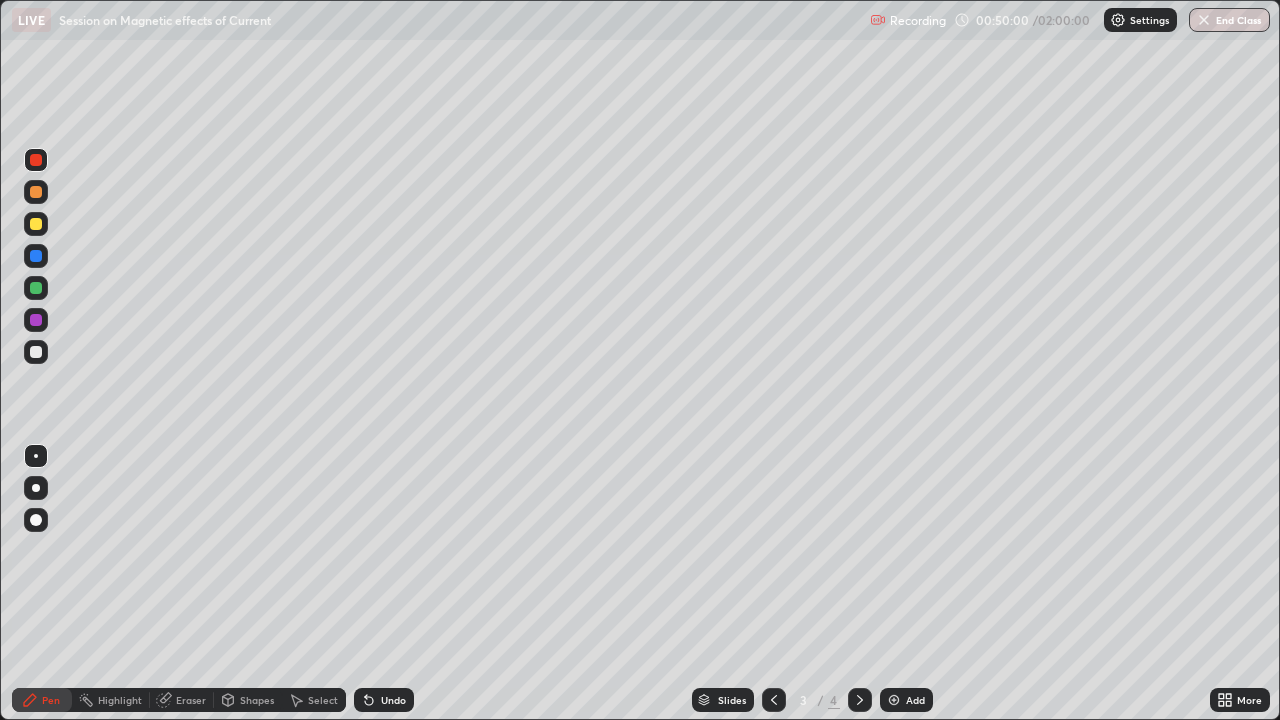 click 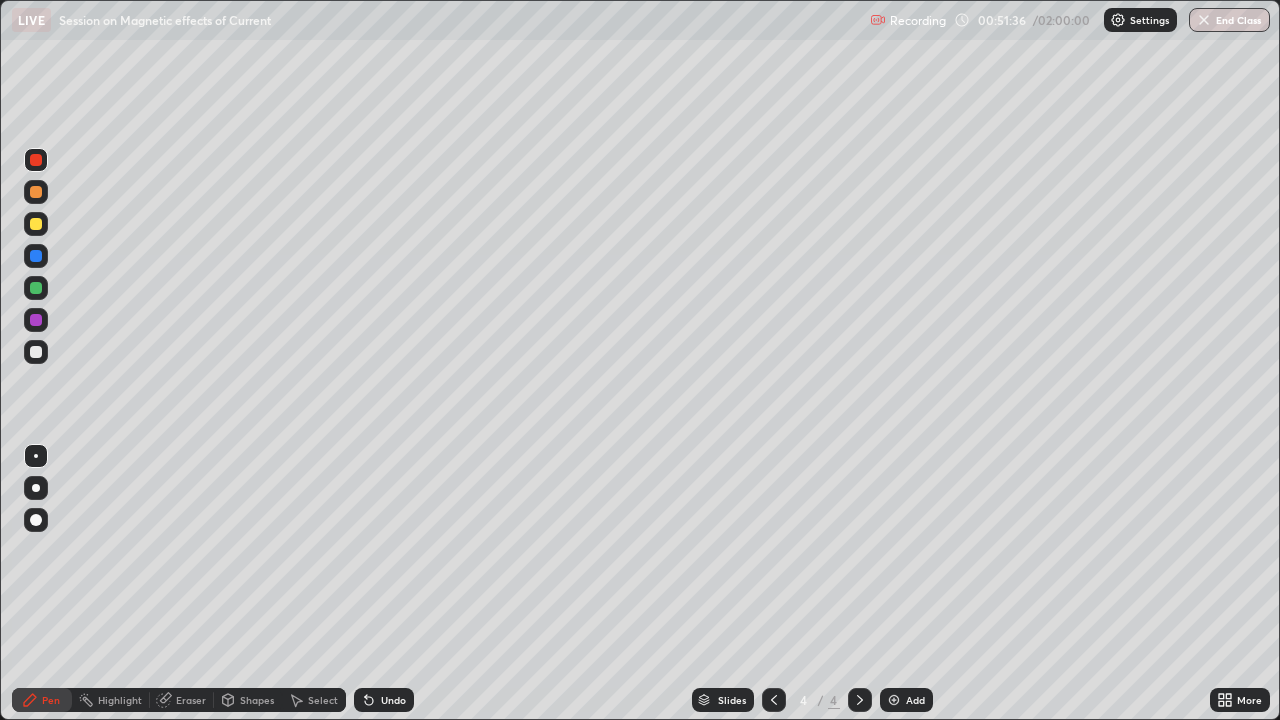 click on "Add" at bounding box center [906, 700] 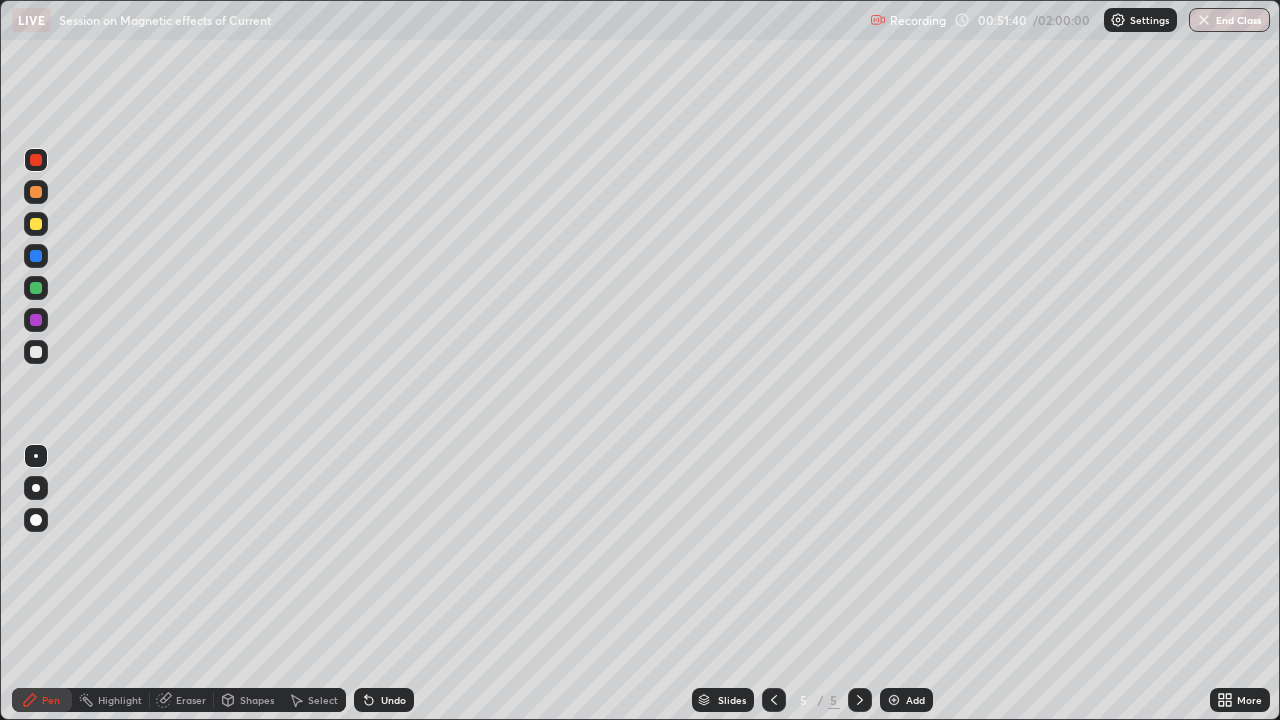 click at bounding box center (36, 192) 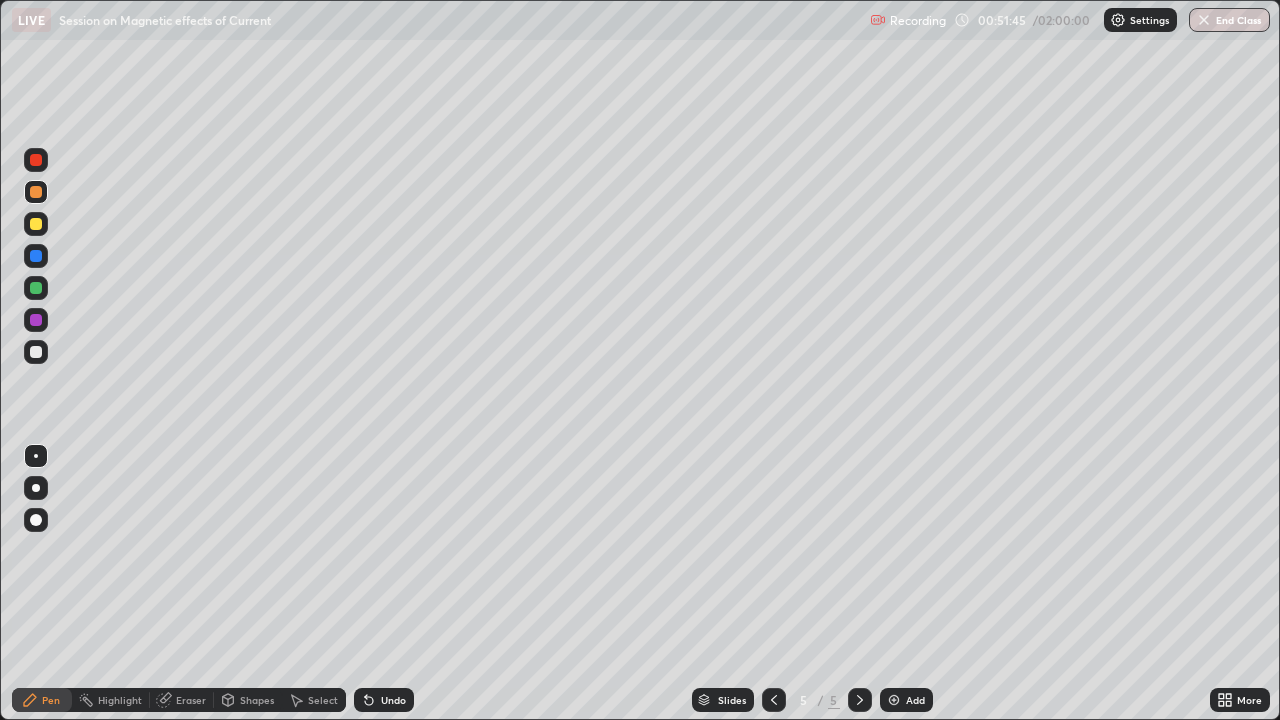 click at bounding box center (36, 160) 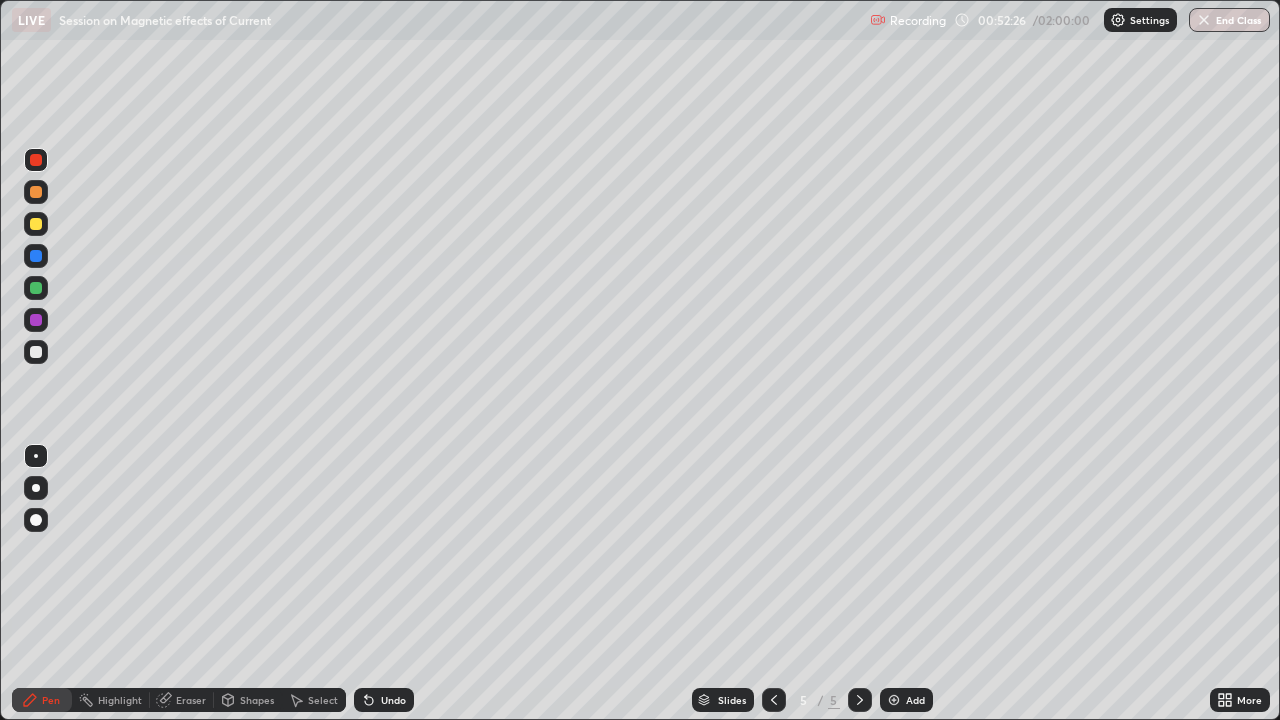 click at bounding box center (36, 288) 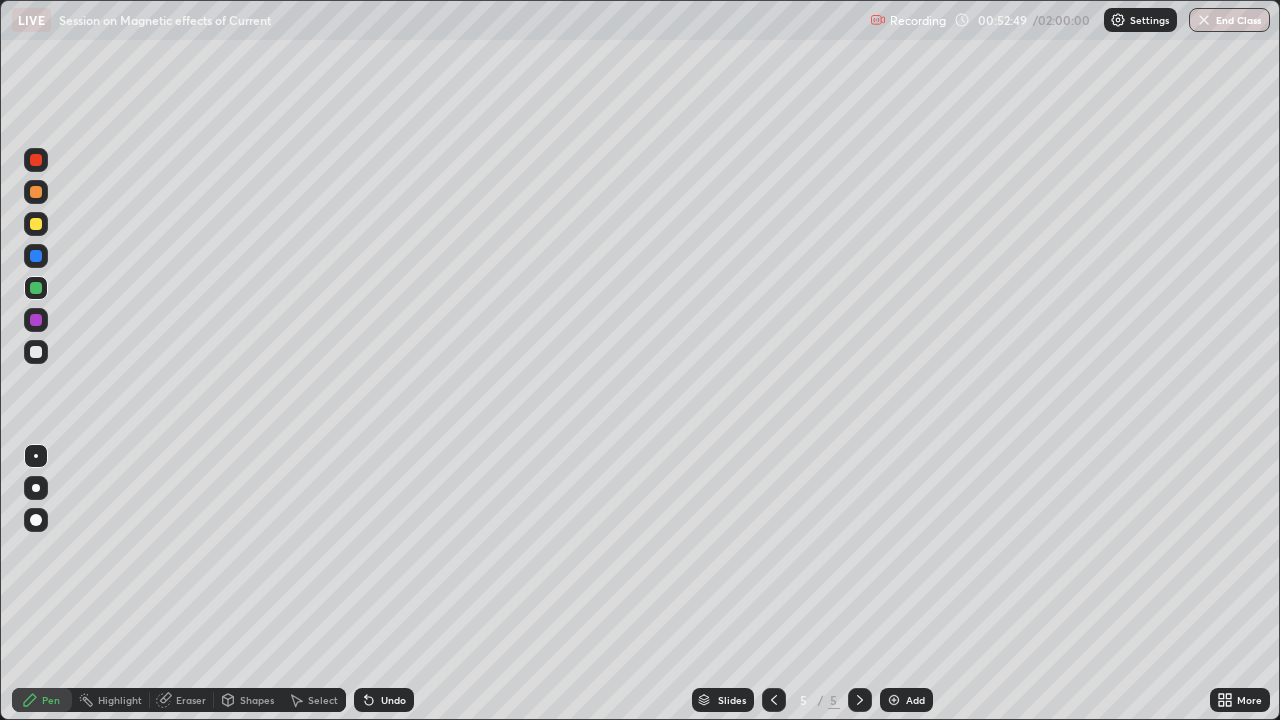 click at bounding box center [36, 320] 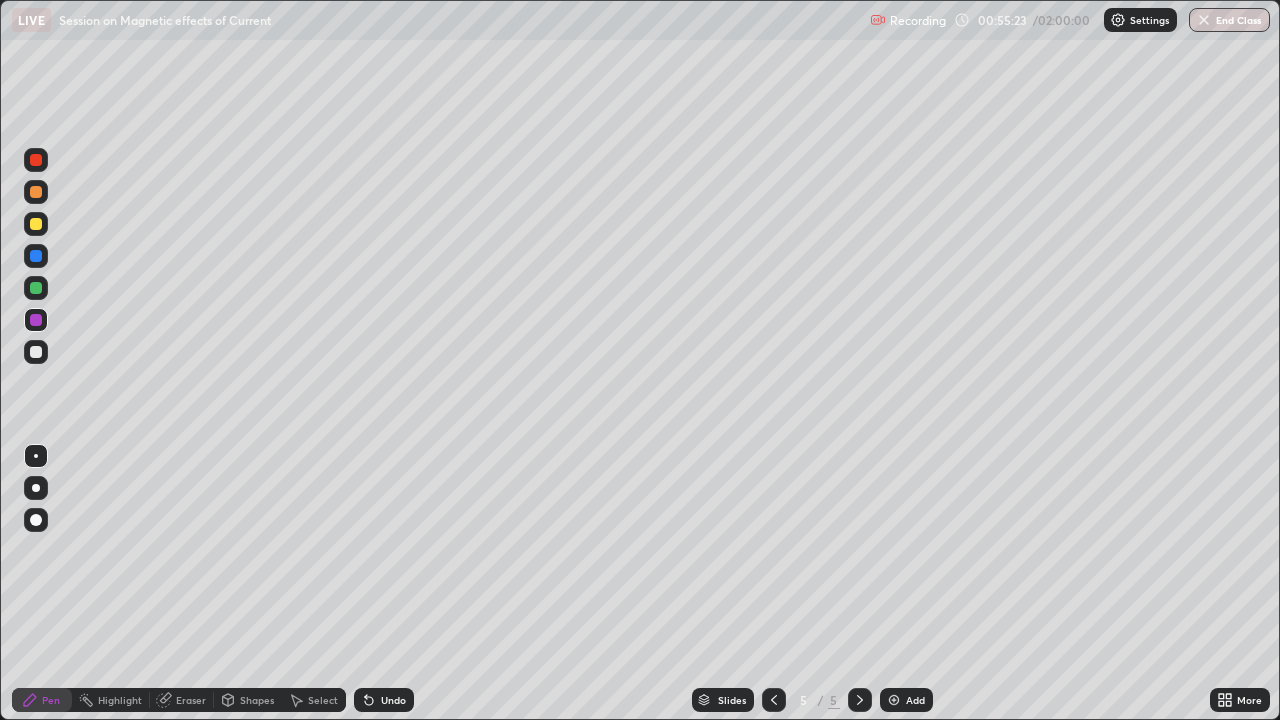 click at bounding box center [36, 256] 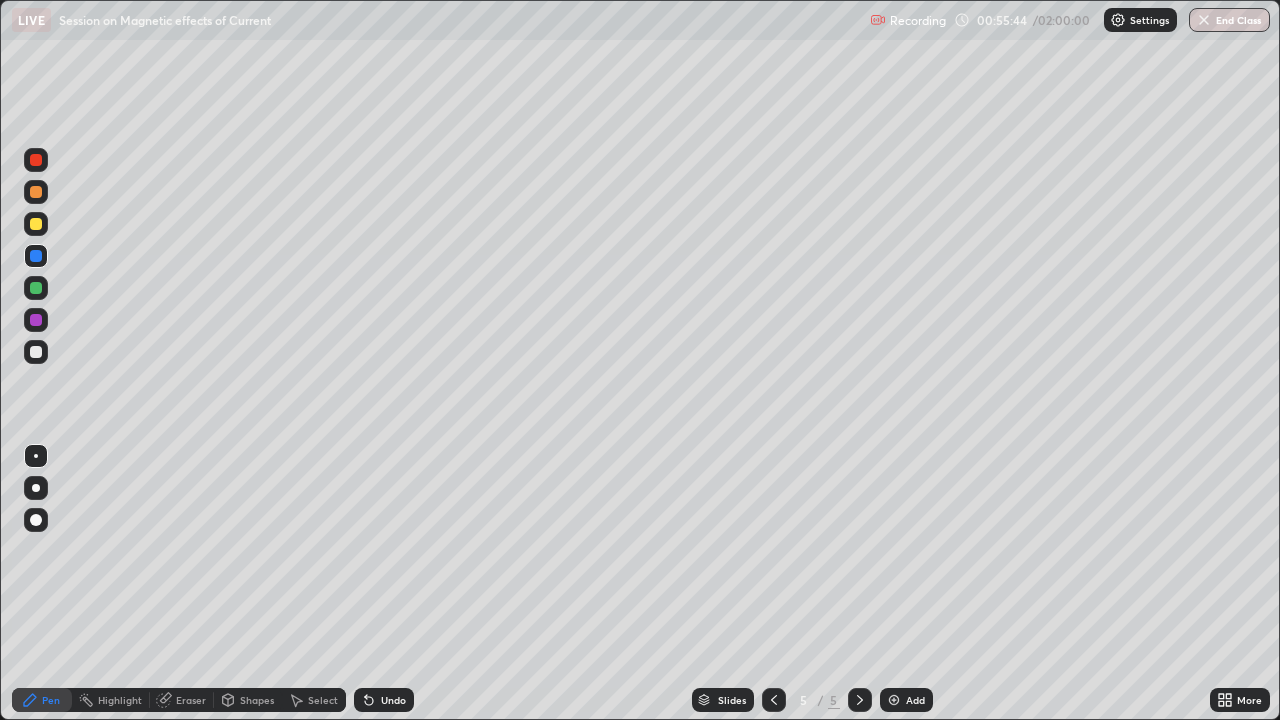 click at bounding box center (36, 192) 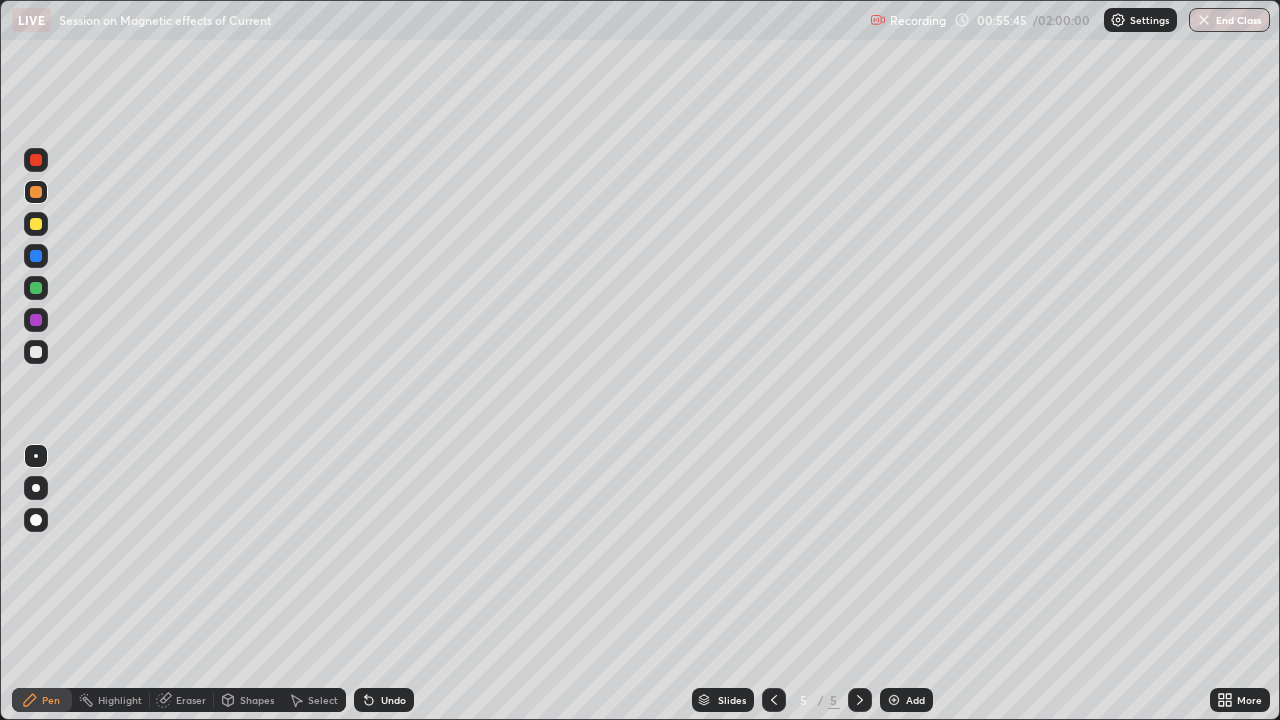 click at bounding box center [36, 224] 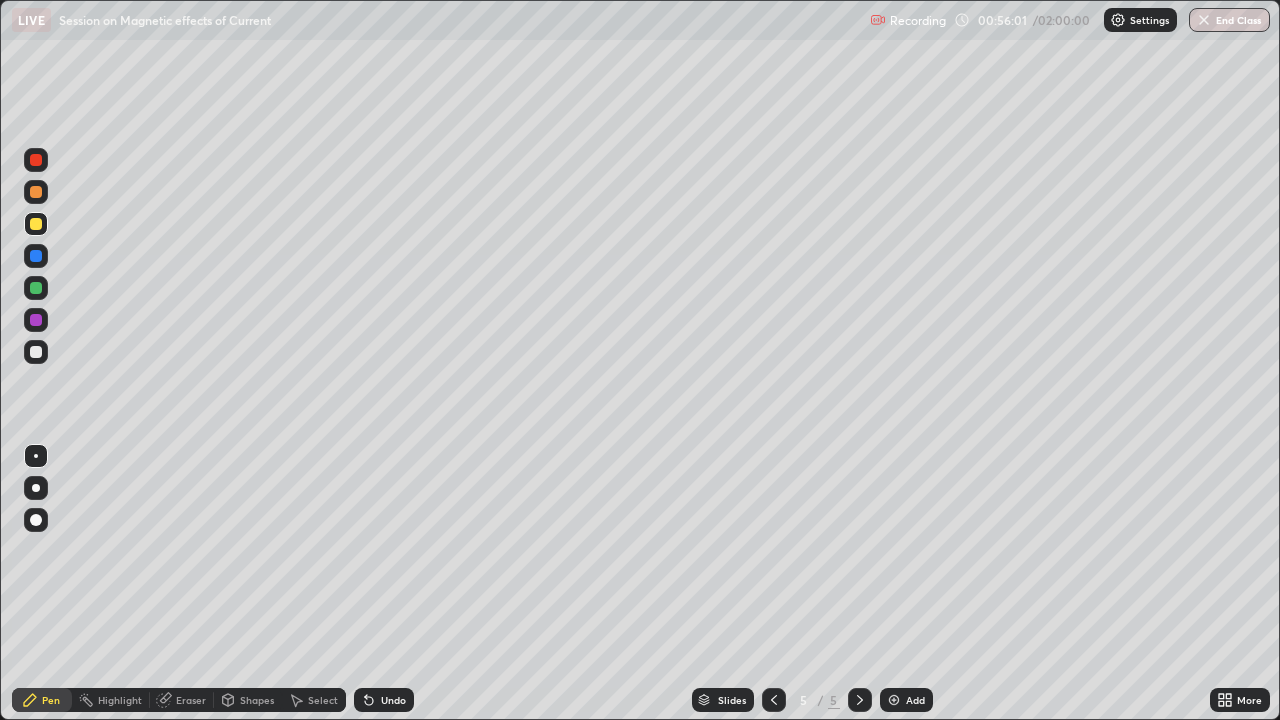 click on "Eraser" at bounding box center (191, 700) 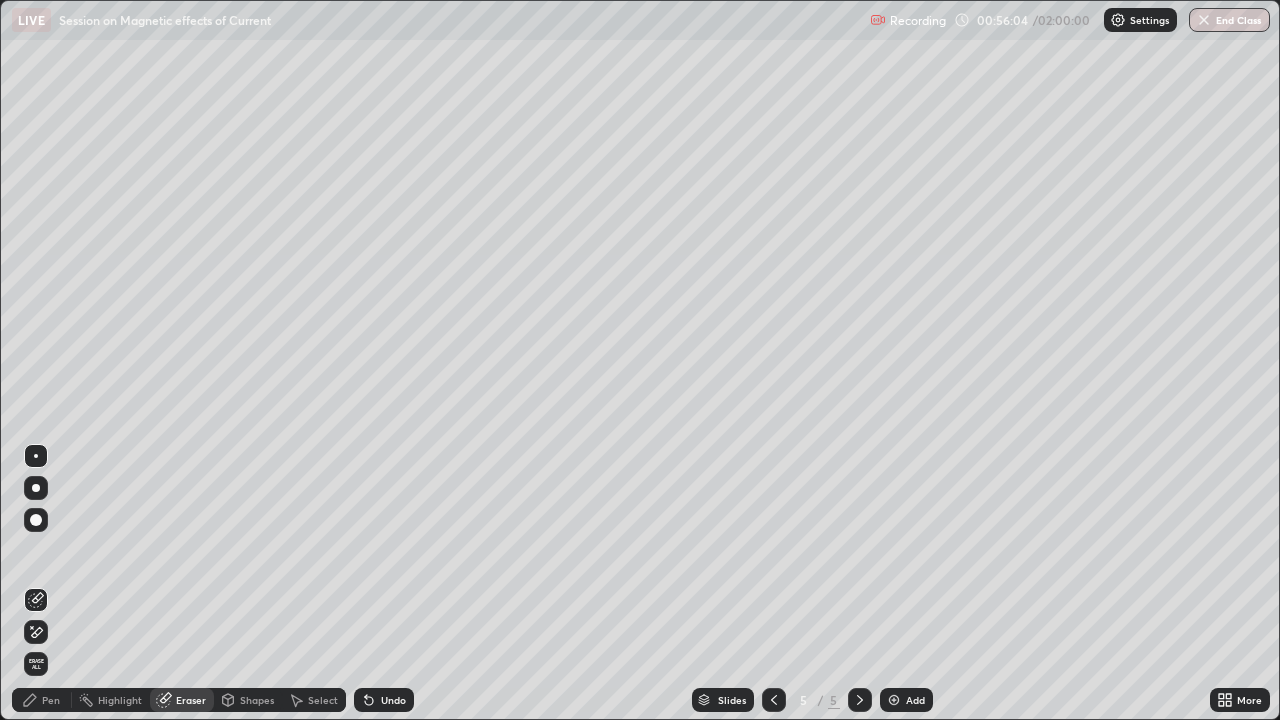 click on "Pen" at bounding box center (51, 700) 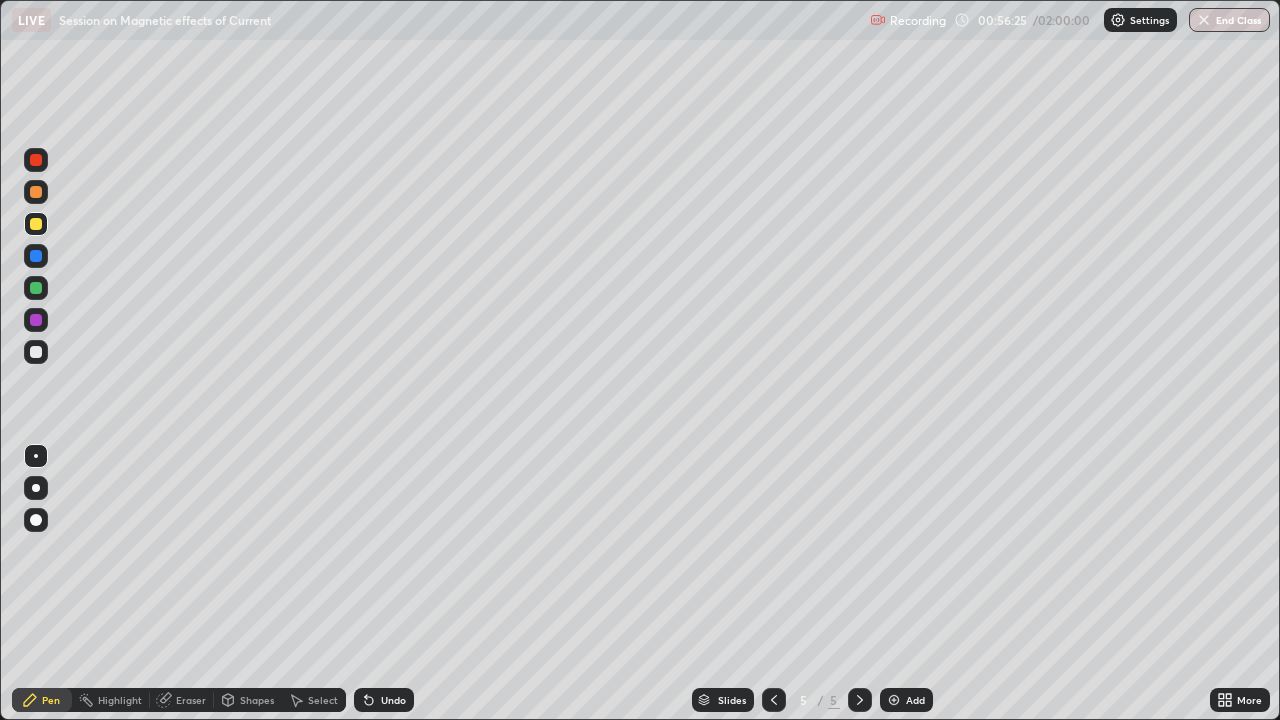 click at bounding box center [36, 288] 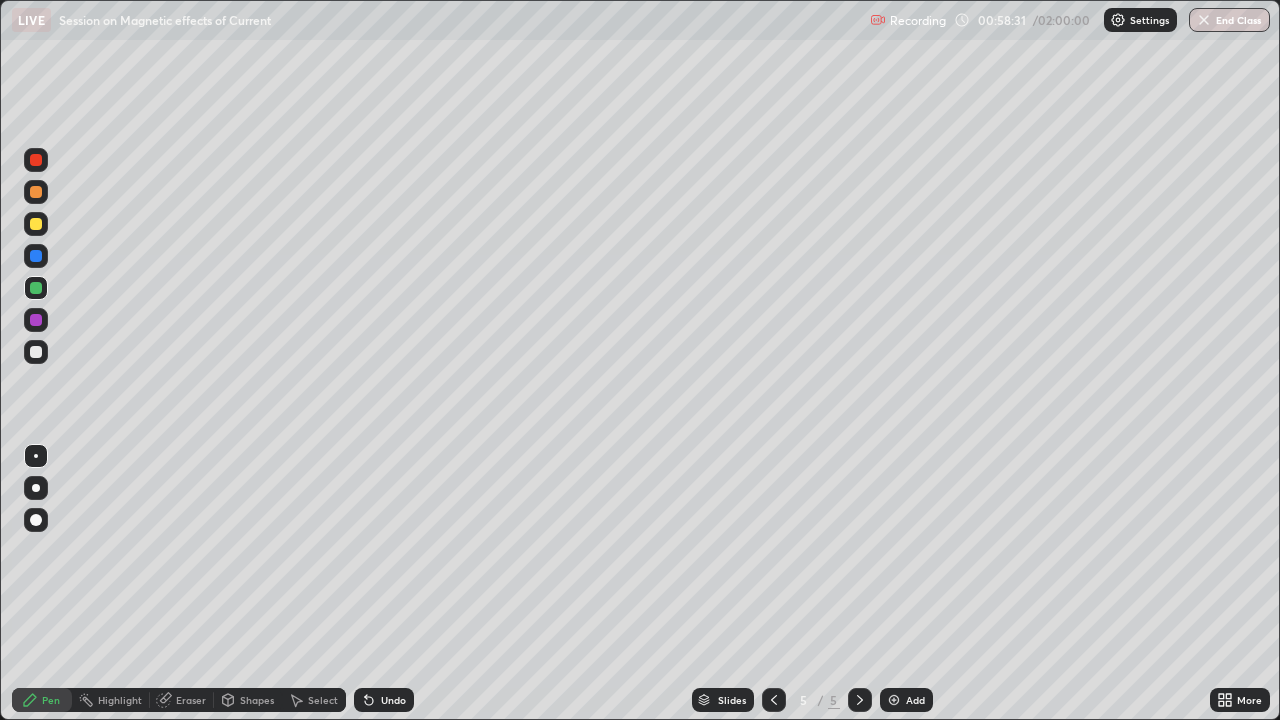 click on "Eraser" at bounding box center (191, 700) 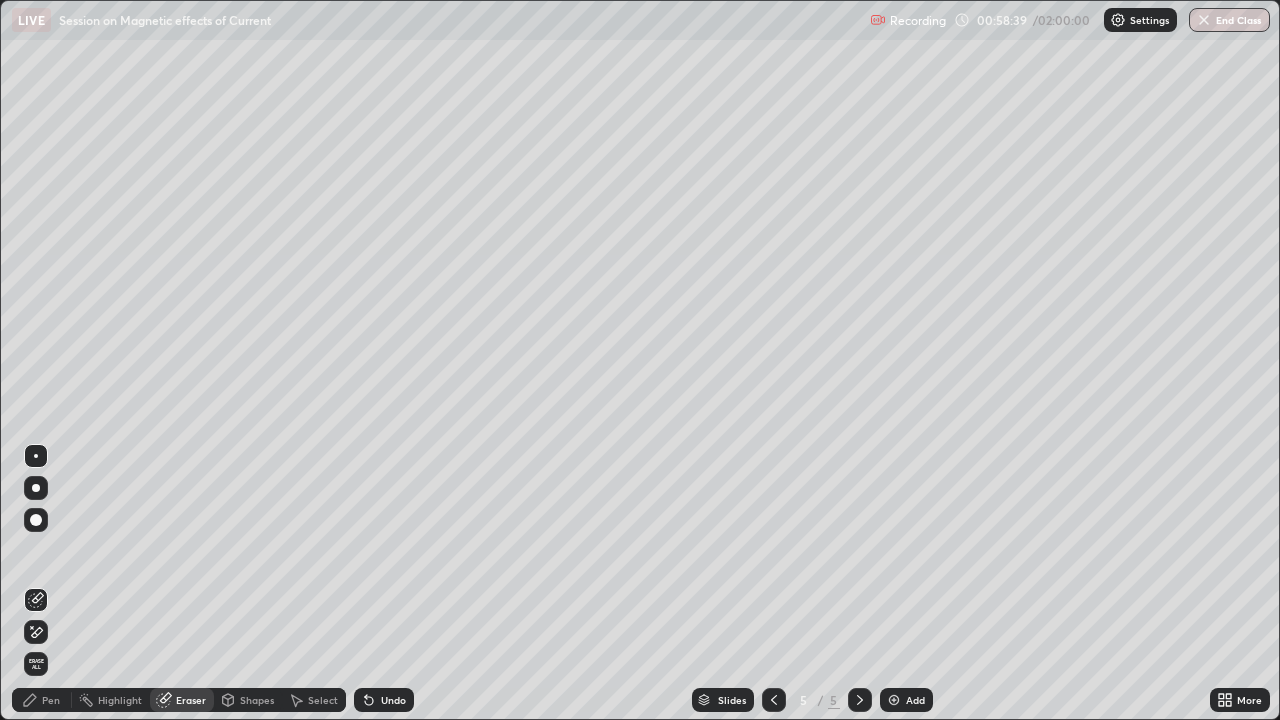 click on "Pen" at bounding box center [51, 700] 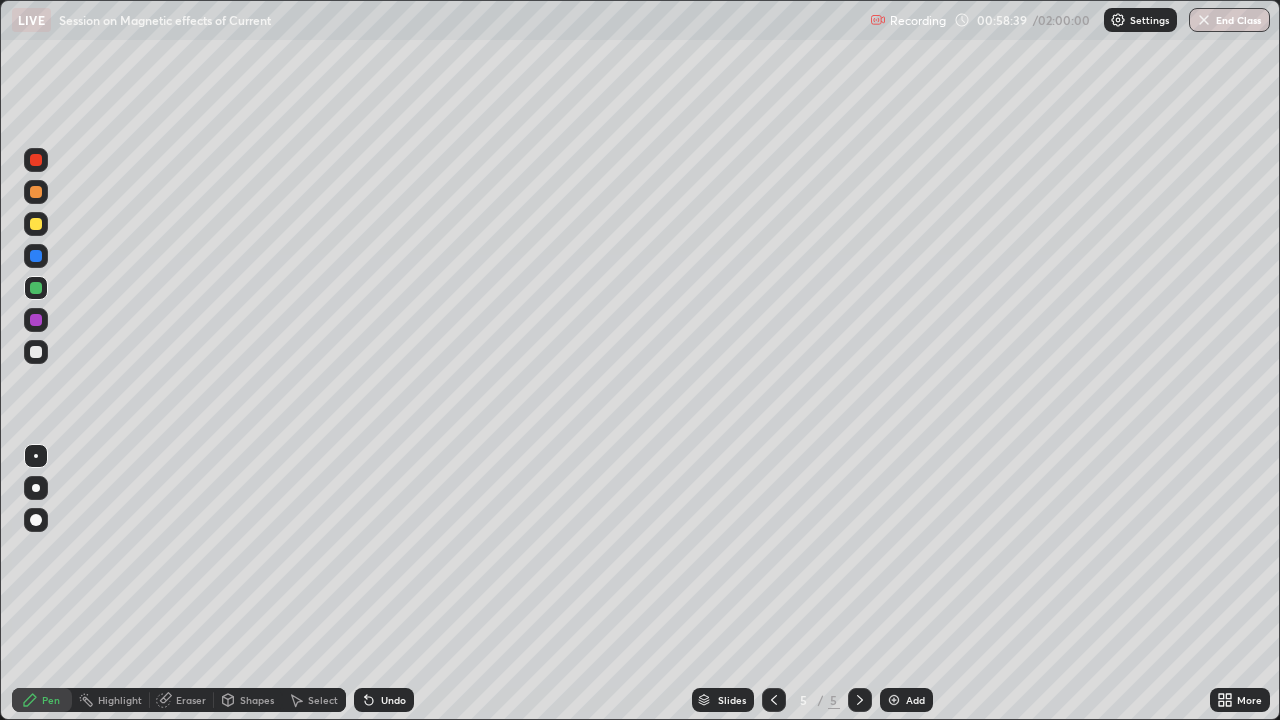 click at bounding box center (36, 352) 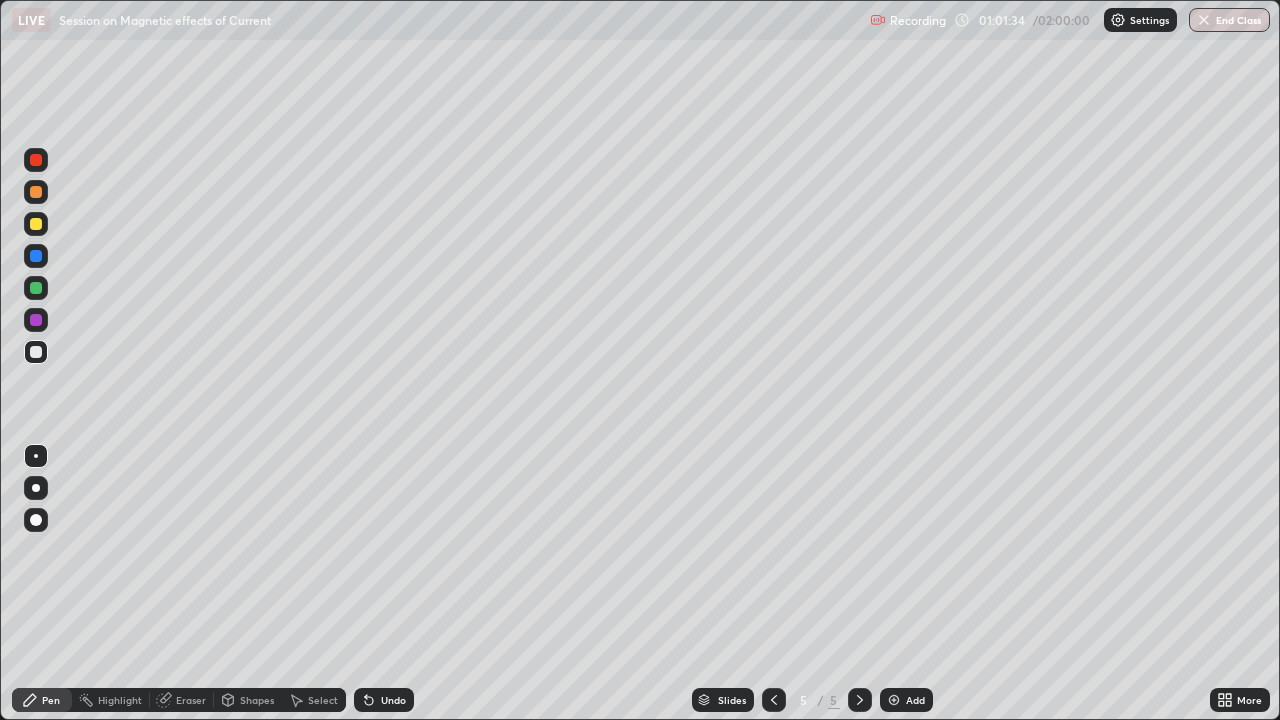 click on "Add" at bounding box center (915, 700) 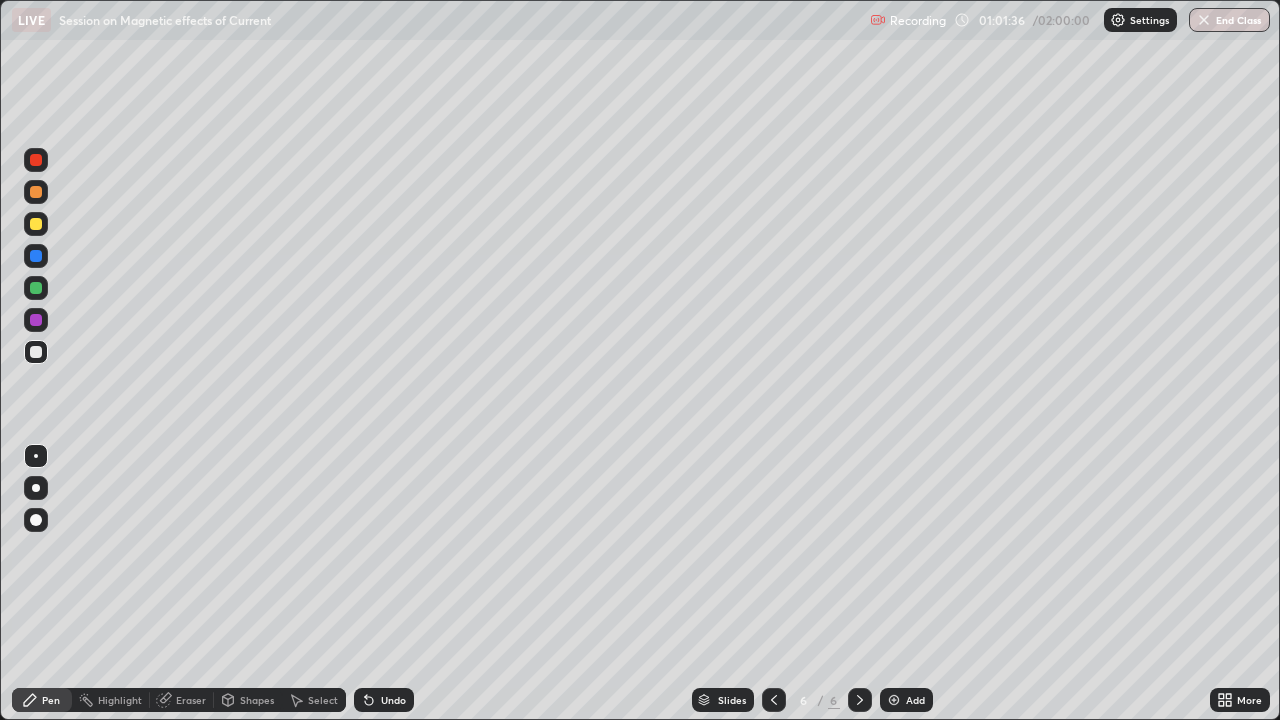 click at bounding box center (36, 224) 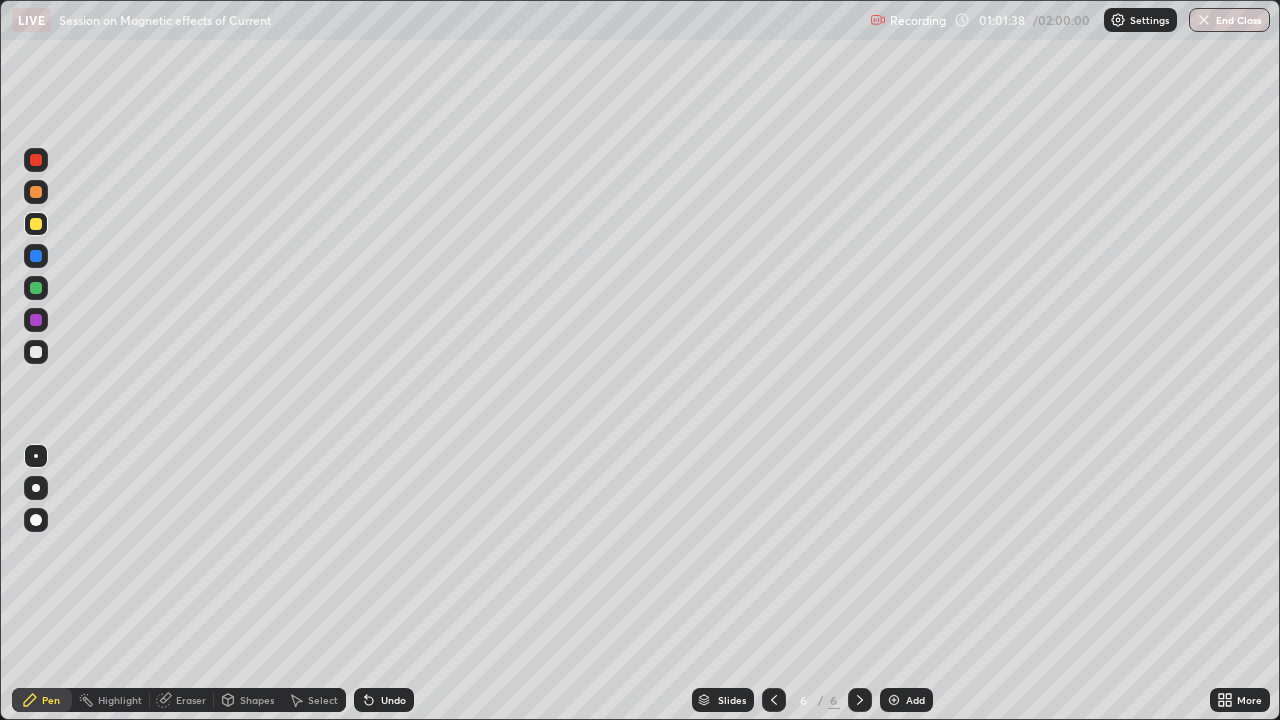click at bounding box center (36, 192) 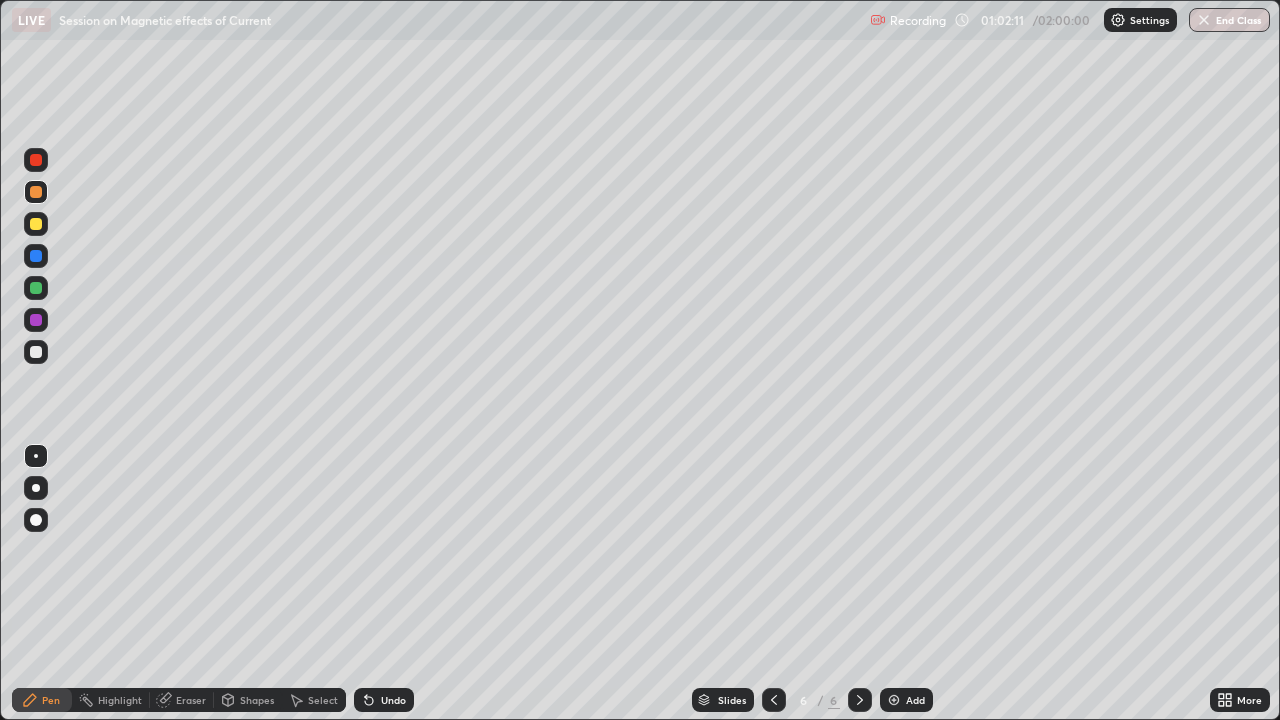 click at bounding box center [36, 224] 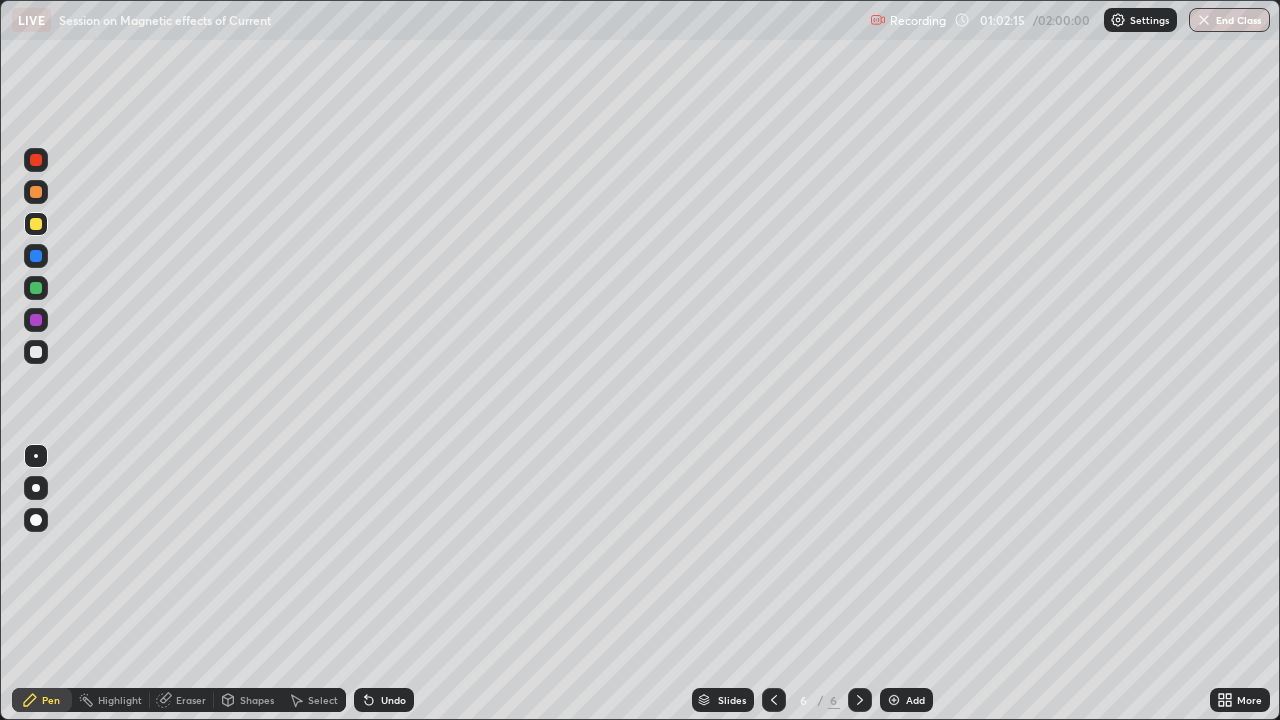 click at bounding box center (36, 192) 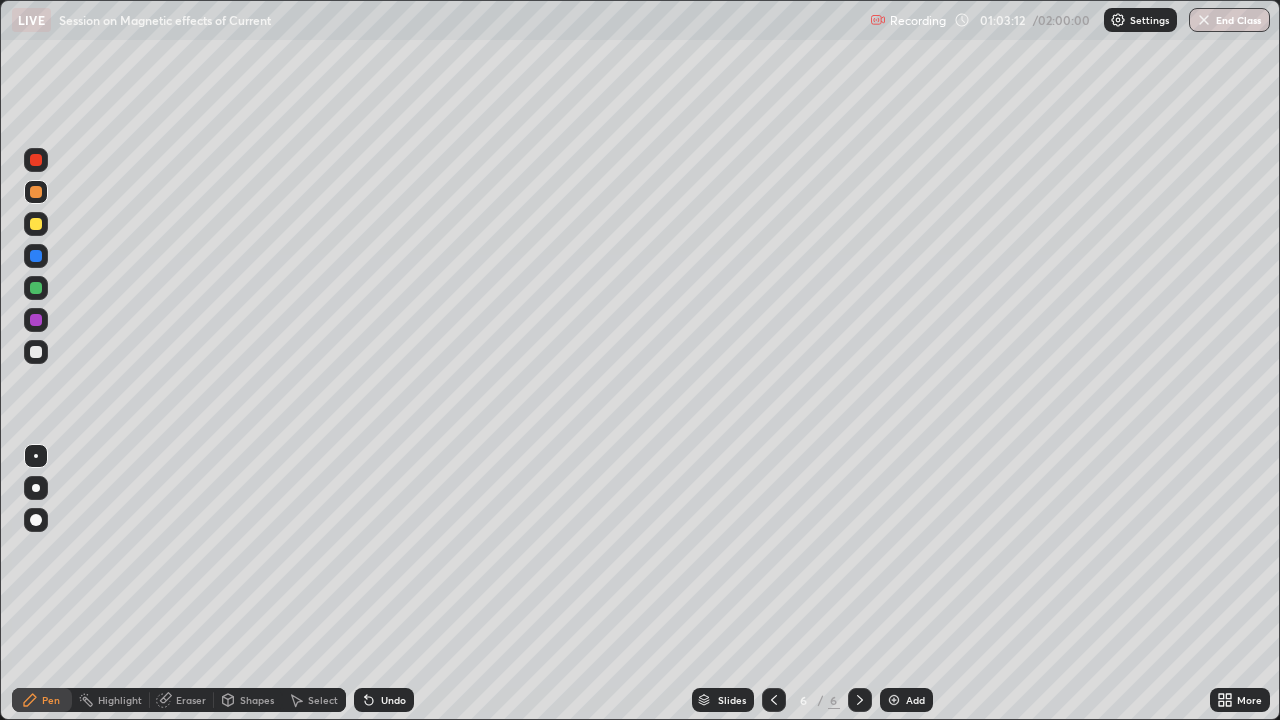 click at bounding box center (36, 224) 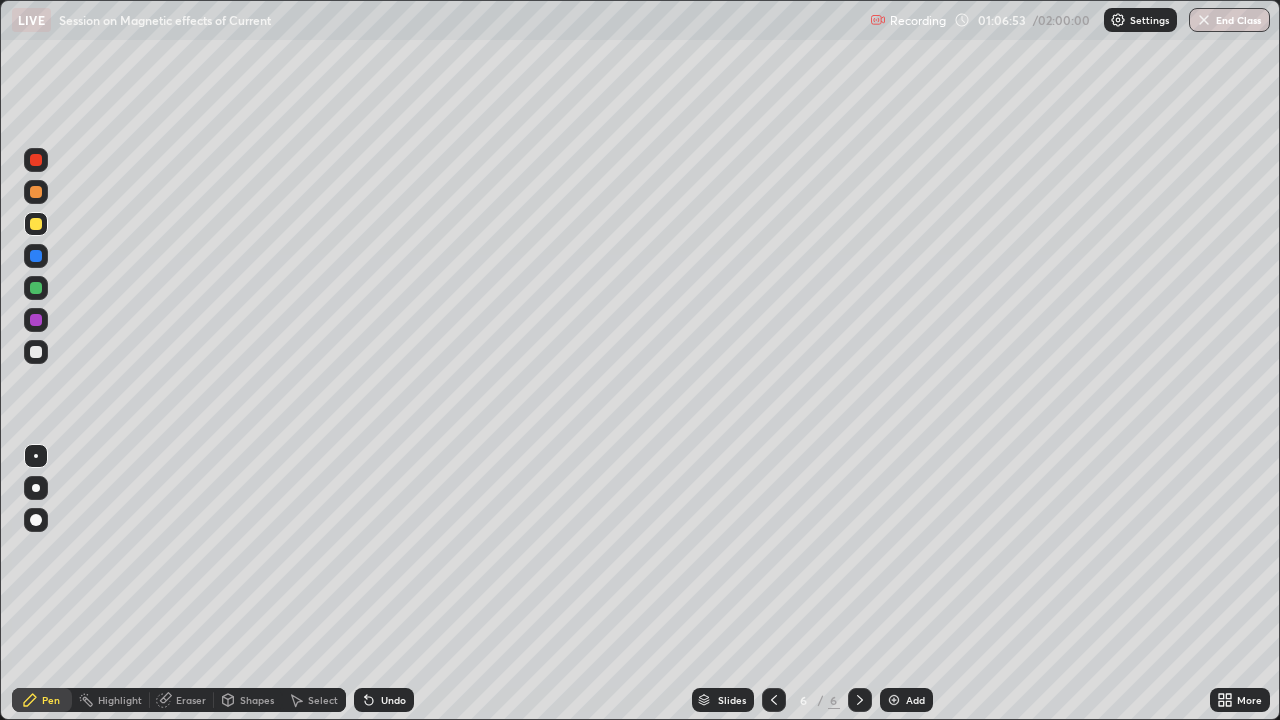 click at bounding box center (36, 288) 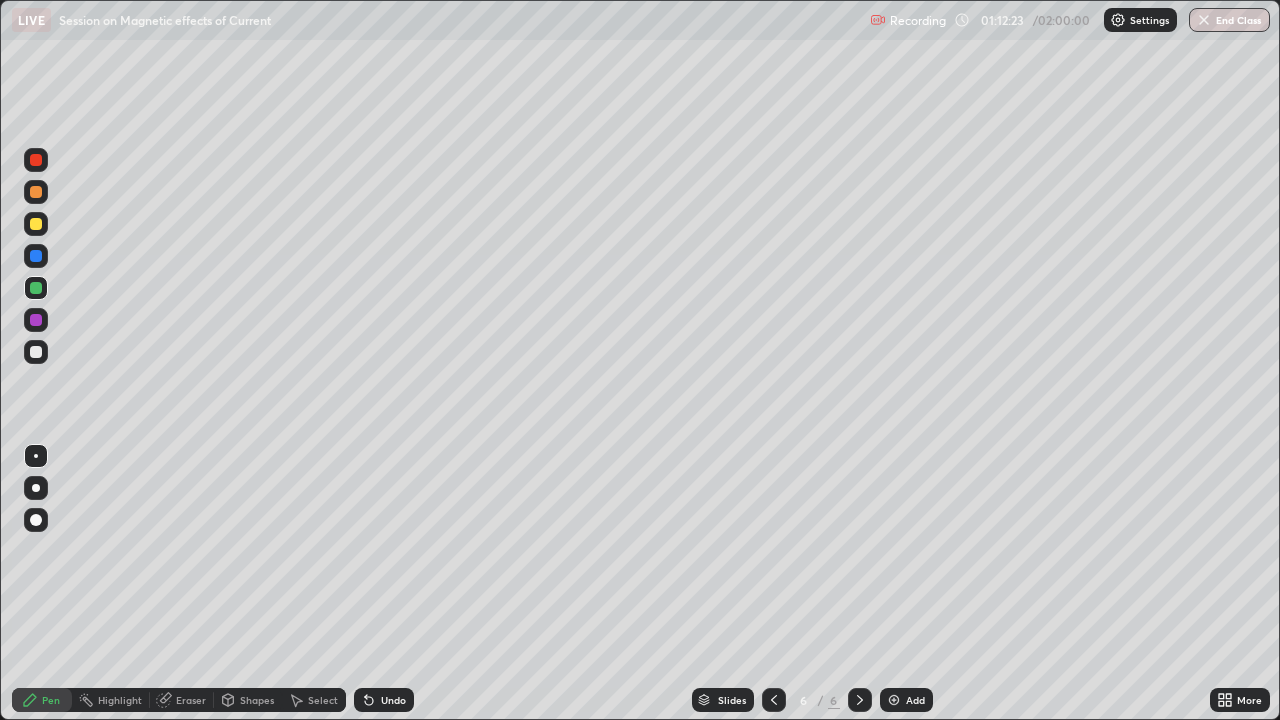 click at bounding box center (36, 320) 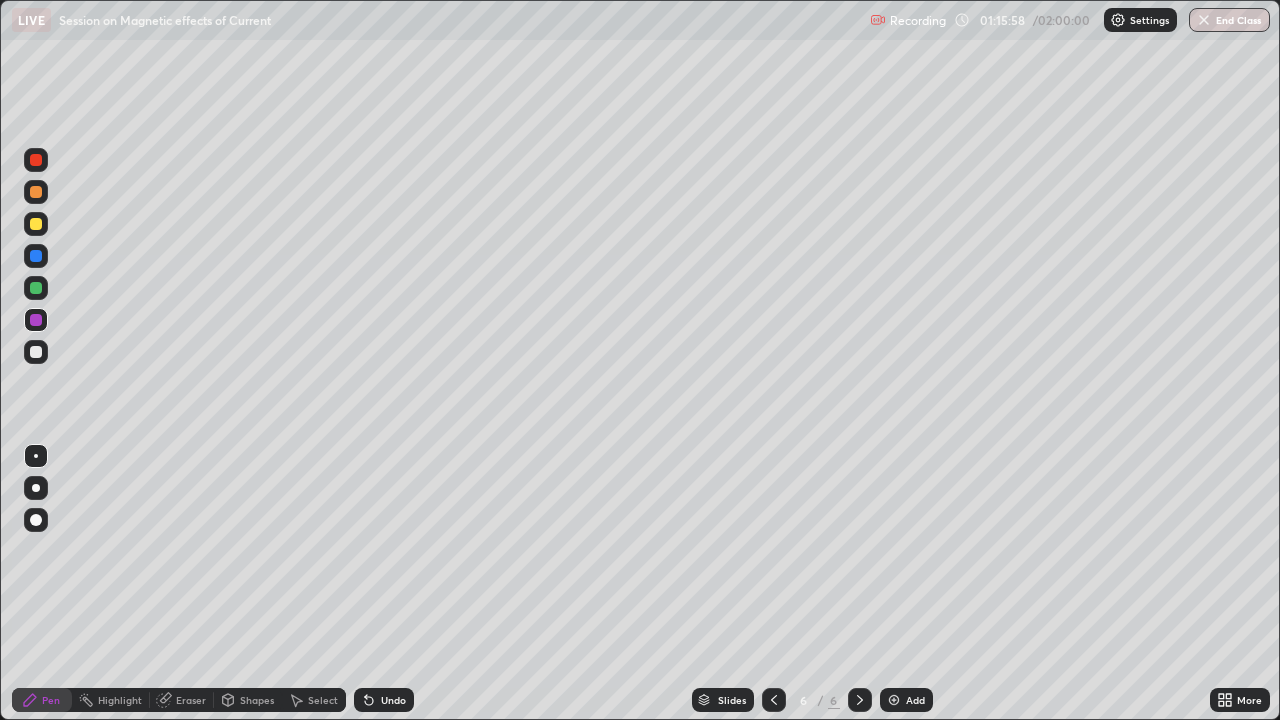 click on "Add" at bounding box center [906, 700] 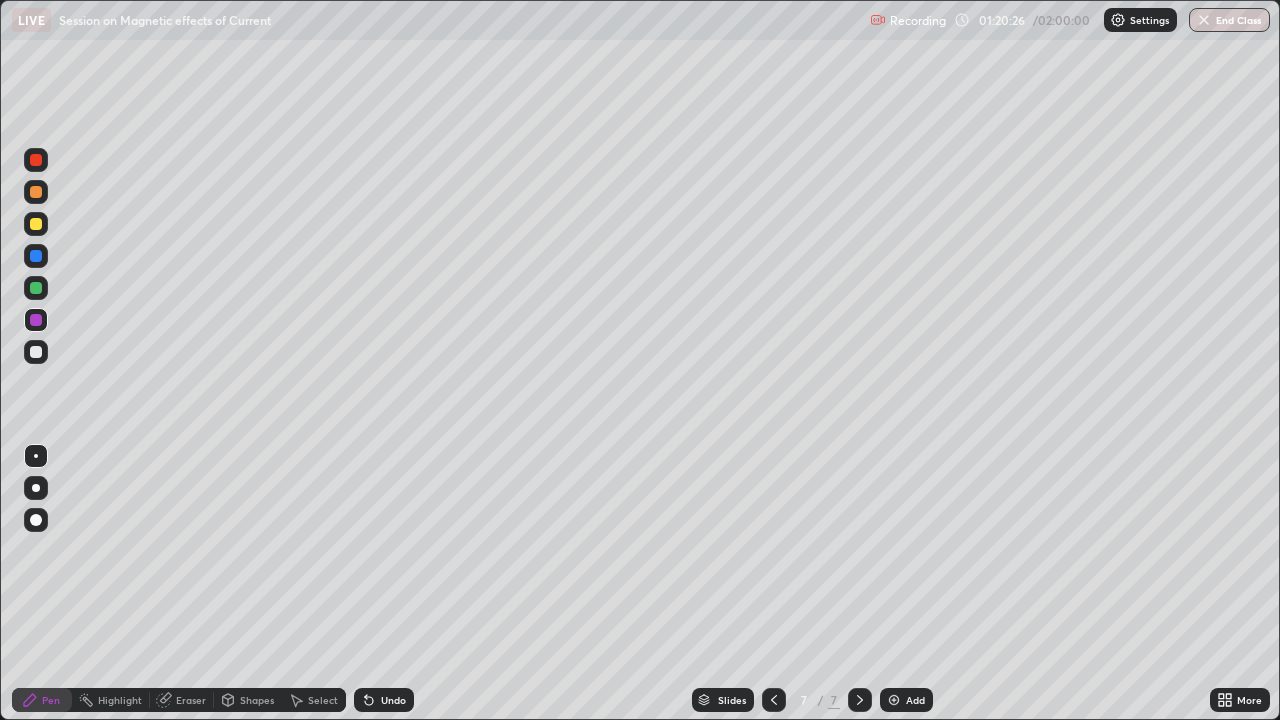 click on "Undo" at bounding box center (384, 700) 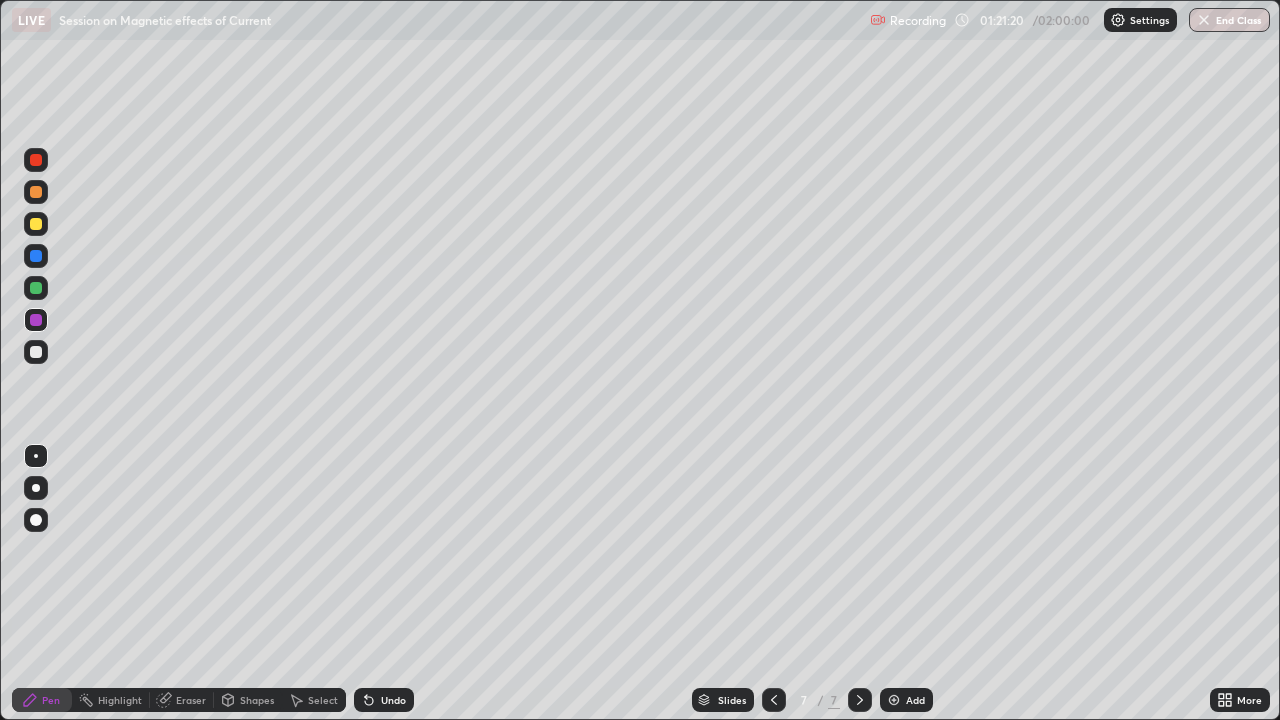 click 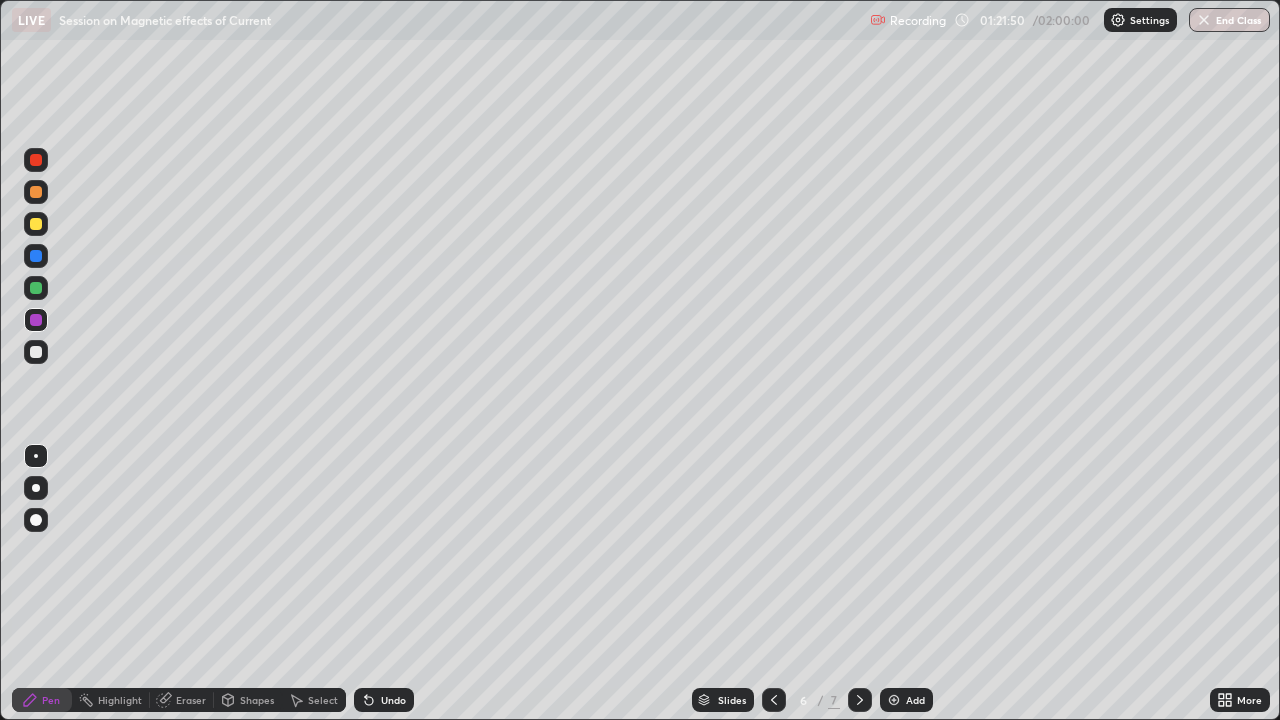 click on "Highlight" at bounding box center [120, 700] 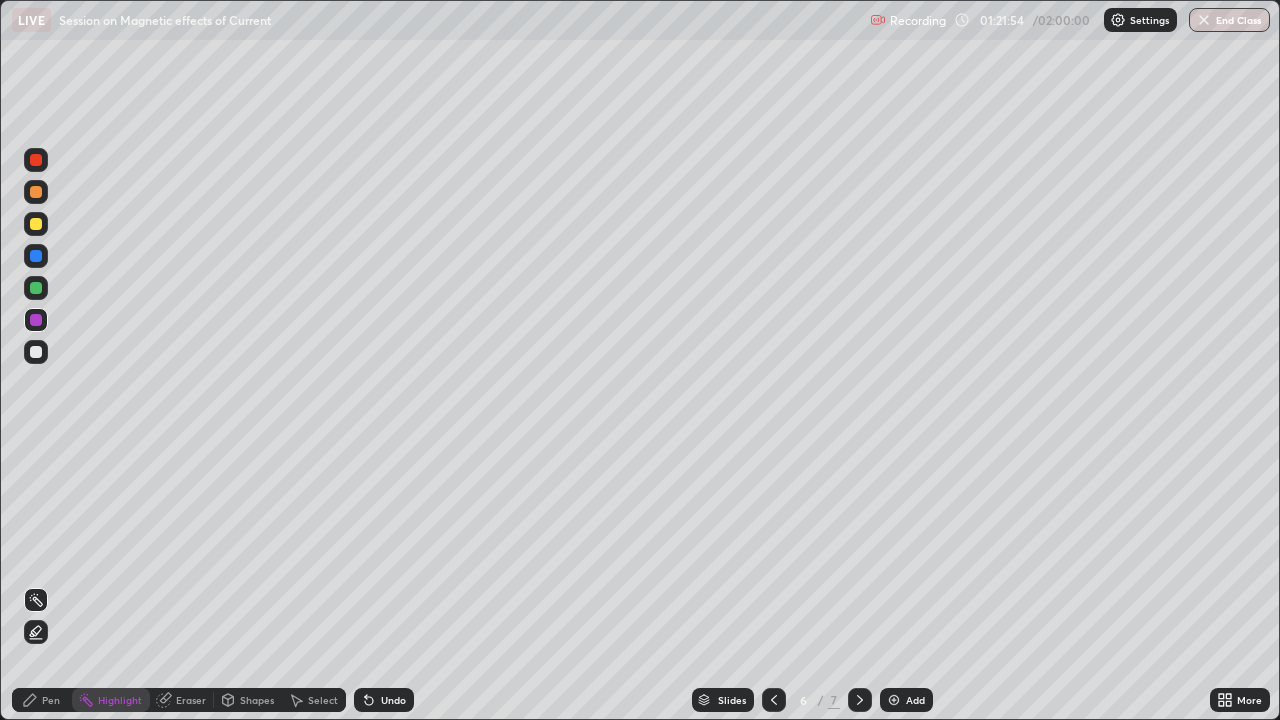 click at bounding box center (36, 352) 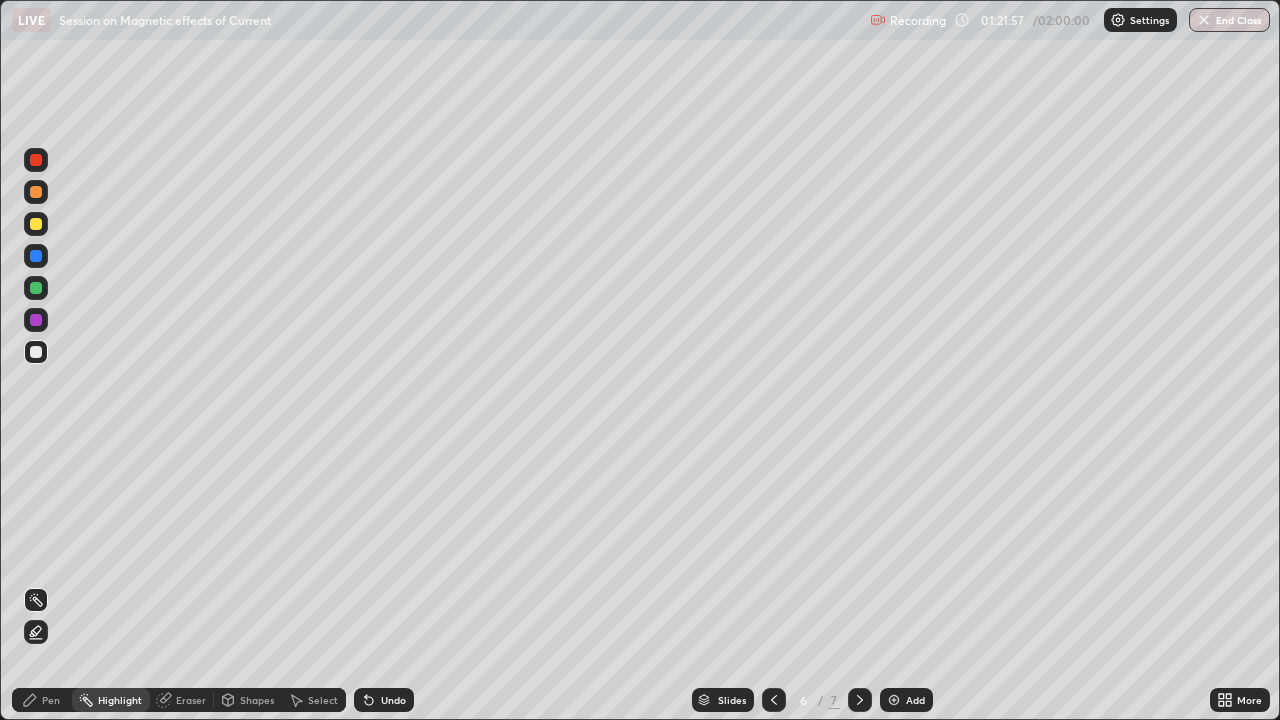 click on "Undo" at bounding box center [393, 700] 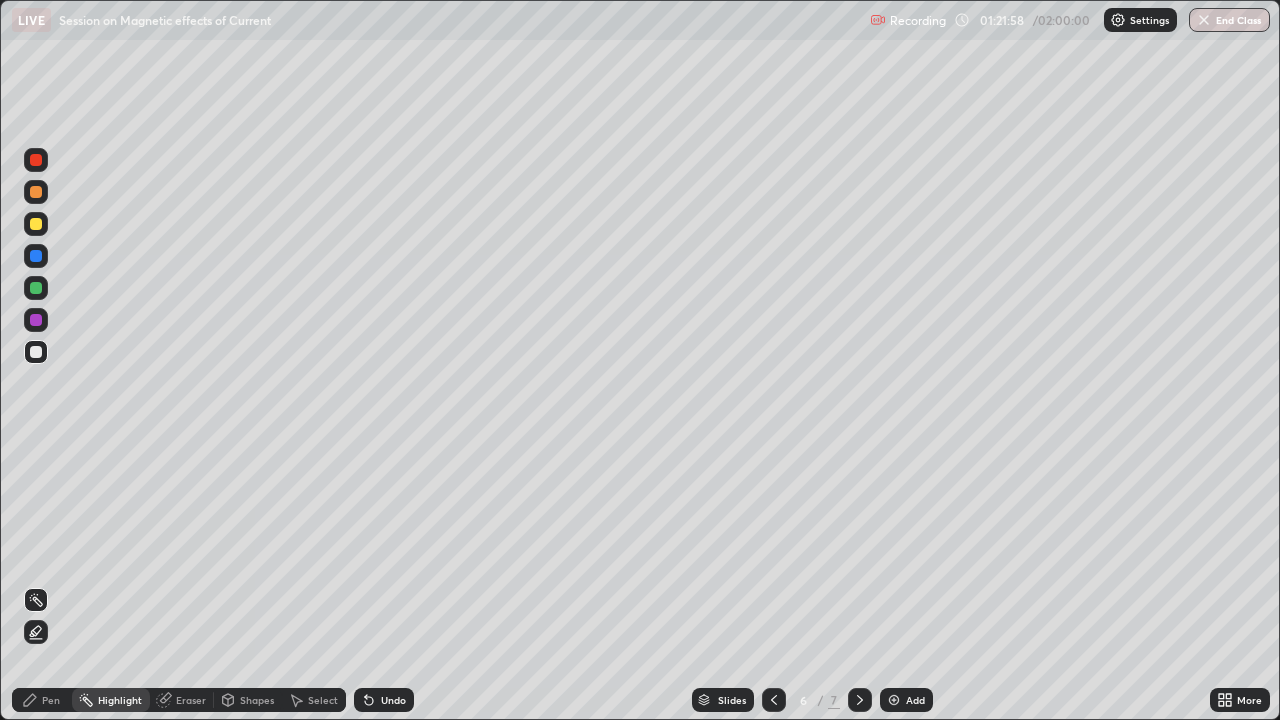 click on "Pen" at bounding box center (42, 700) 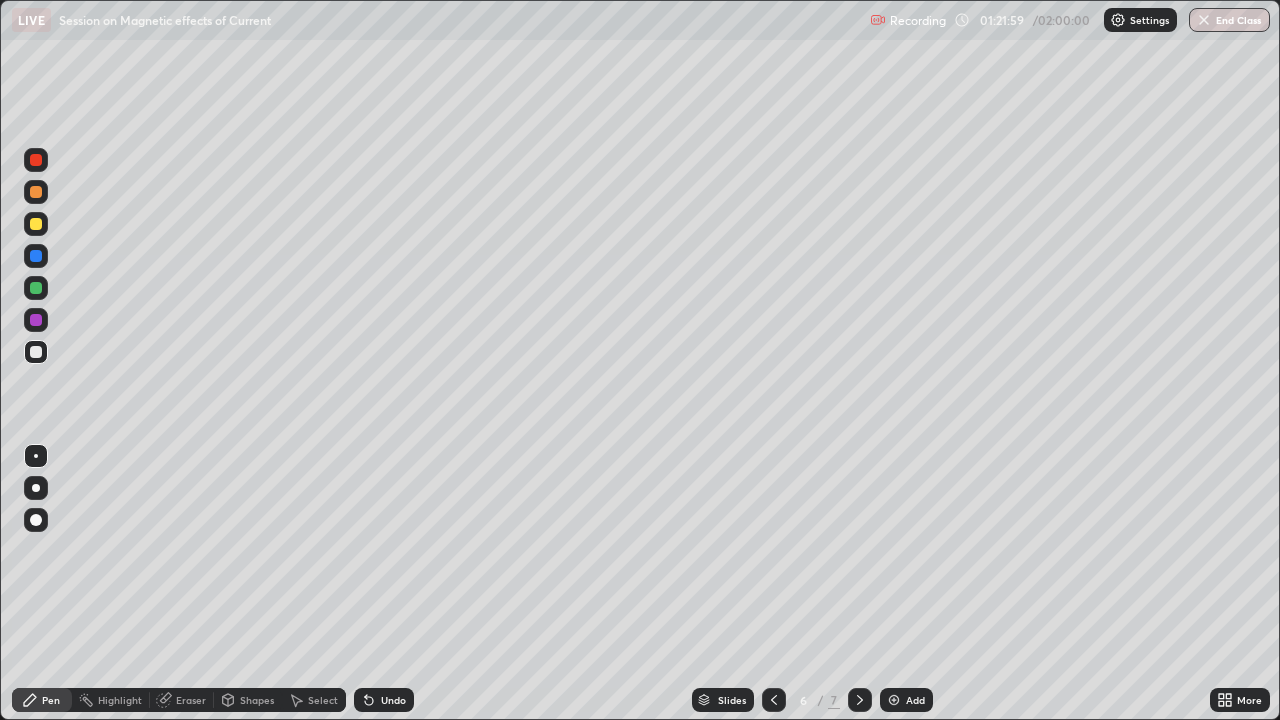 click at bounding box center (36, 288) 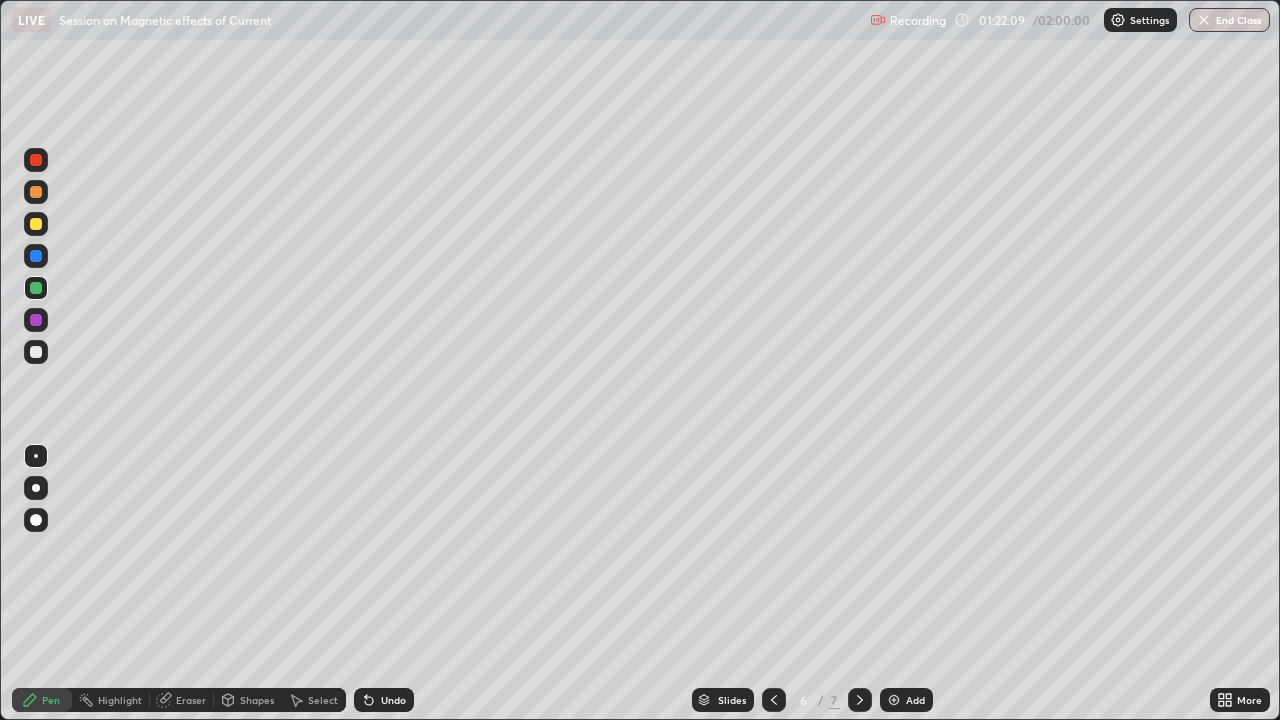 click on "Eraser" at bounding box center [191, 700] 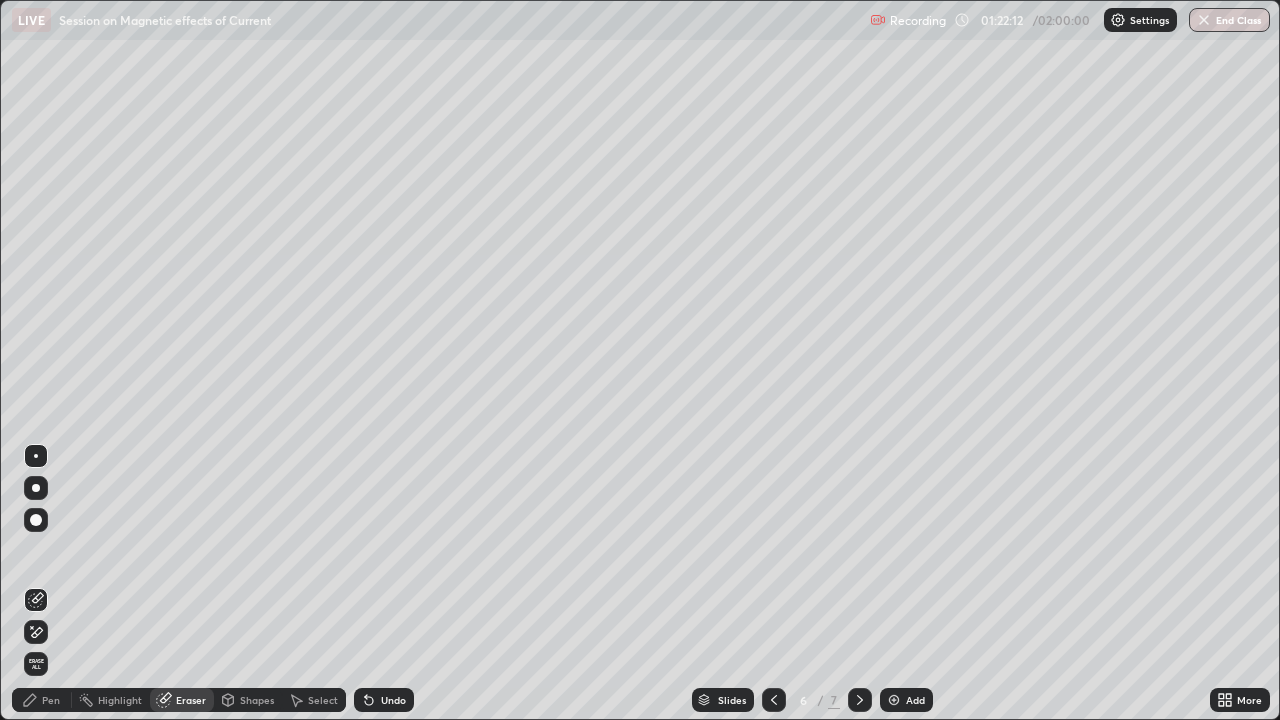 click on "Pen" at bounding box center [51, 700] 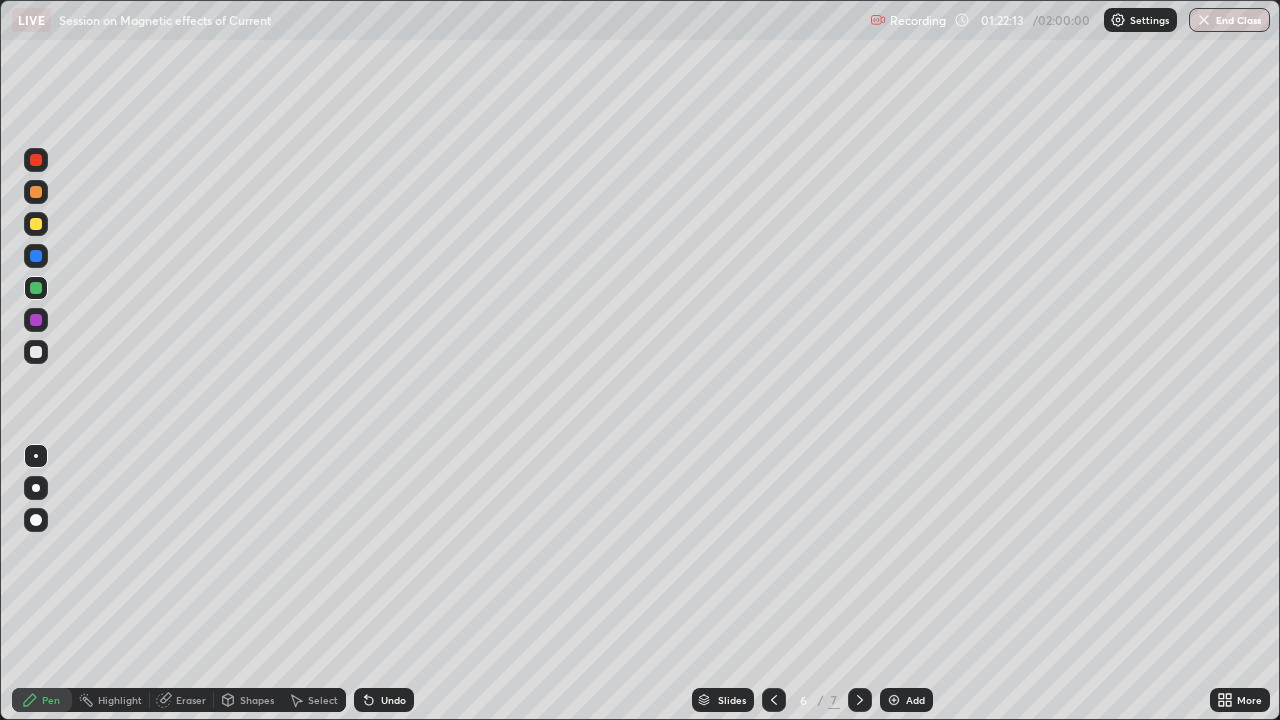 click on "Pen" at bounding box center [42, 700] 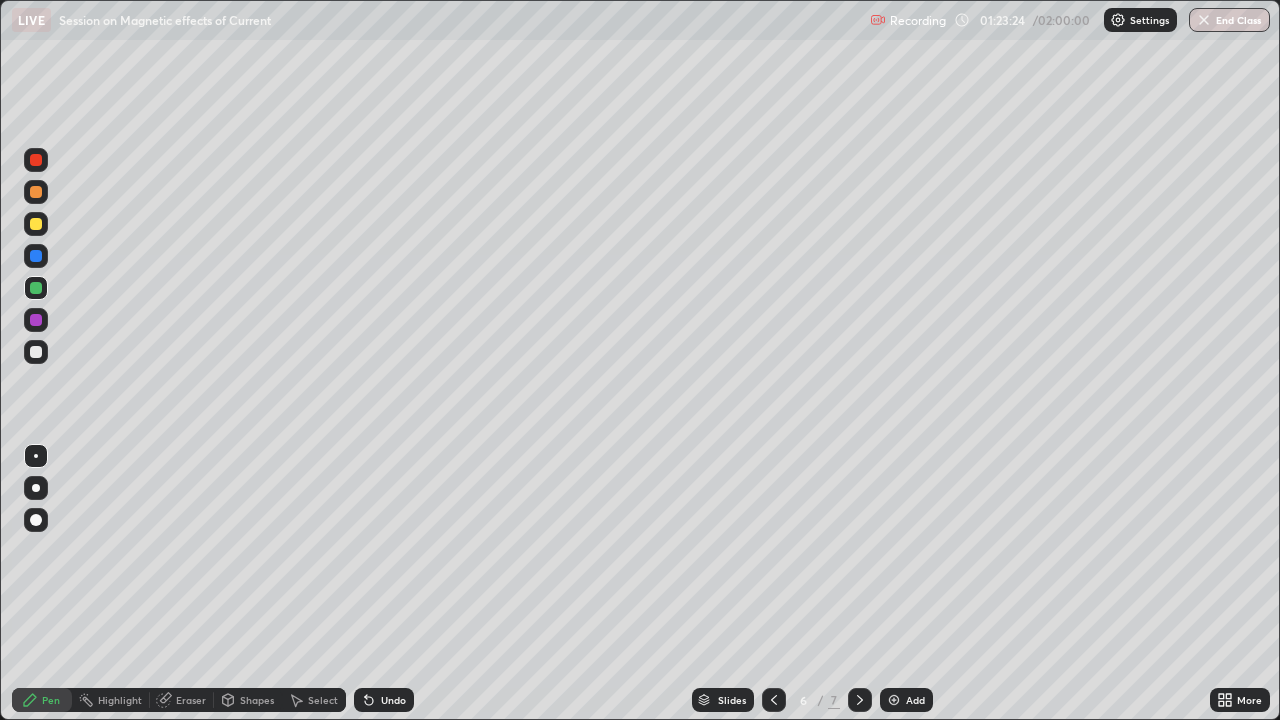 click at bounding box center (36, 224) 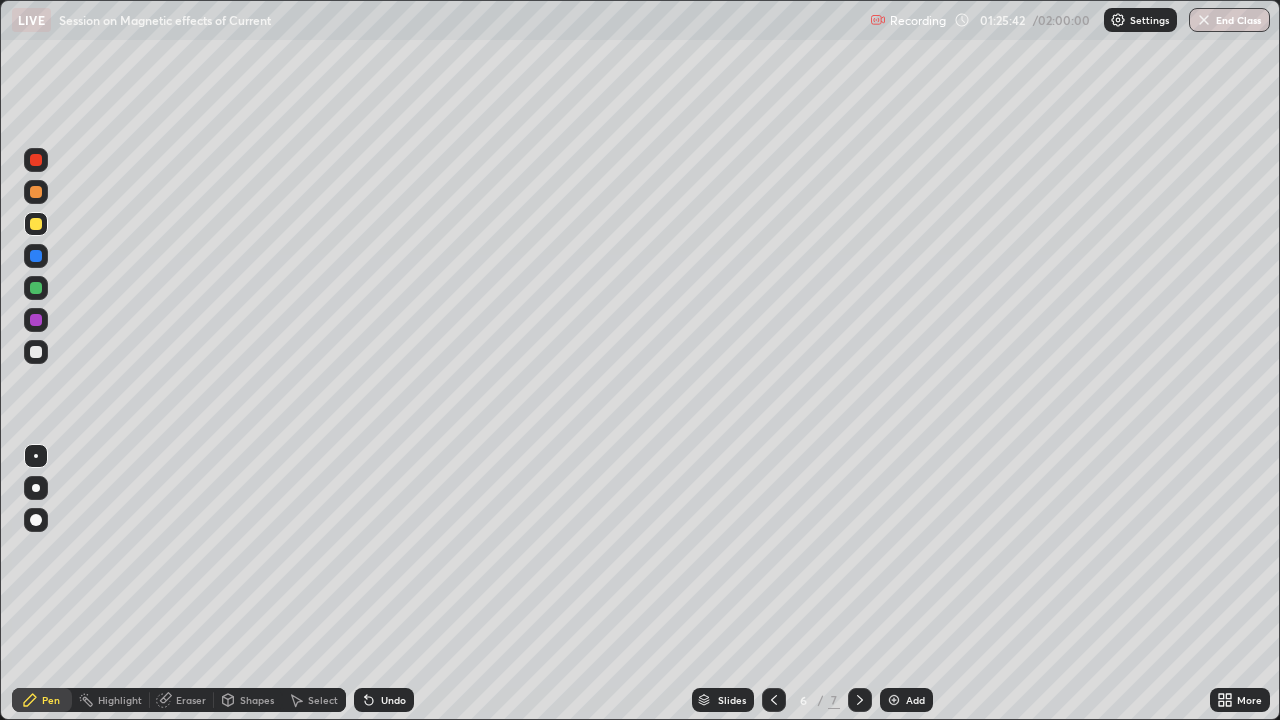 click on "Undo" at bounding box center [393, 700] 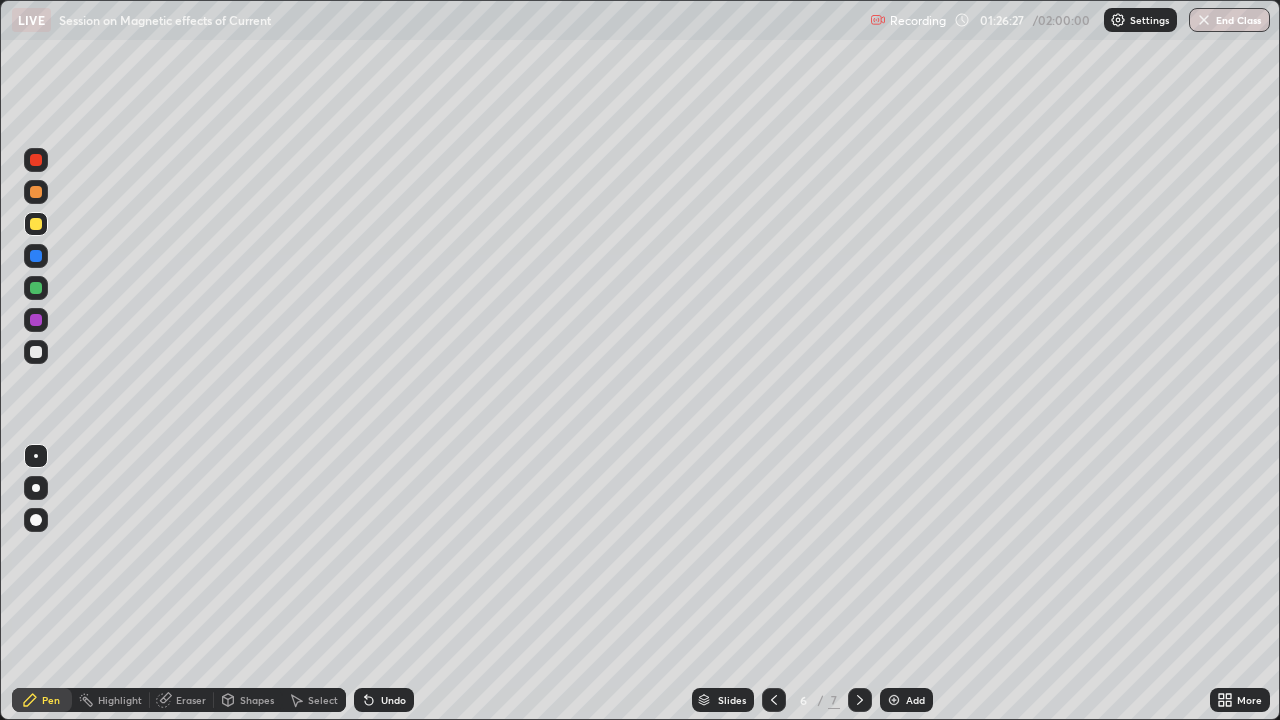 click 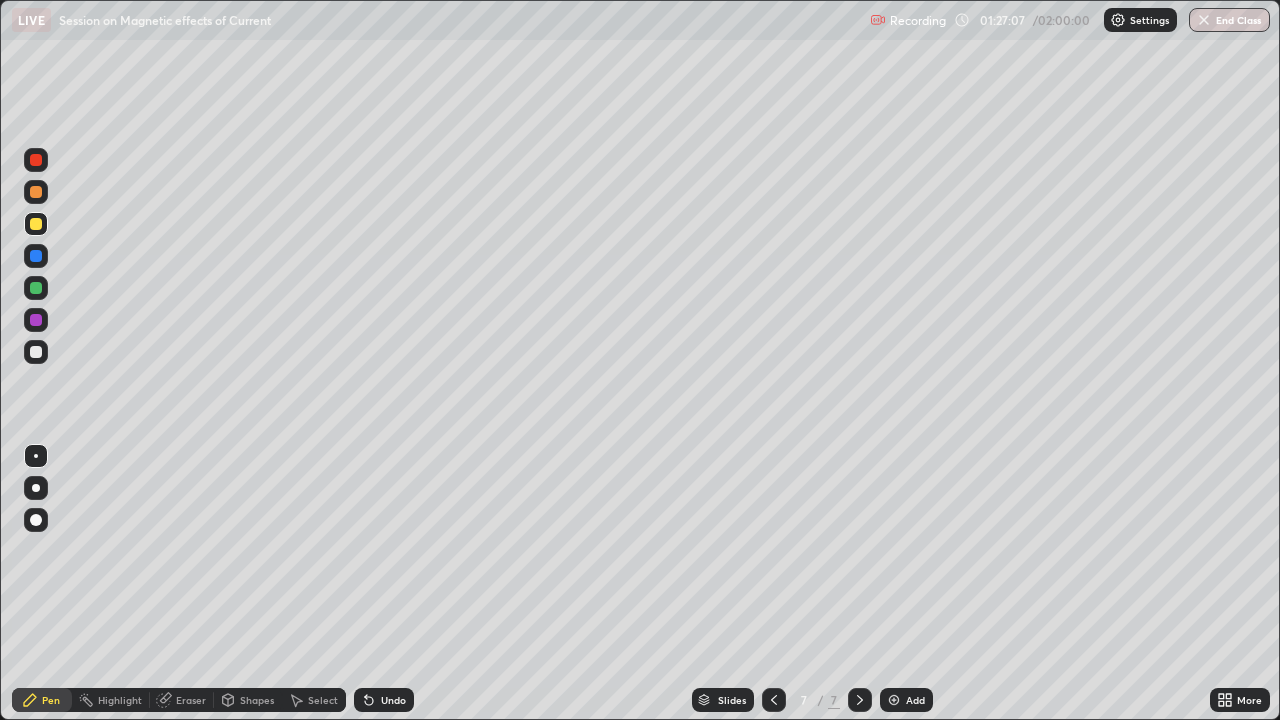 click at bounding box center (36, 192) 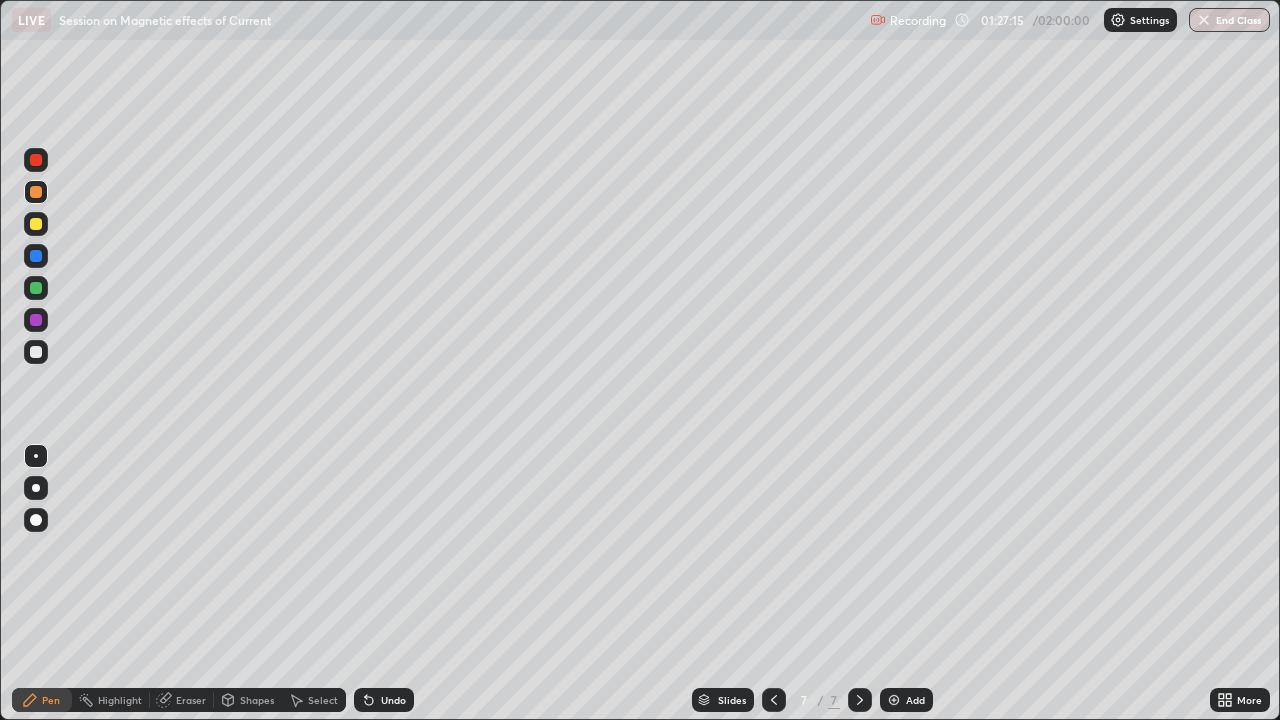 click on "Undo" at bounding box center [393, 700] 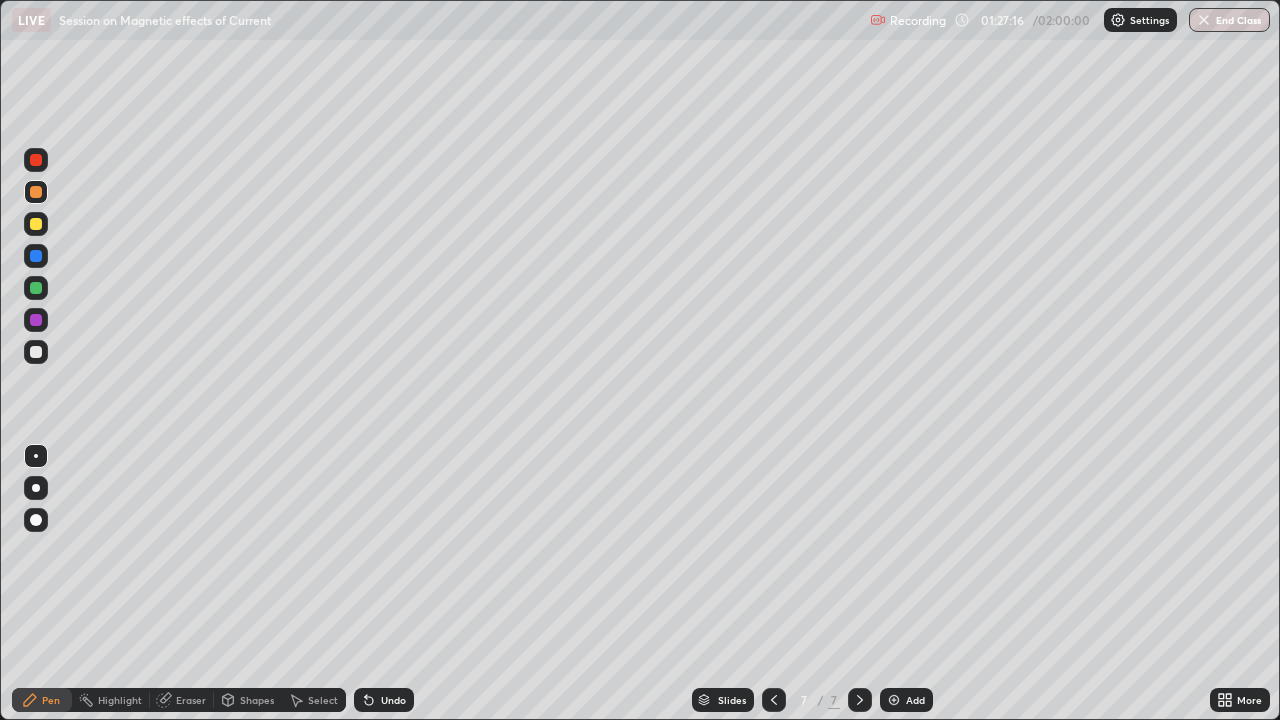 click on "Undo" at bounding box center [384, 700] 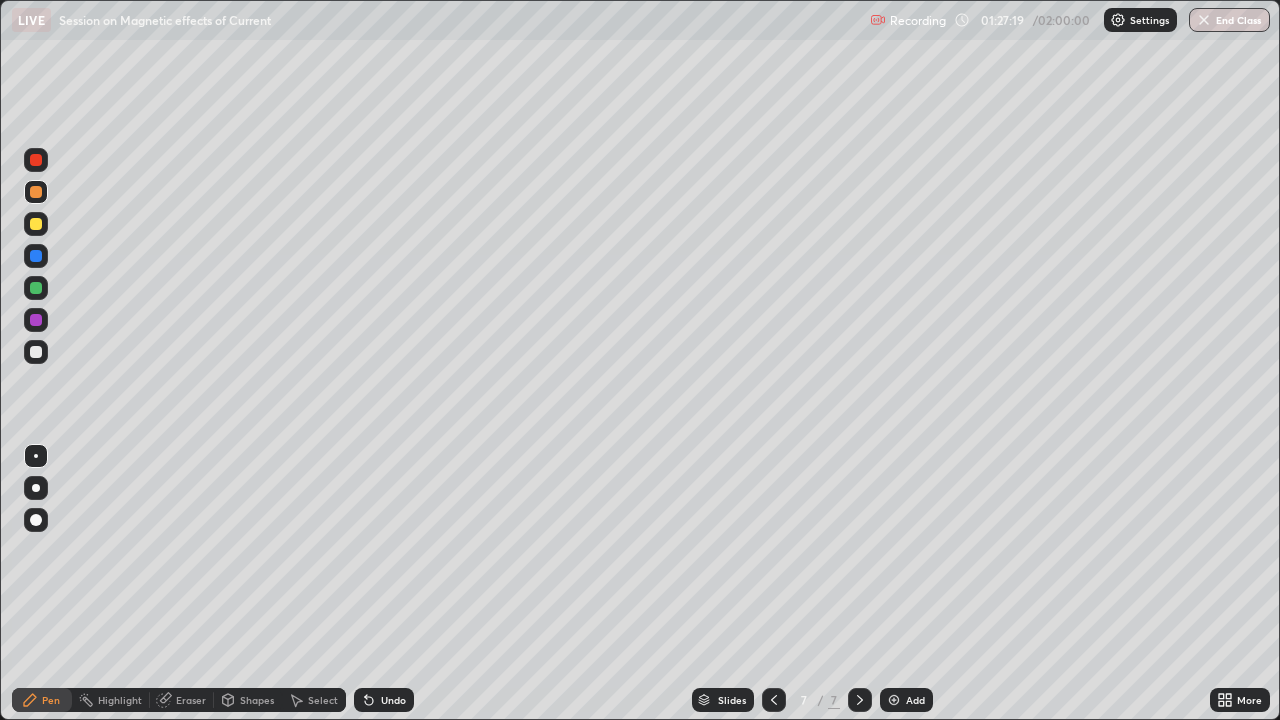click on "Eraser" at bounding box center [191, 700] 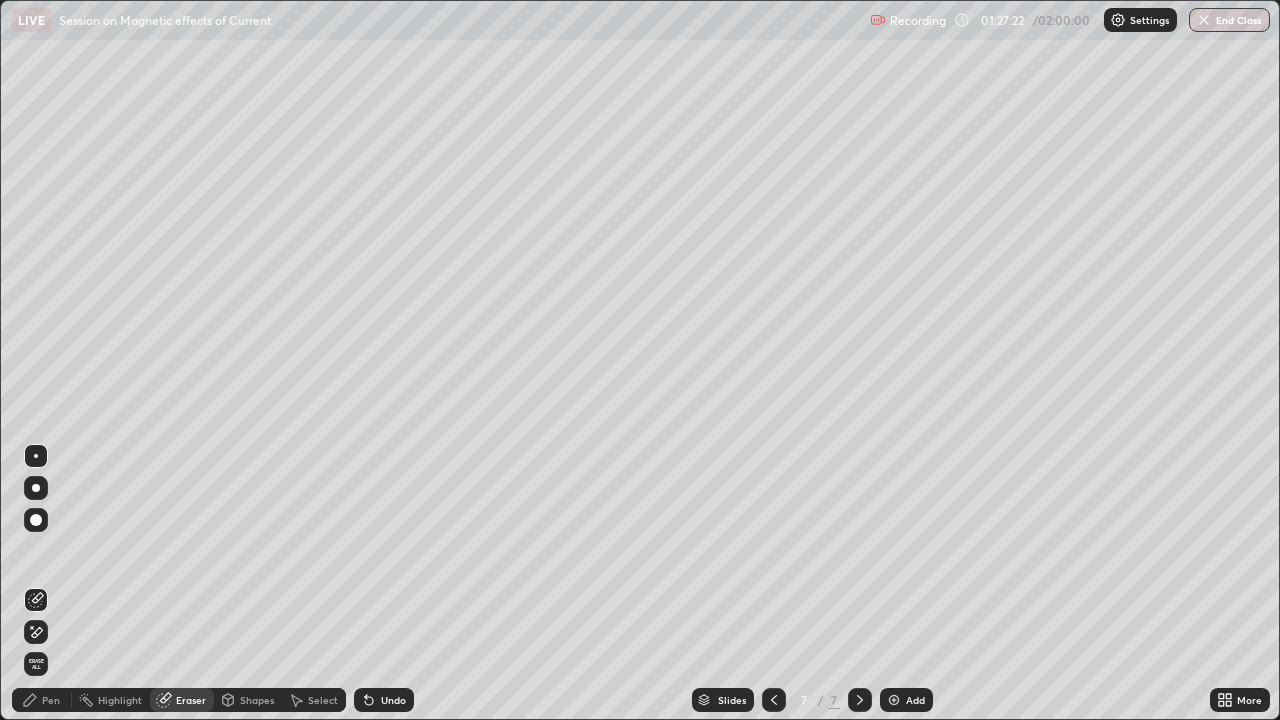 click on "Pen" at bounding box center (51, 700) 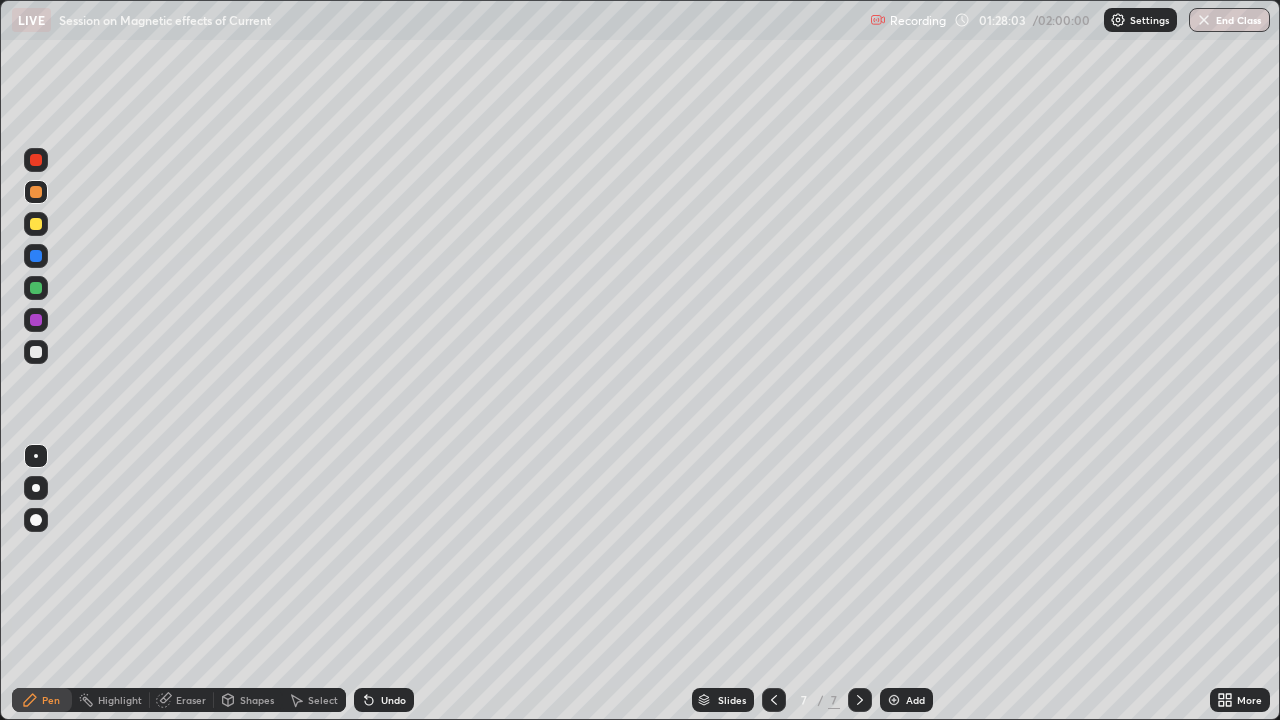 click at bounding box center [36, 256] 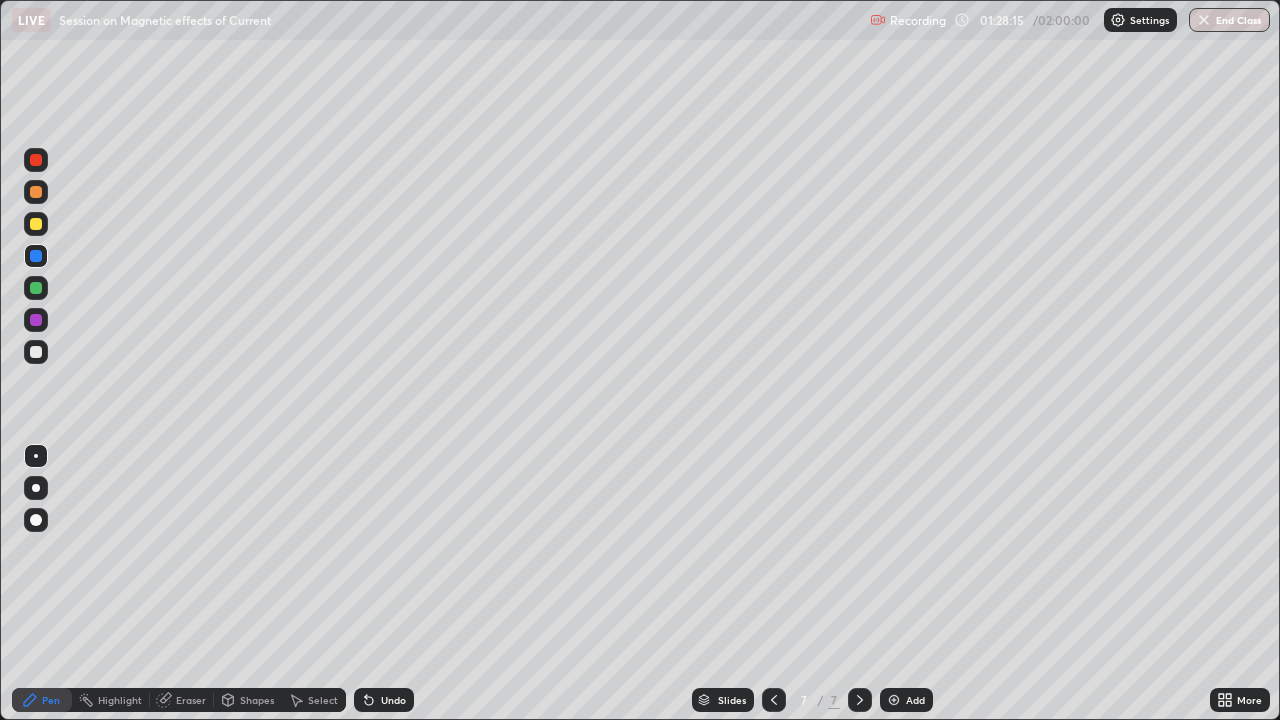 click at bounding box center [36, 224] 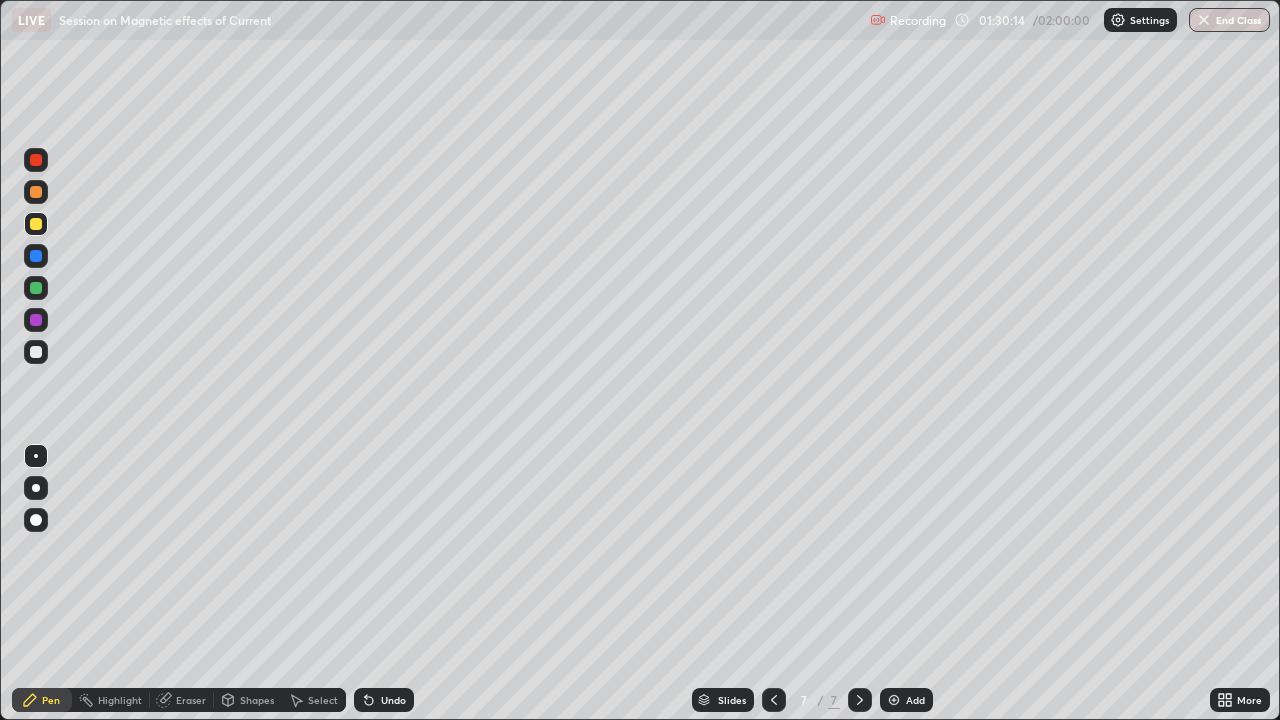 click at bounding box center (36, 320) 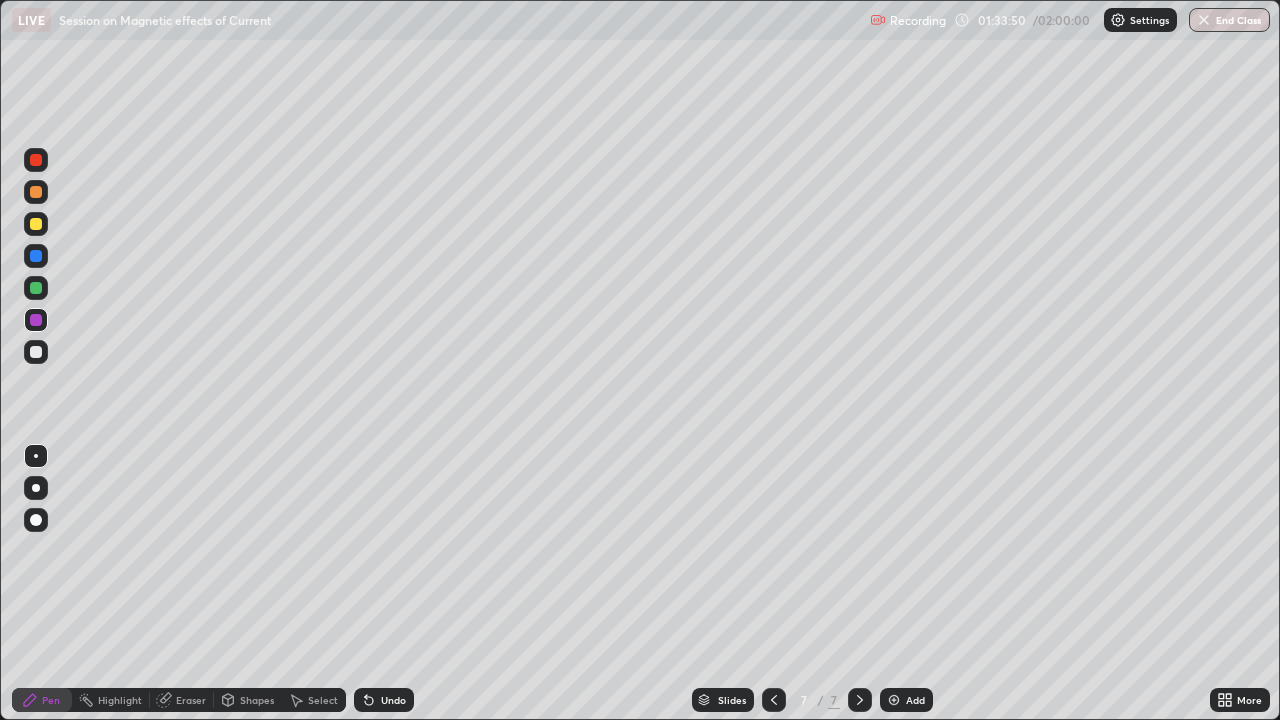 click at bounding box center (36, 192) 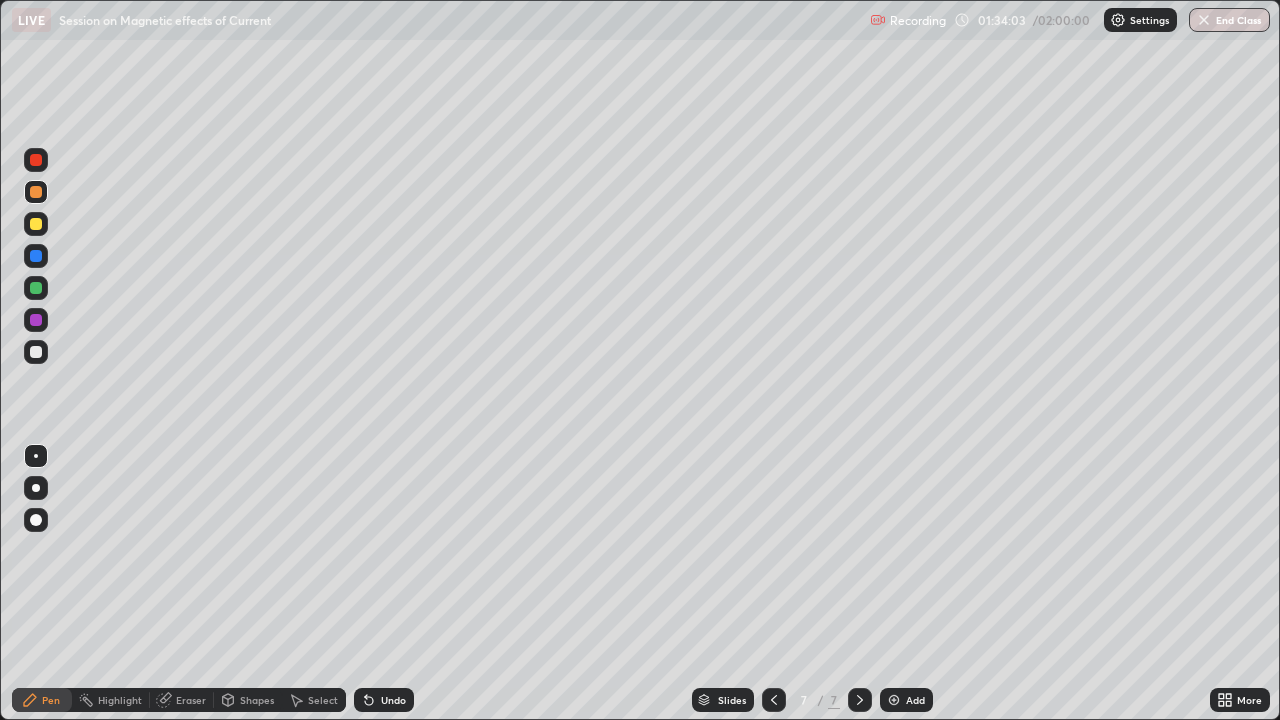 click on "Add" at bounding box center (906, 700) 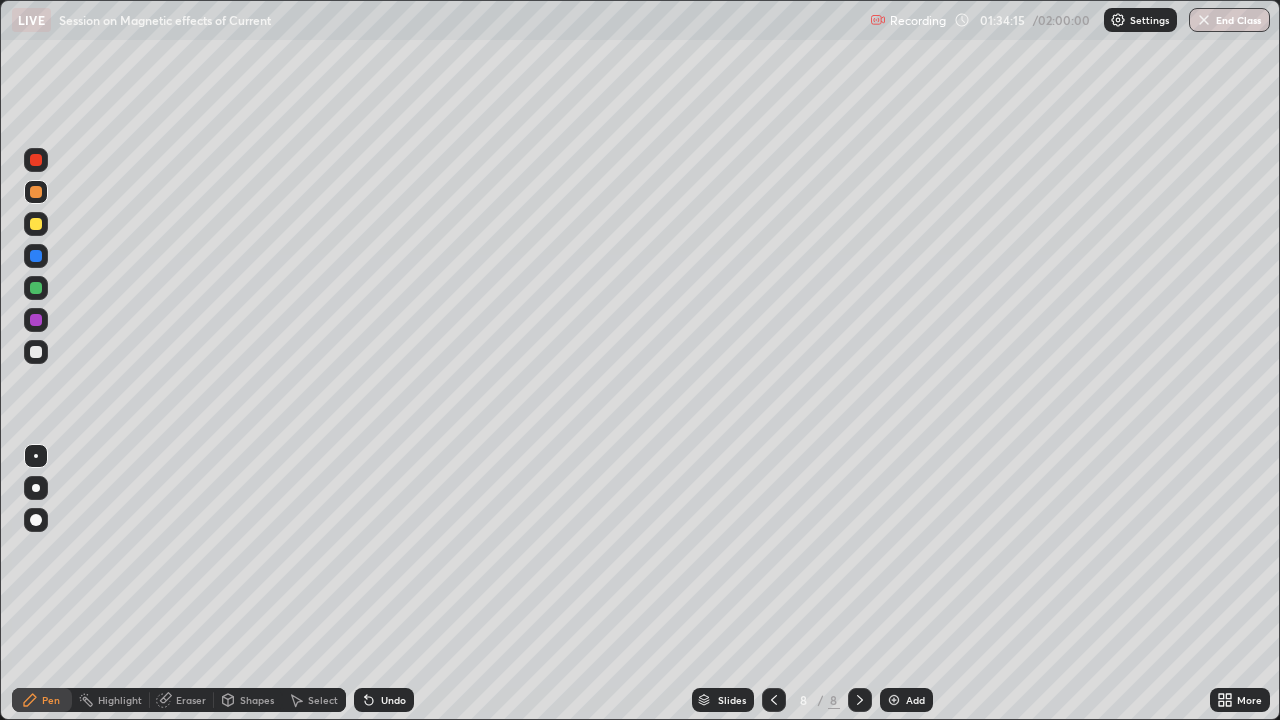 click 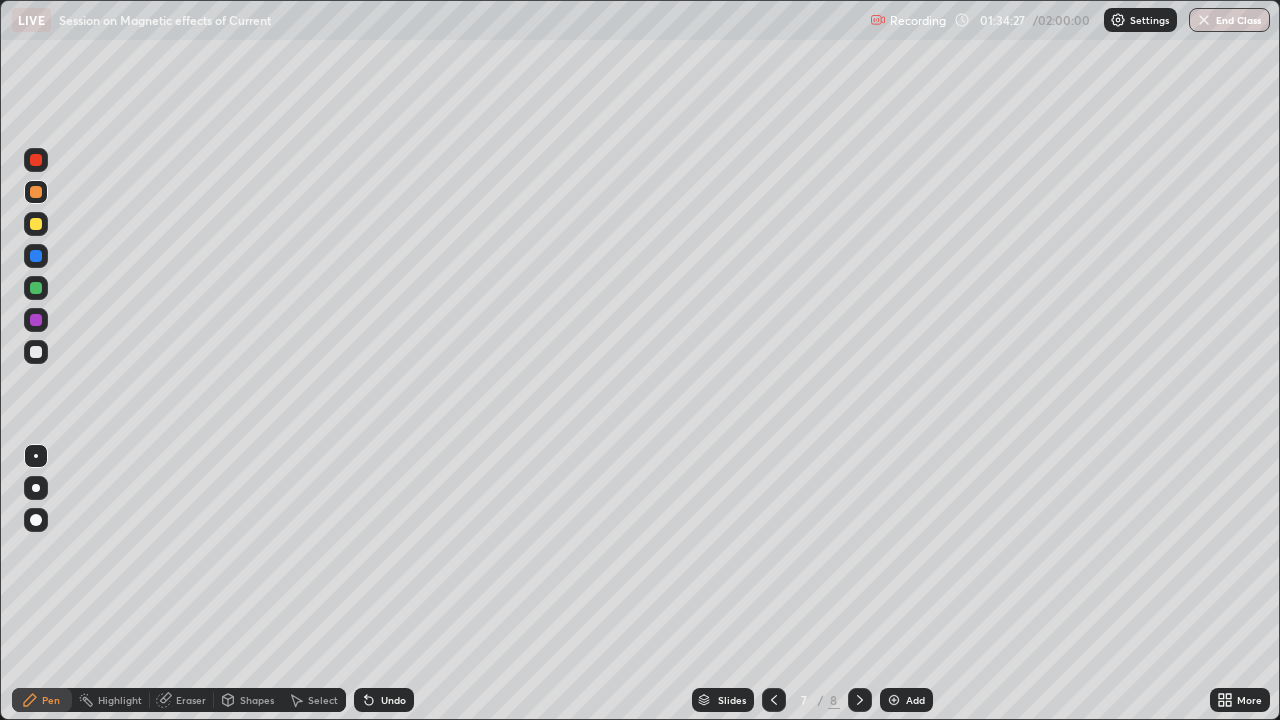 click 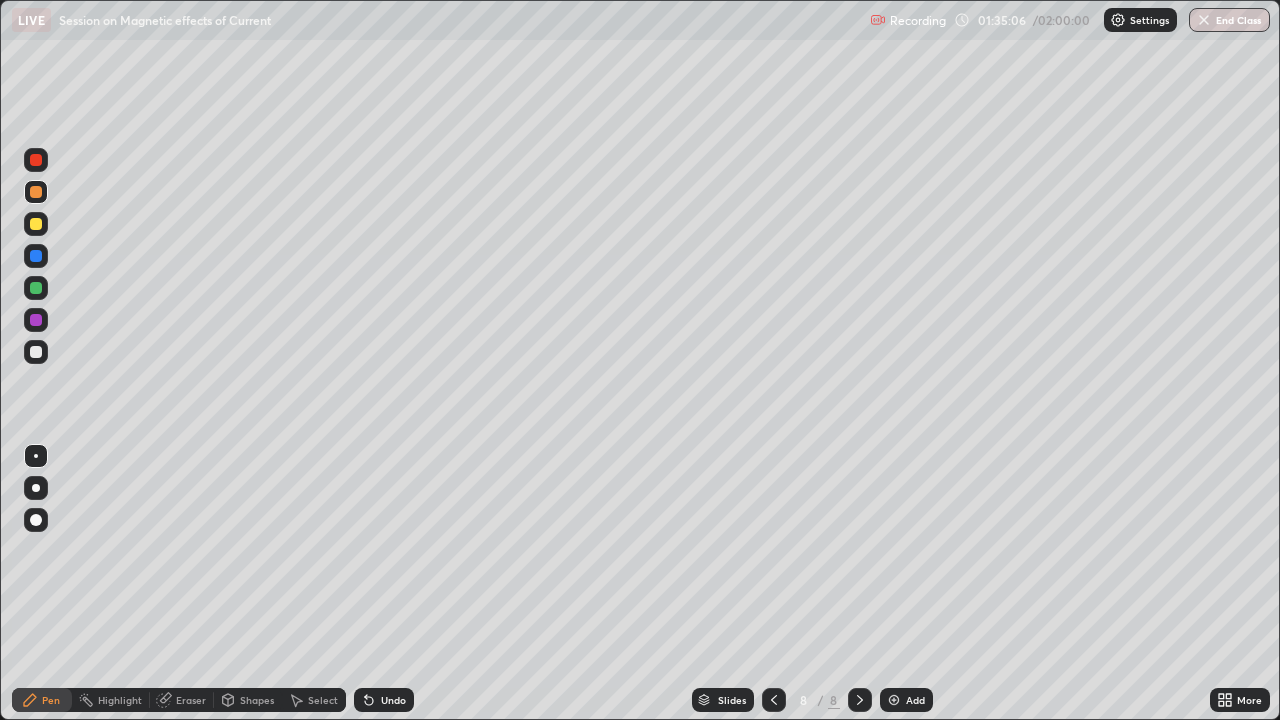 click on "Undo" at bounding box center [384, 700] 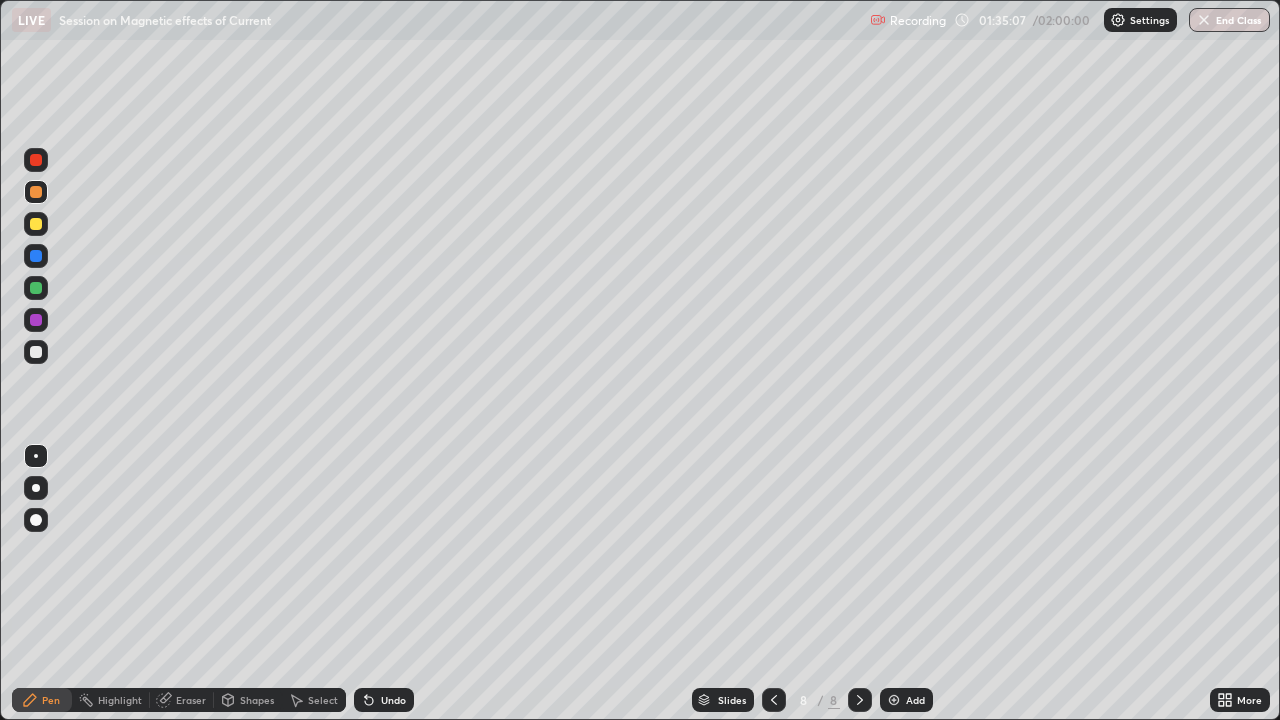 click on "Undo" at bounding box center [384, 700] 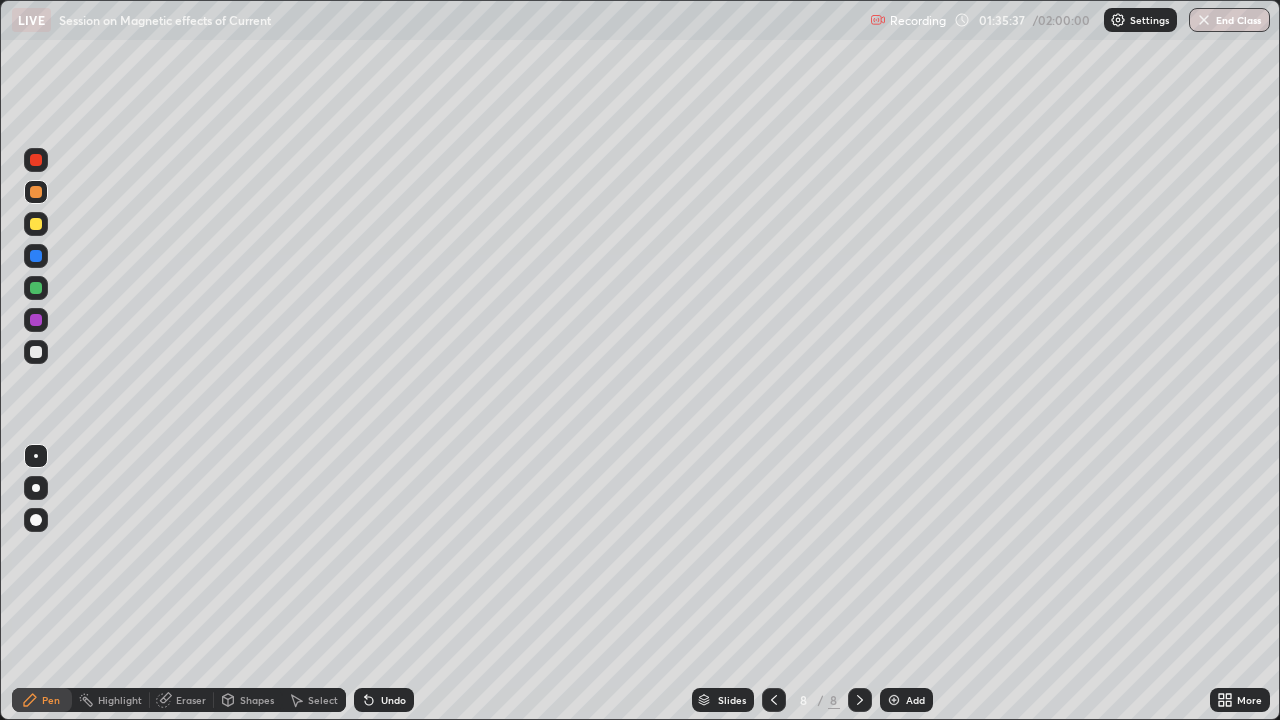 click at bounding box center (36, 288) 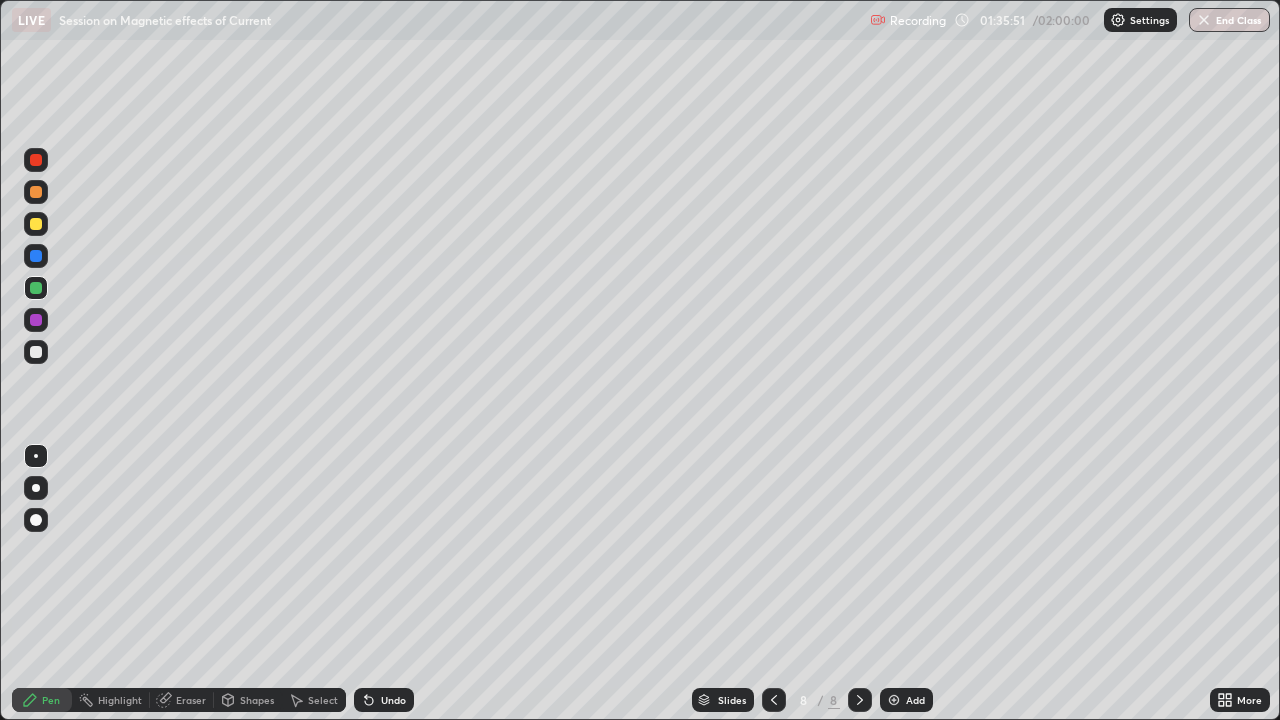 click at bounding box center [36, 224] 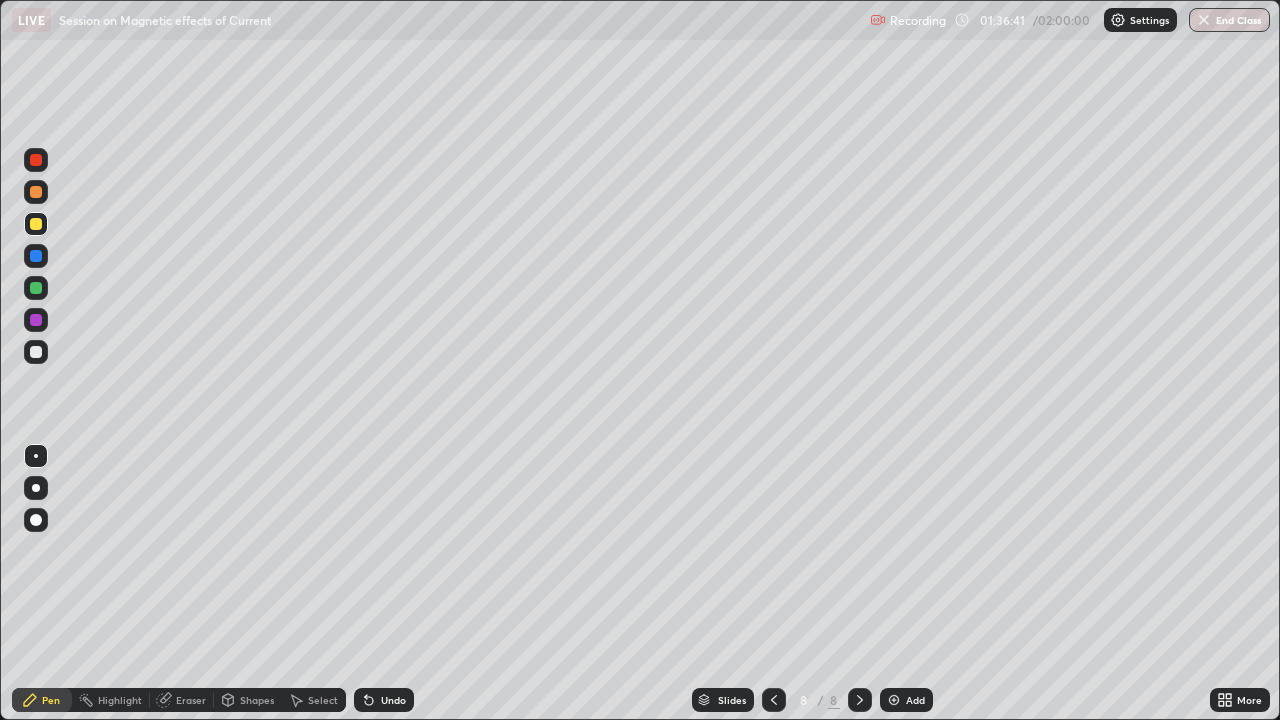 click on "Undo" at bounding box center [393, 700] 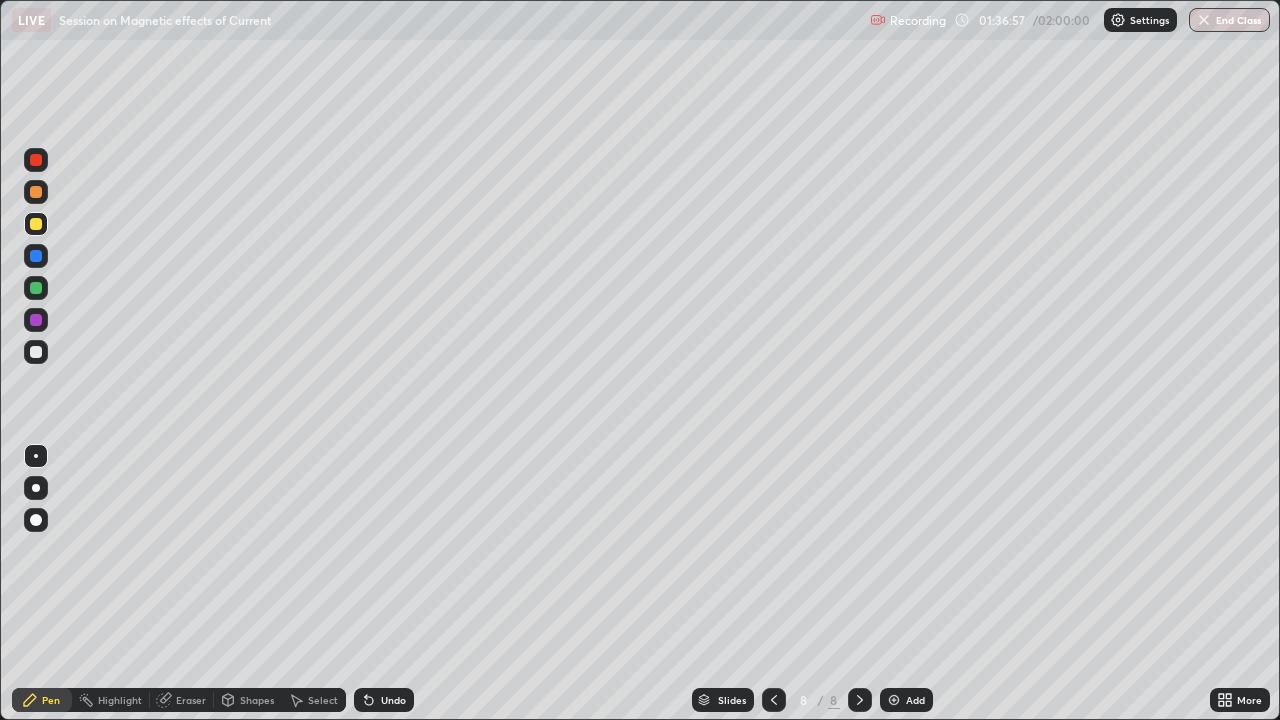 click 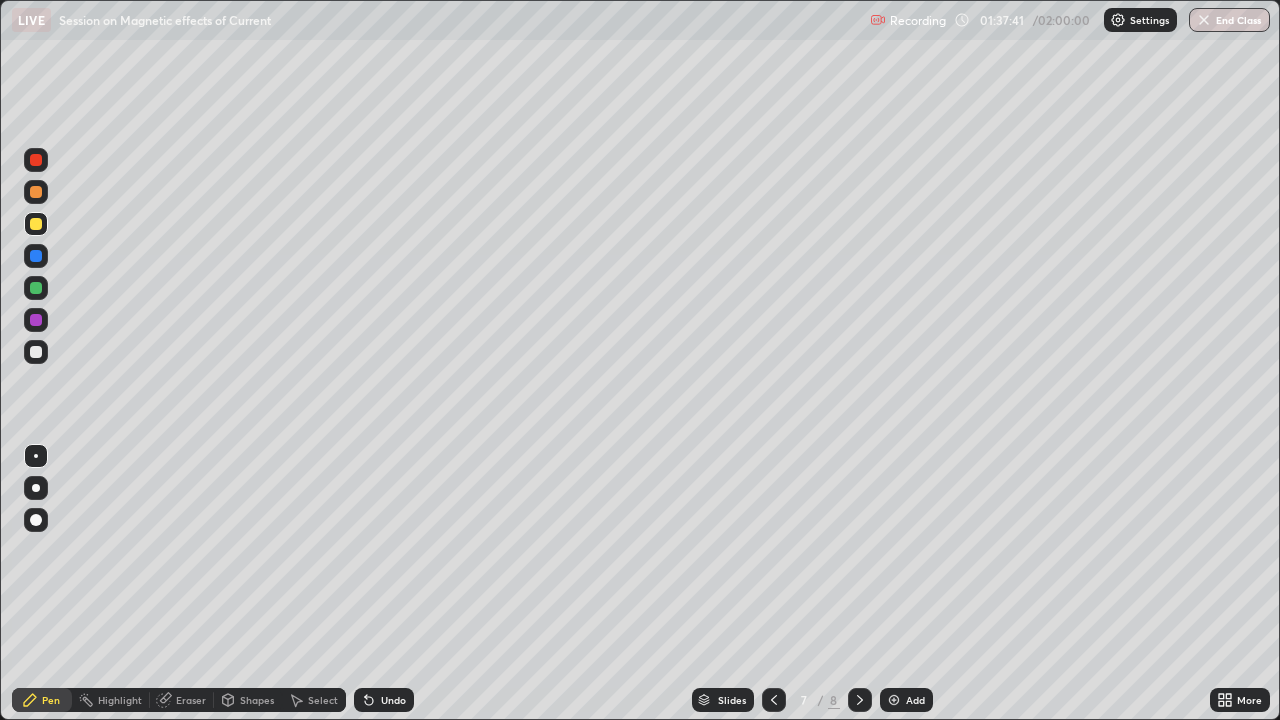 click at bounding box center [860, 700] 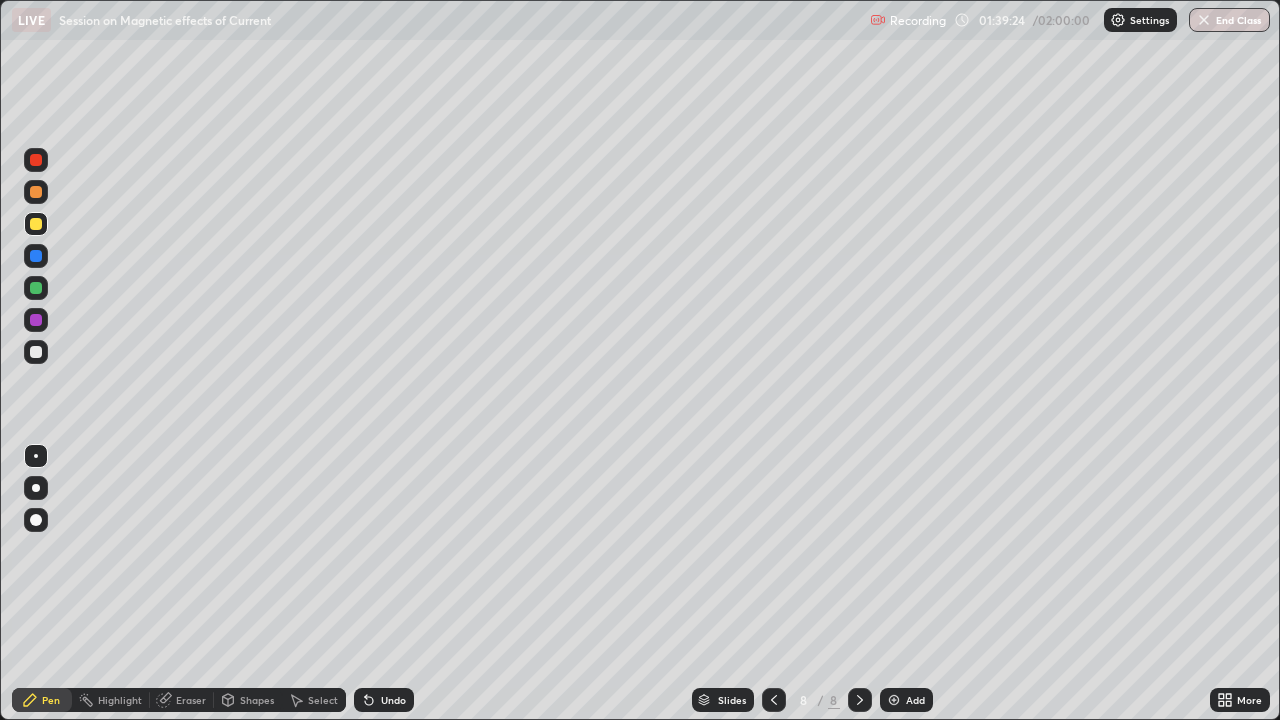 click at bounding box center [36, 192] 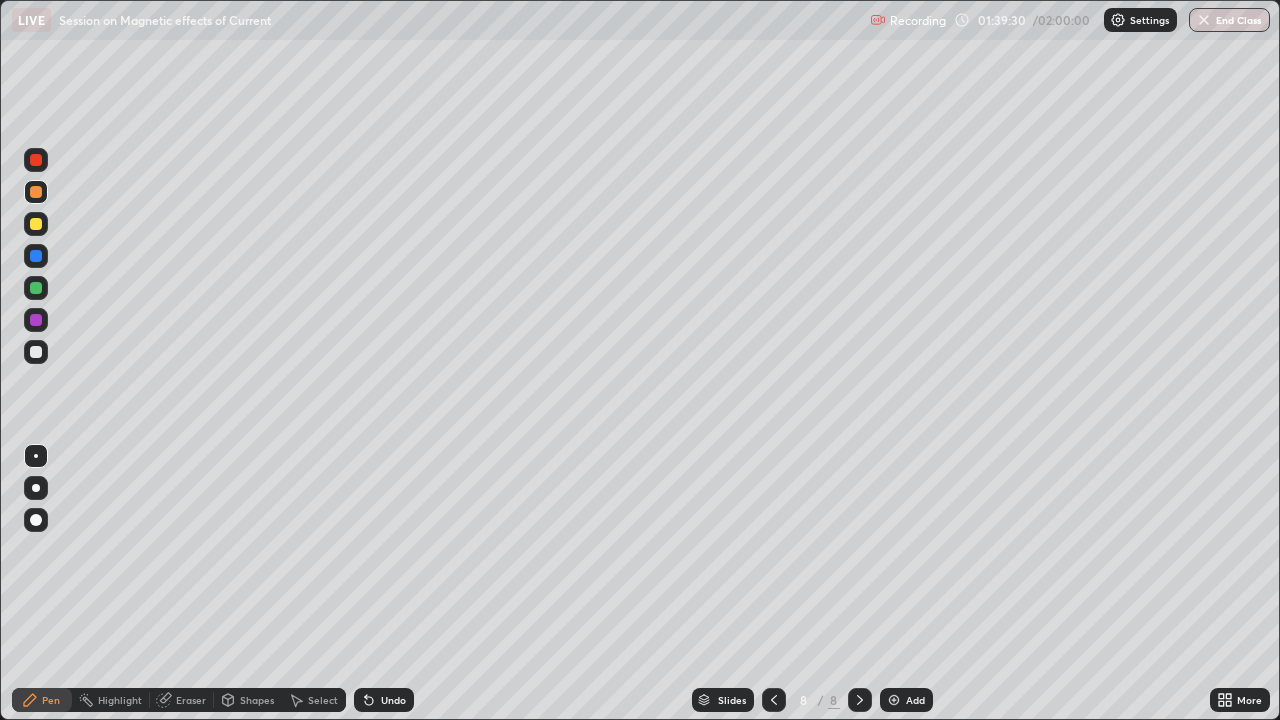 click on "Undo" at bounding box center [393, 700] 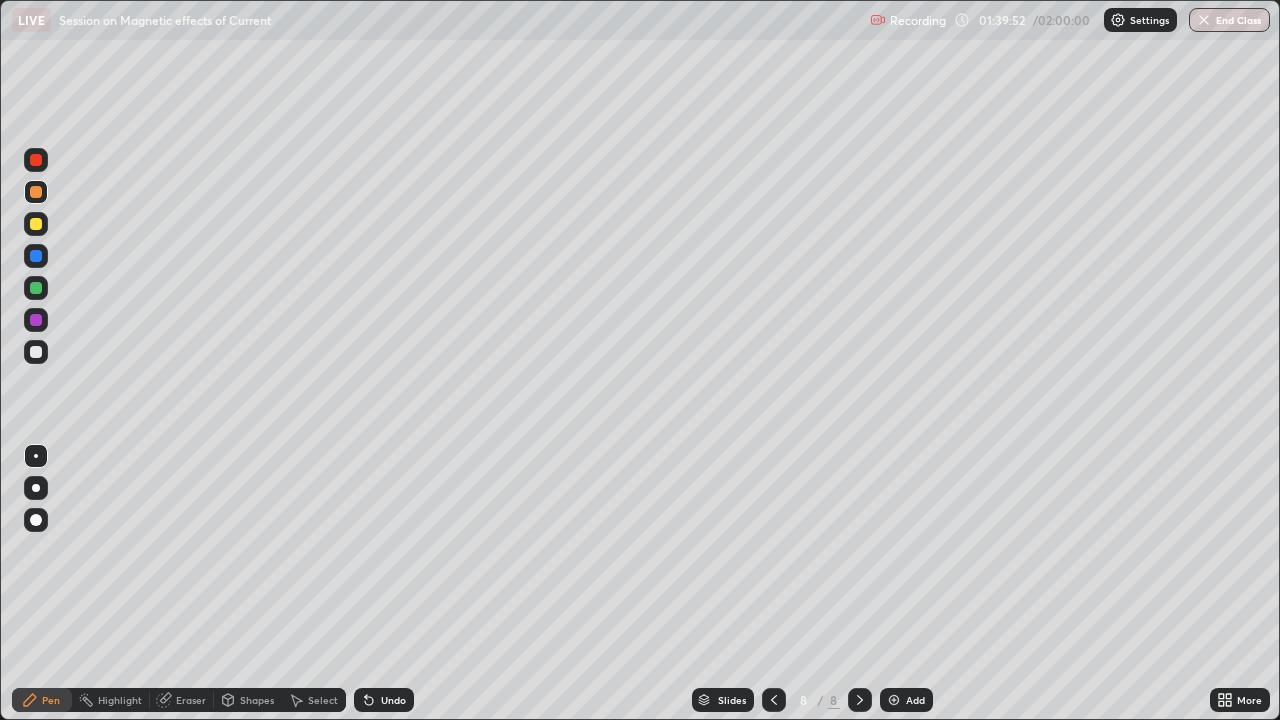 click at bounding box center [36, 224] 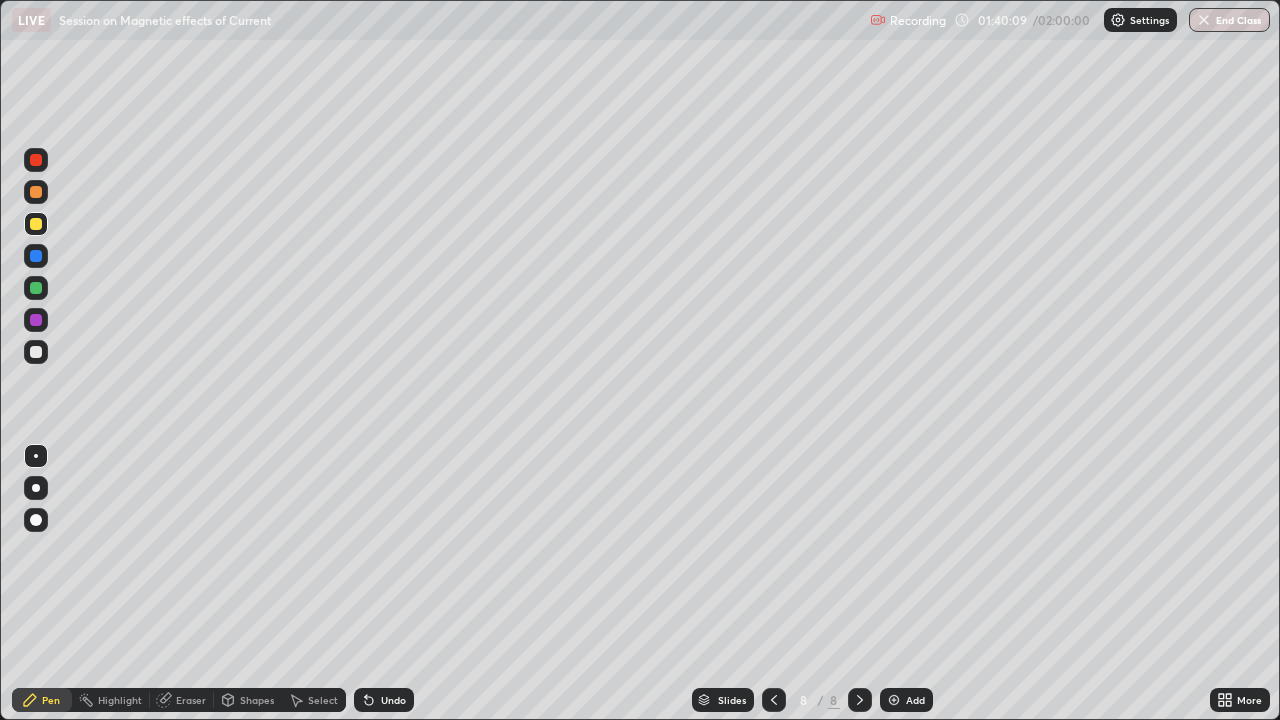 click at bounding box center [36, 320] 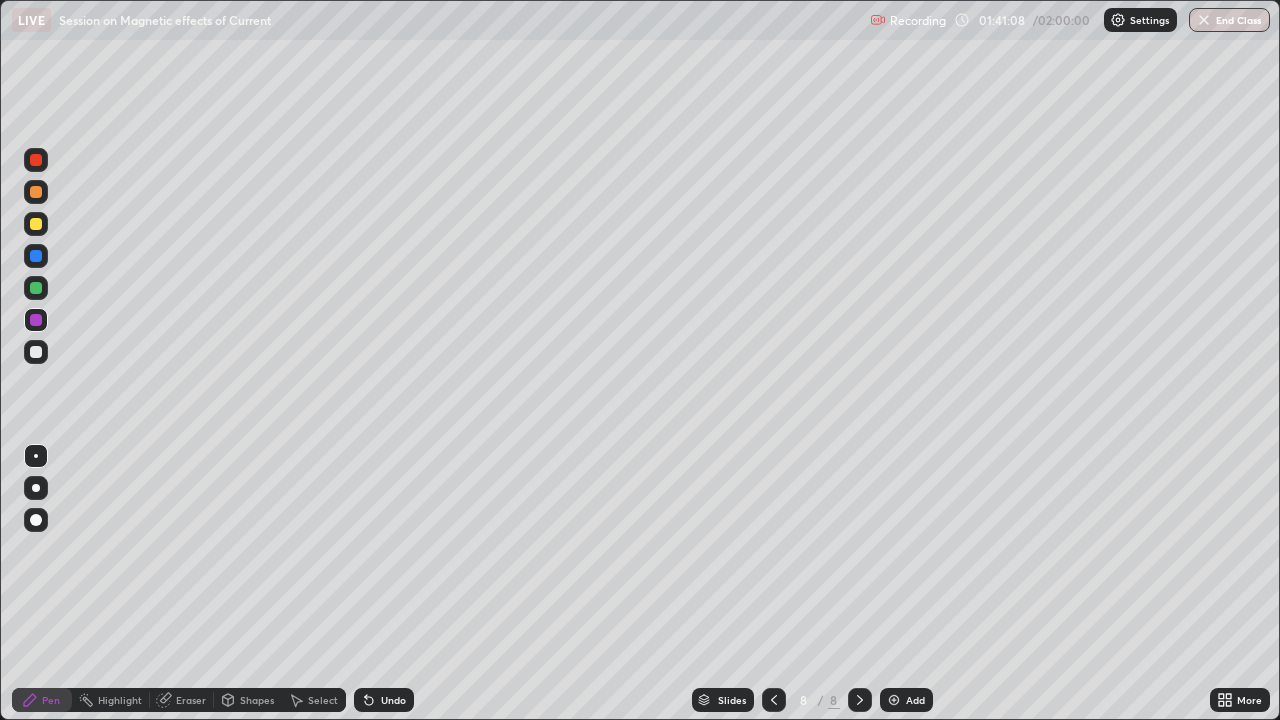 click at bounding box center (36, 224) 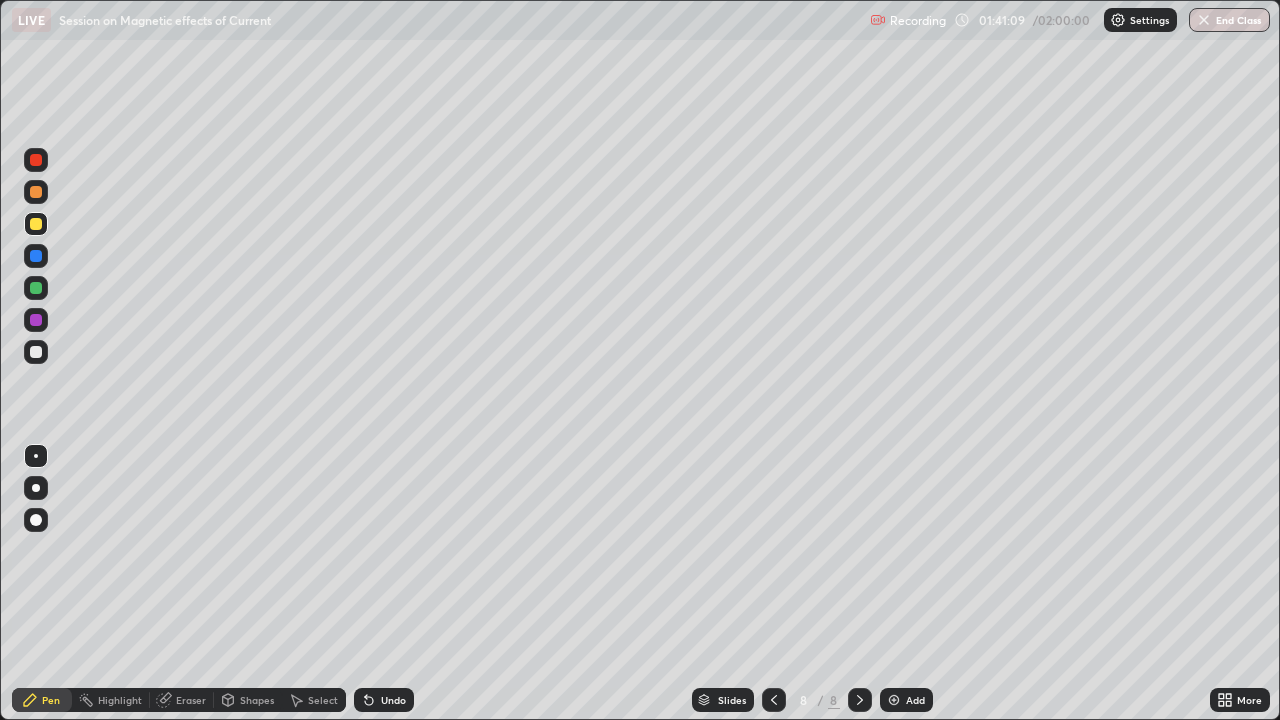click at bounding box center (36, 192) 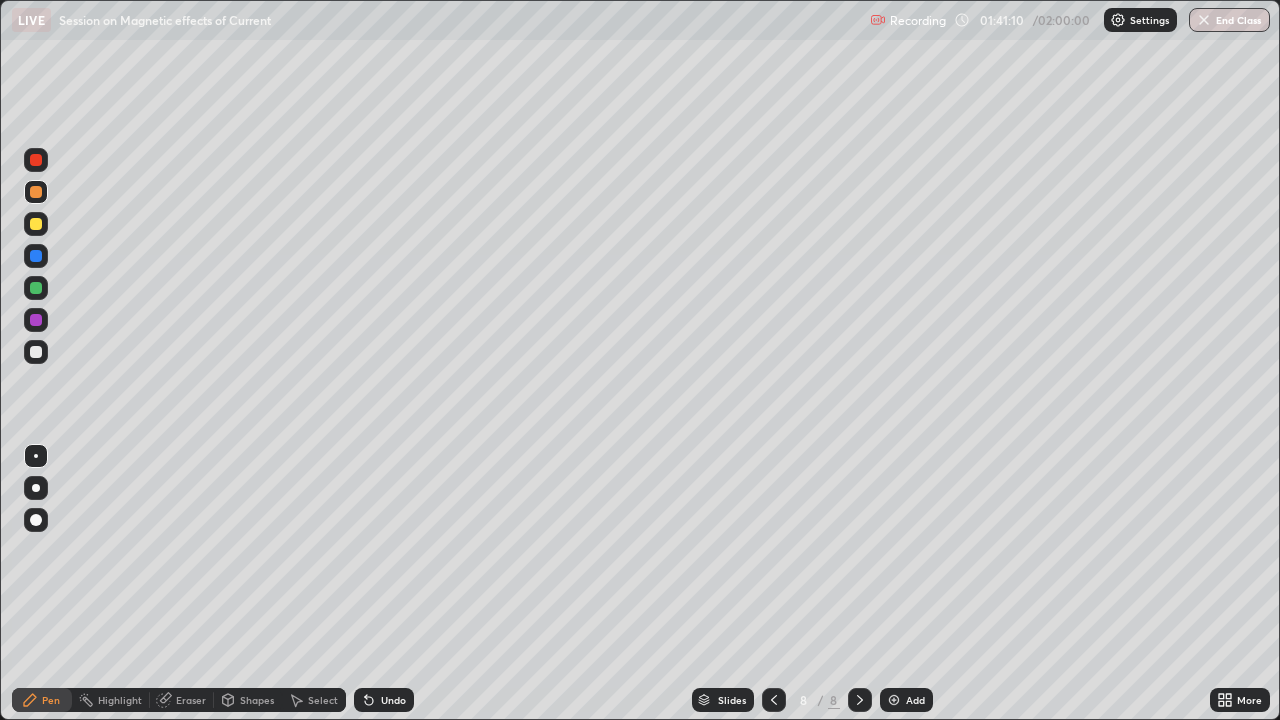 click at bounding box center [36, 160] 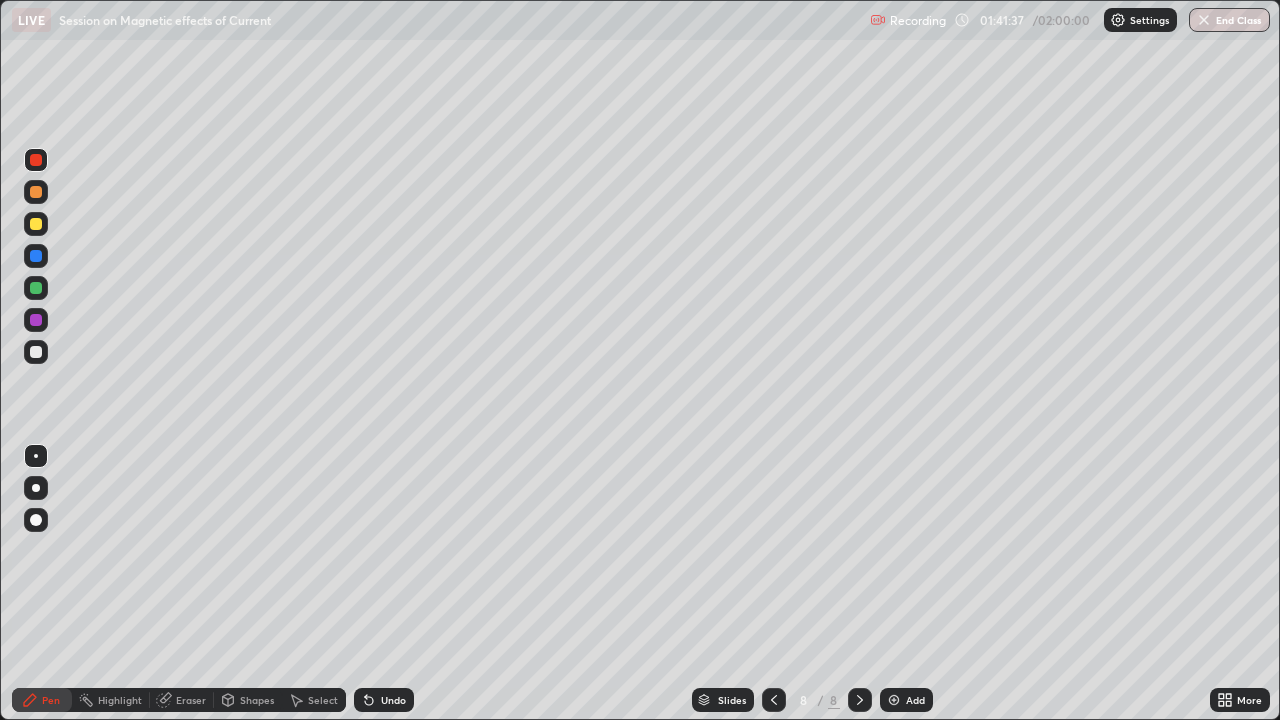 click on "Eraser" at bounding box center (191, 700) 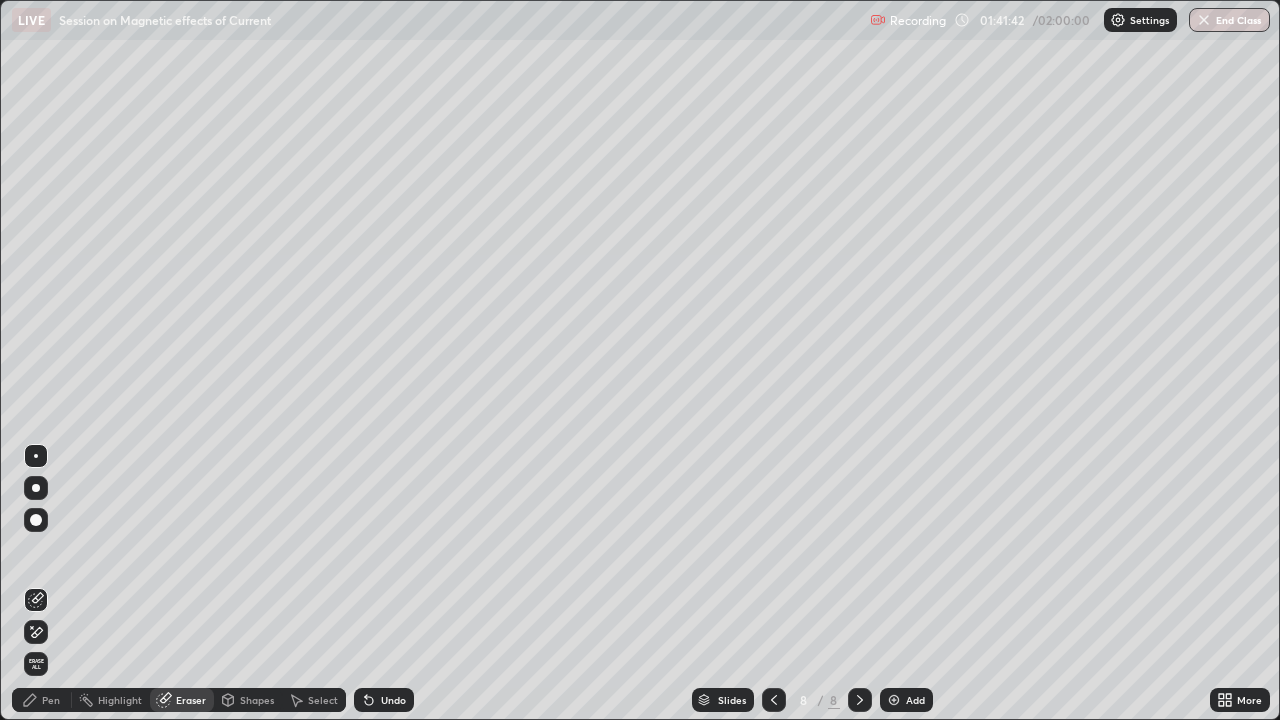 click on "Pen" at bounding box center (51, 700) 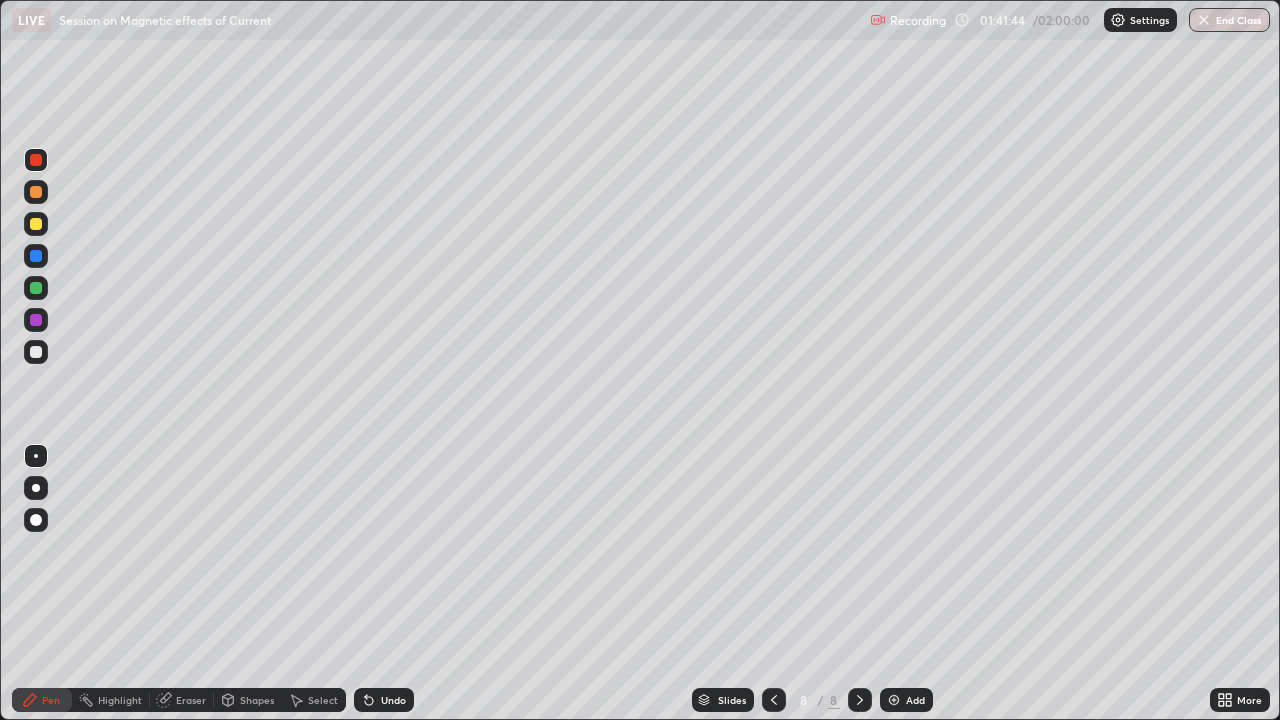 click at bounding box center [36, 224] 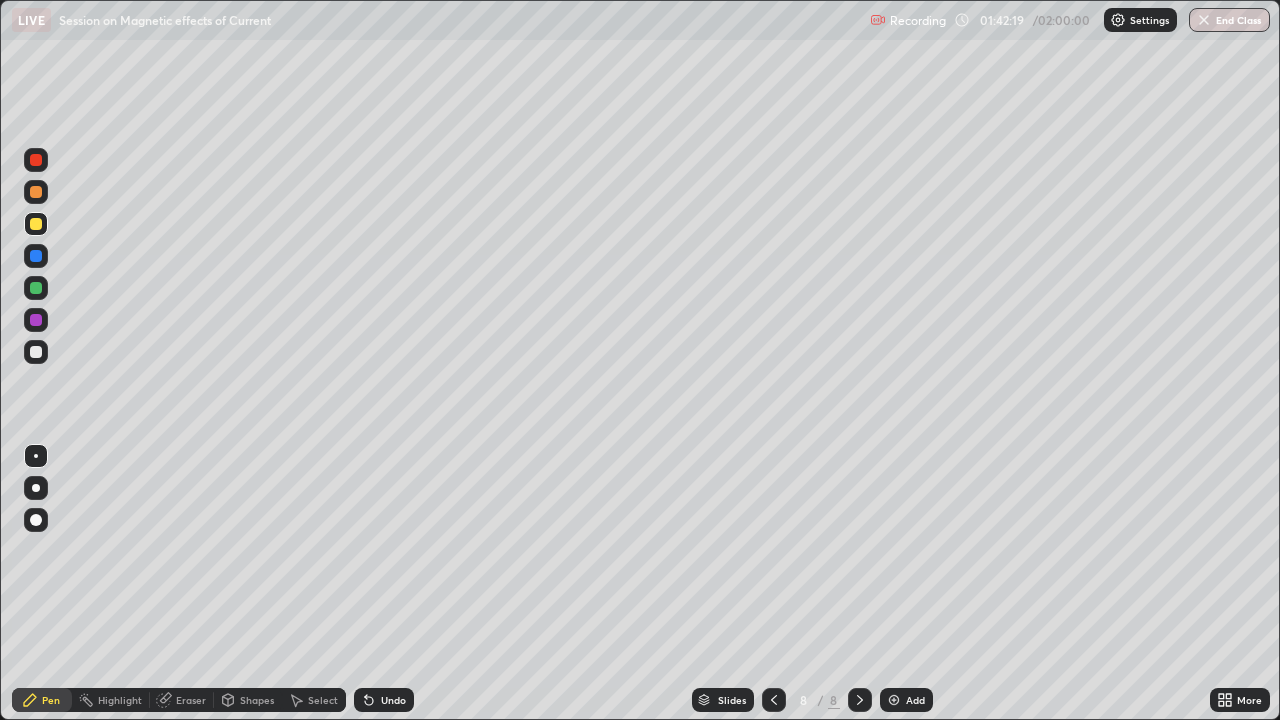 click at bounding box center [36, 288] 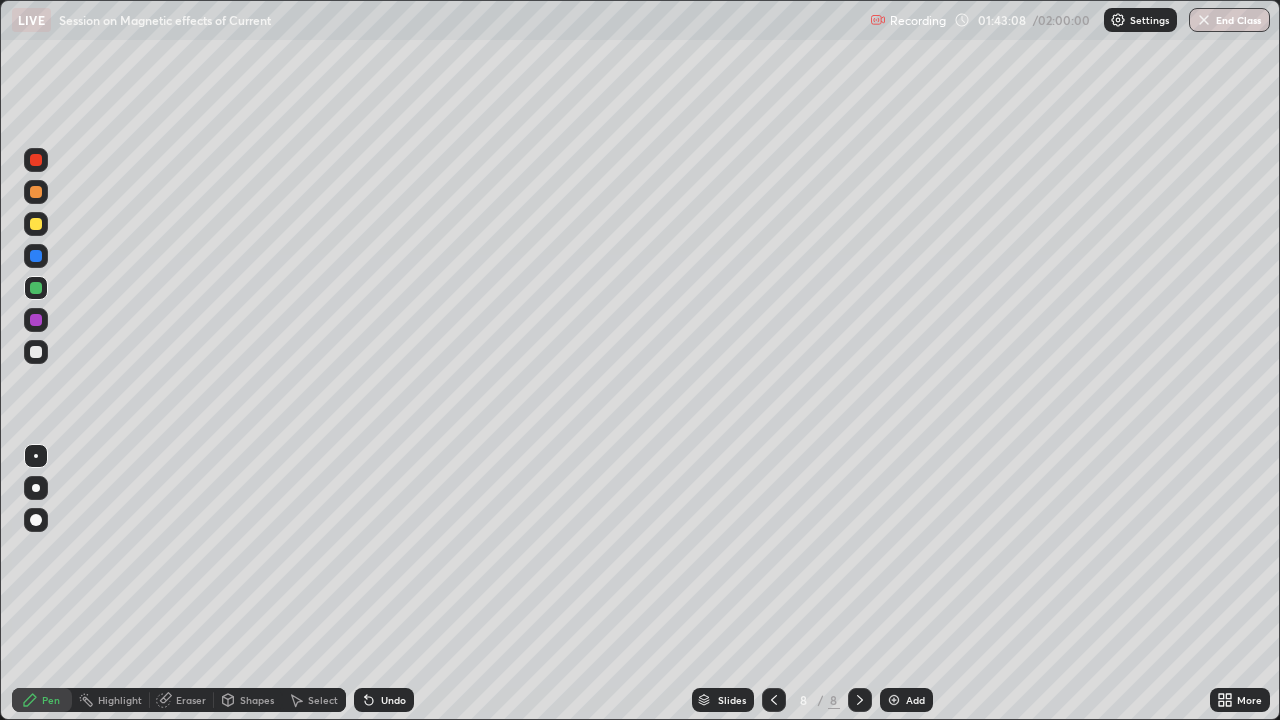 click at bounding box center (894, 700) 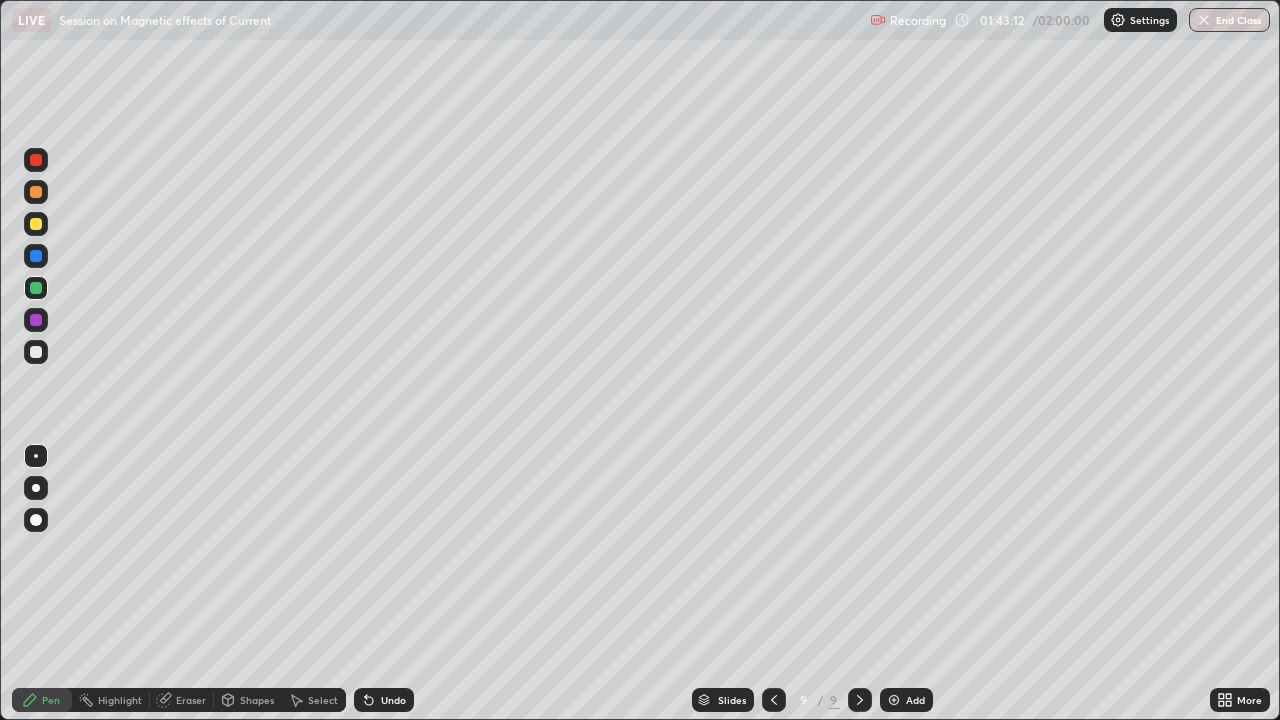 click 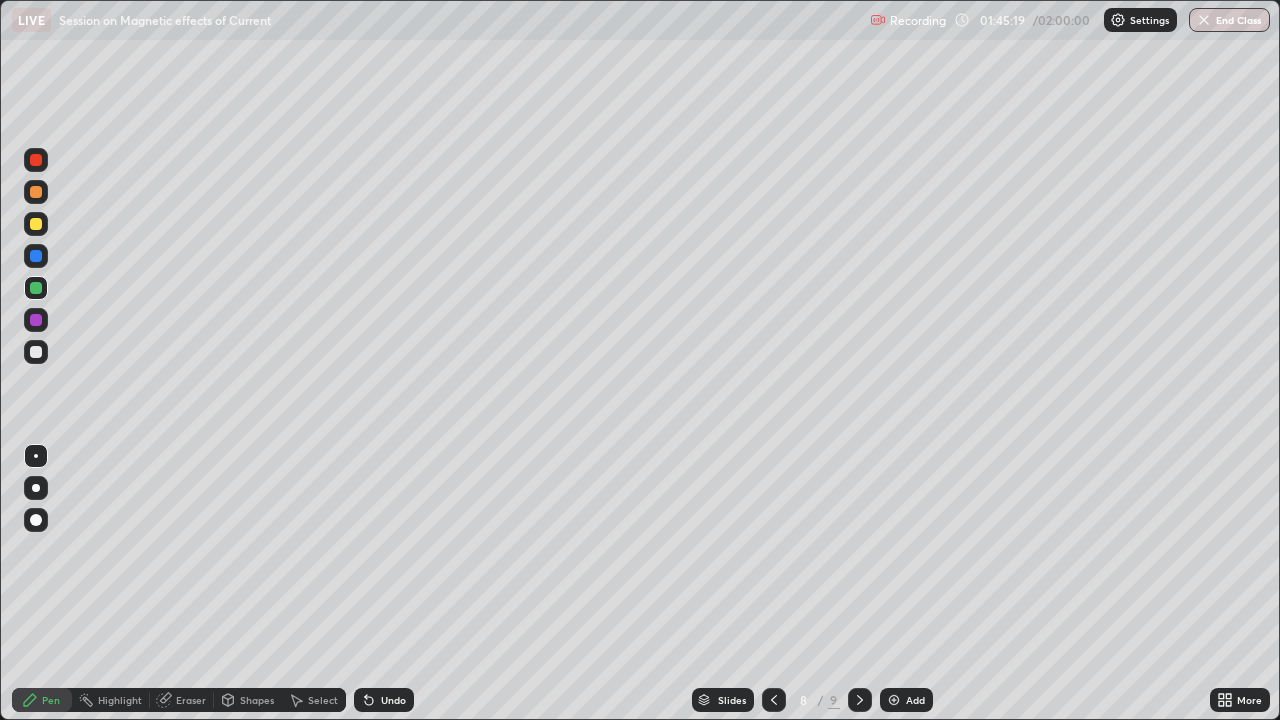 click on "Undo" at bounding box center [384, 700] 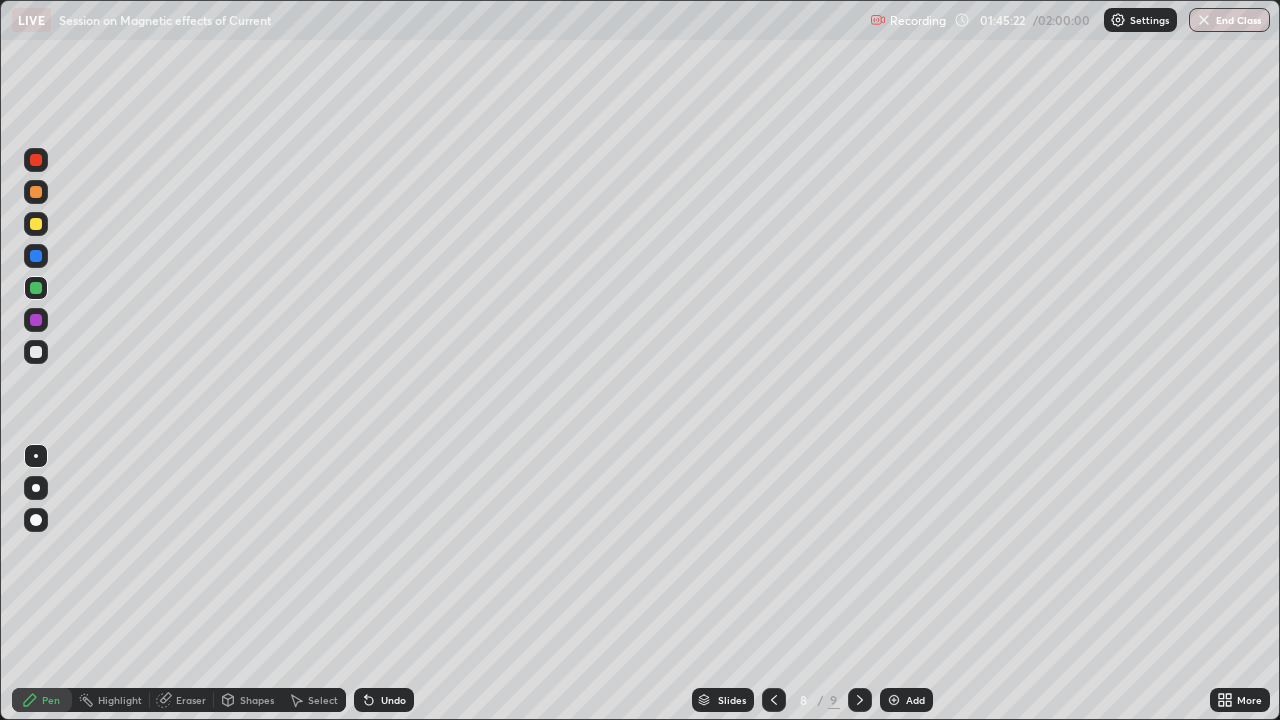 click on "Add" at bounding box center [906, 700] 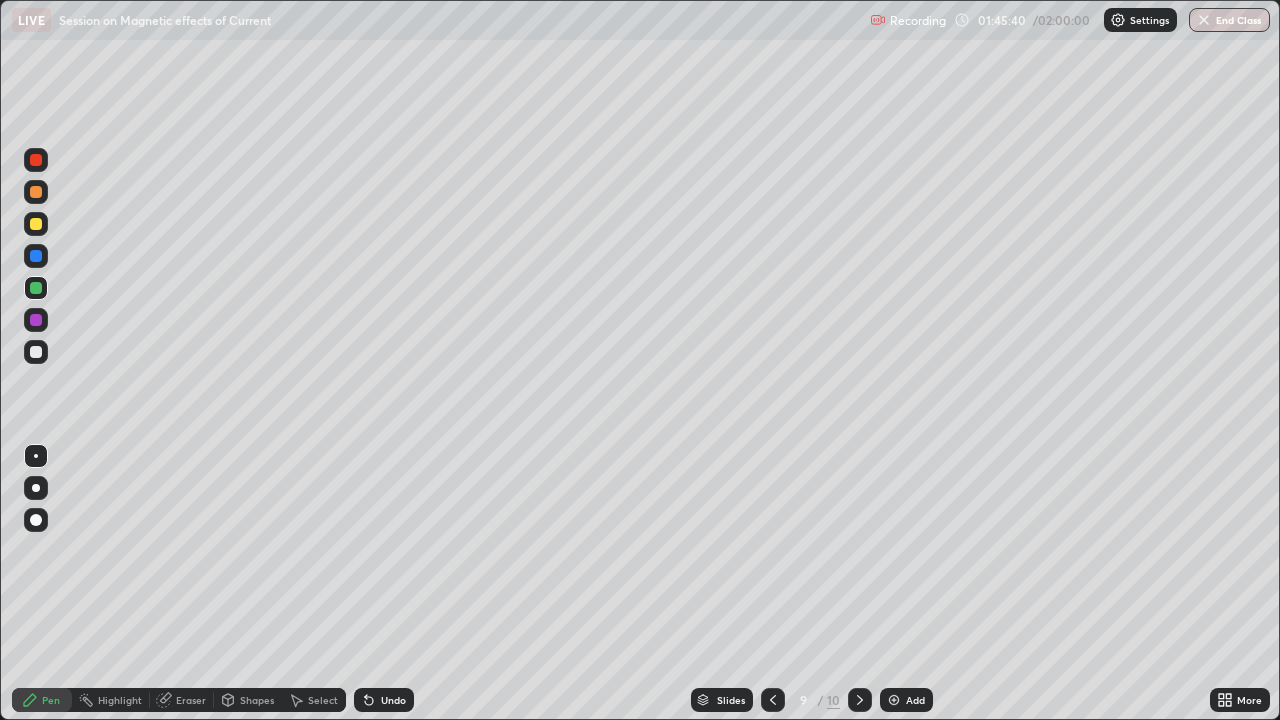 click 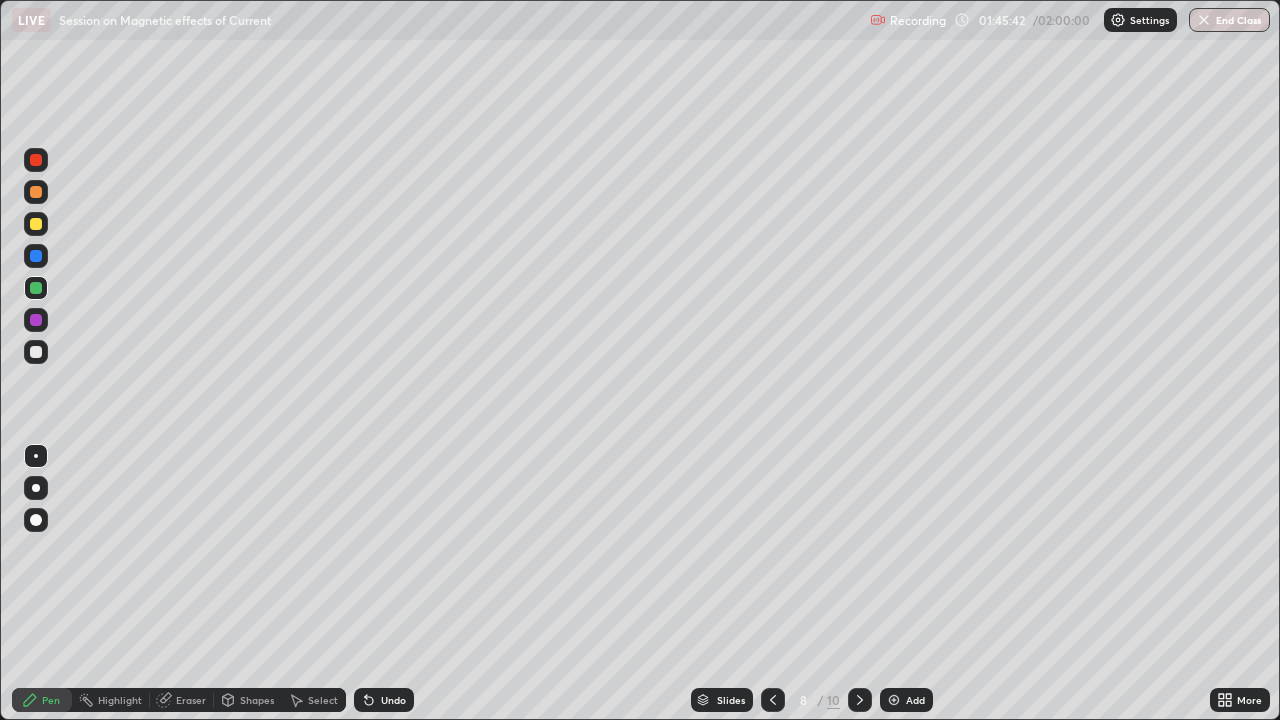 click 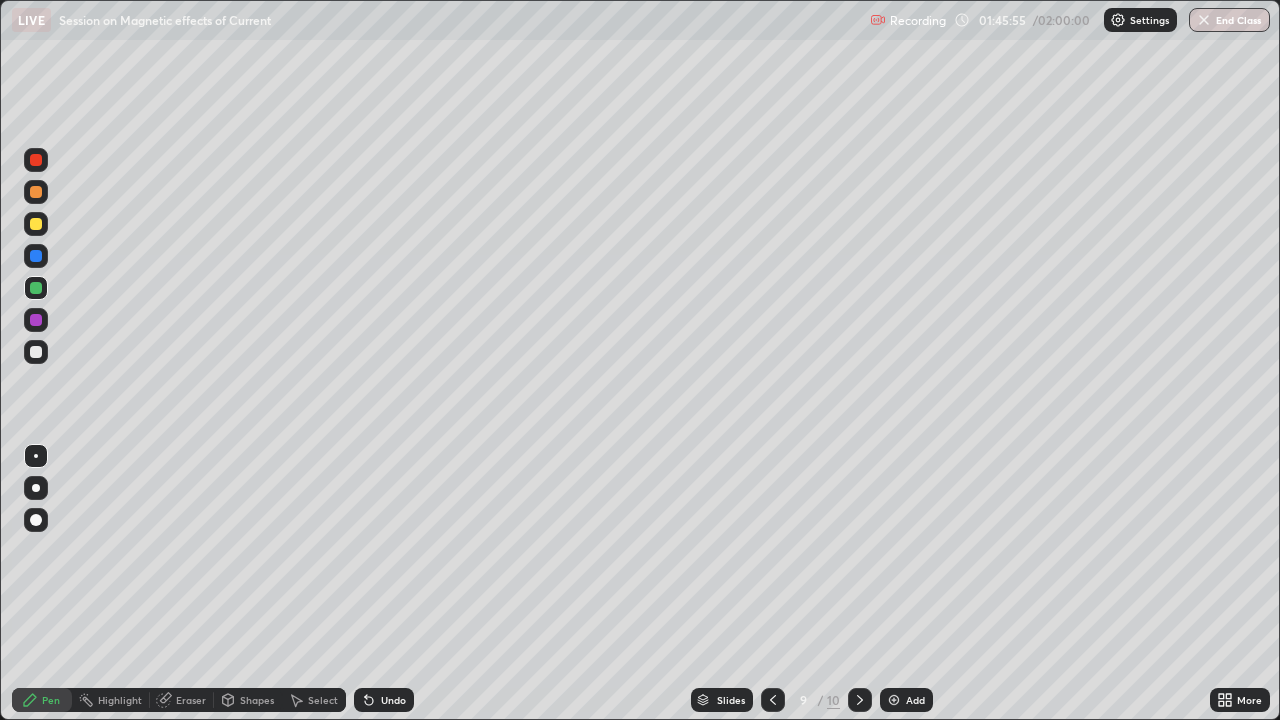 click 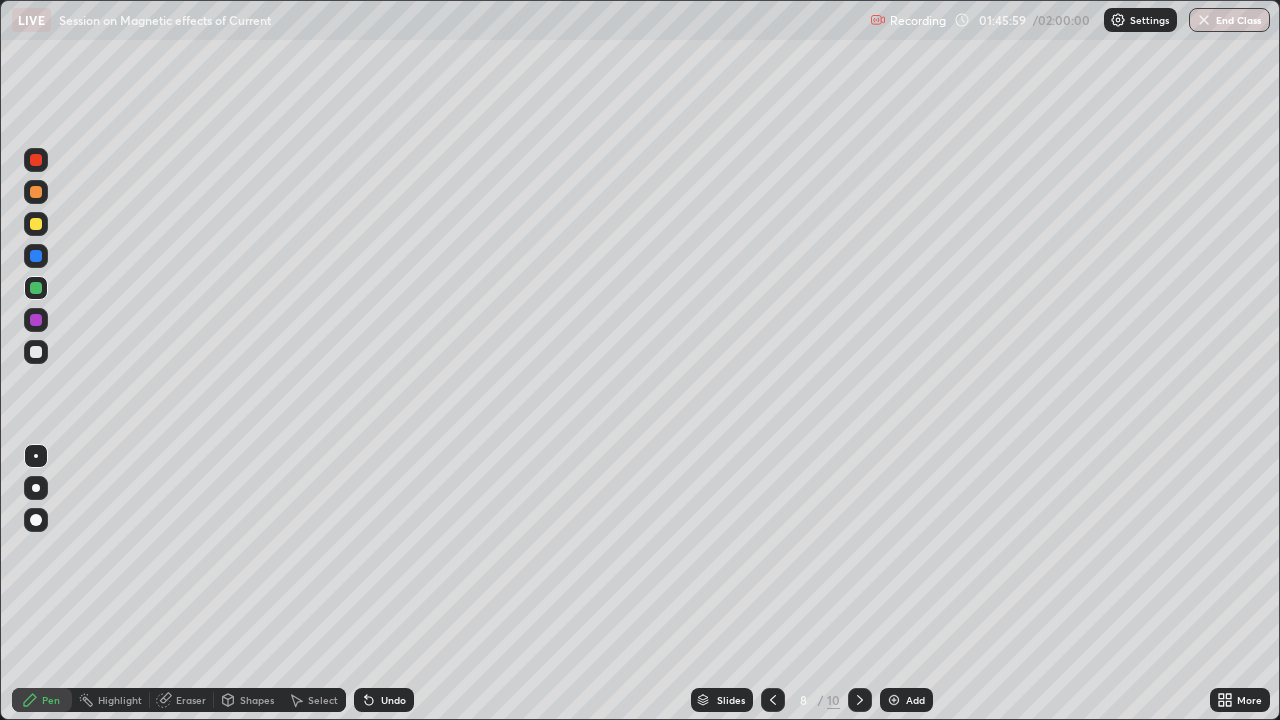 click at bounding box center [36, 224] 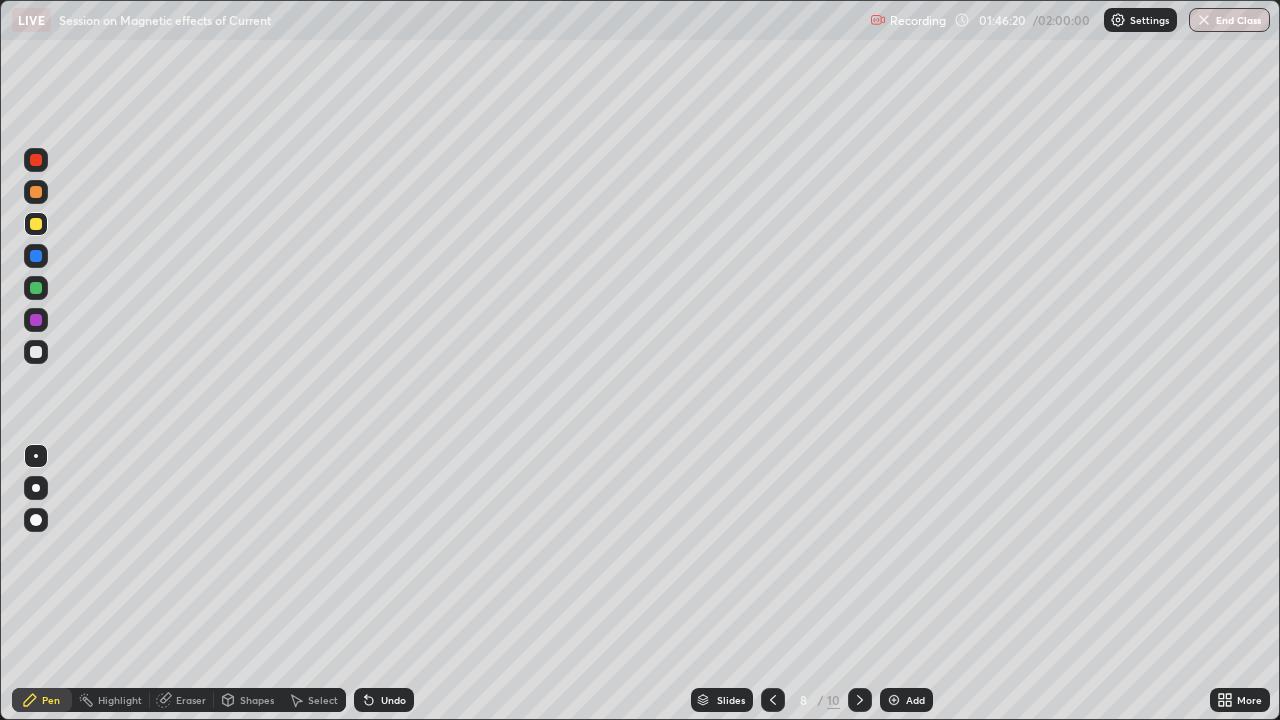 click 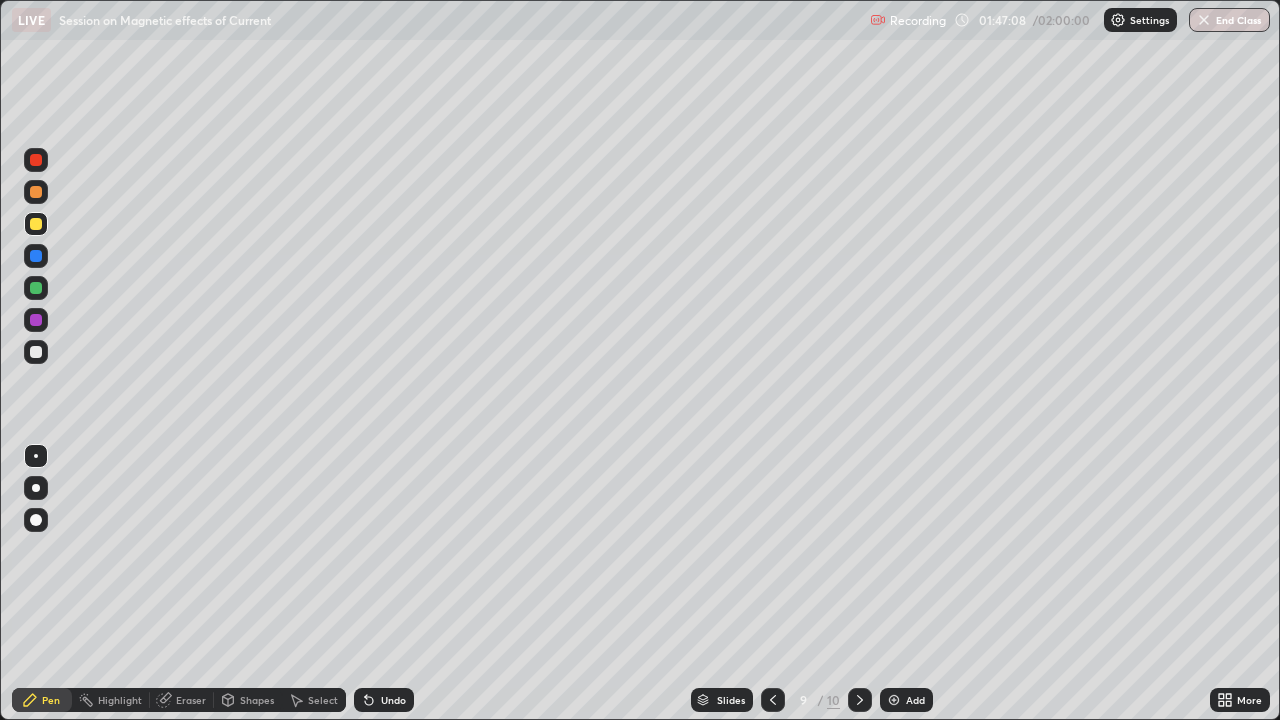 click on "Undo" at bounding box center [384, 700] 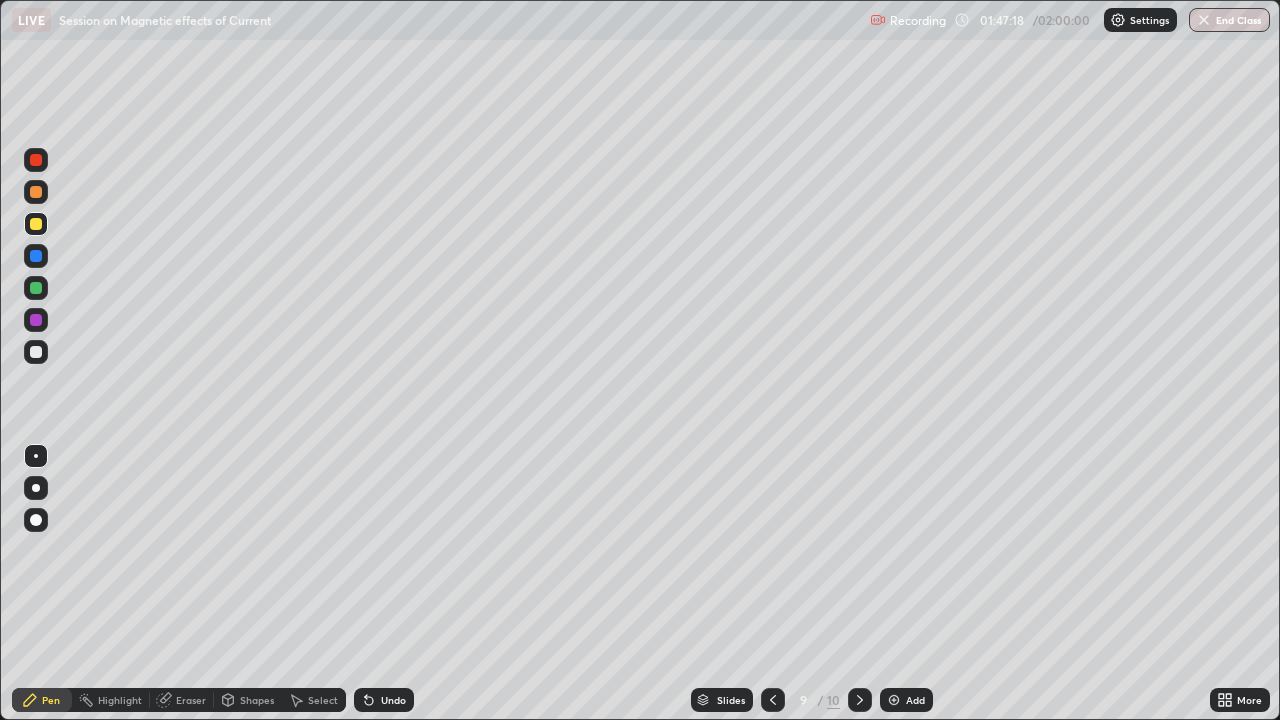 click 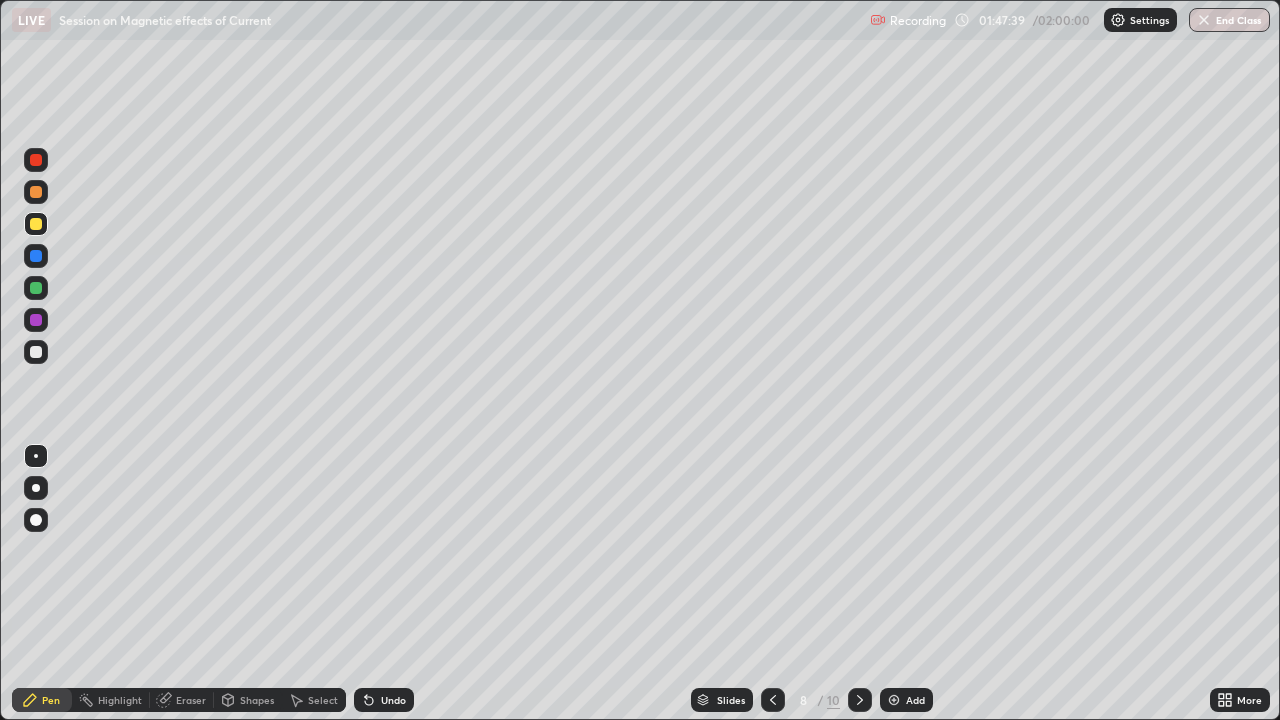 click 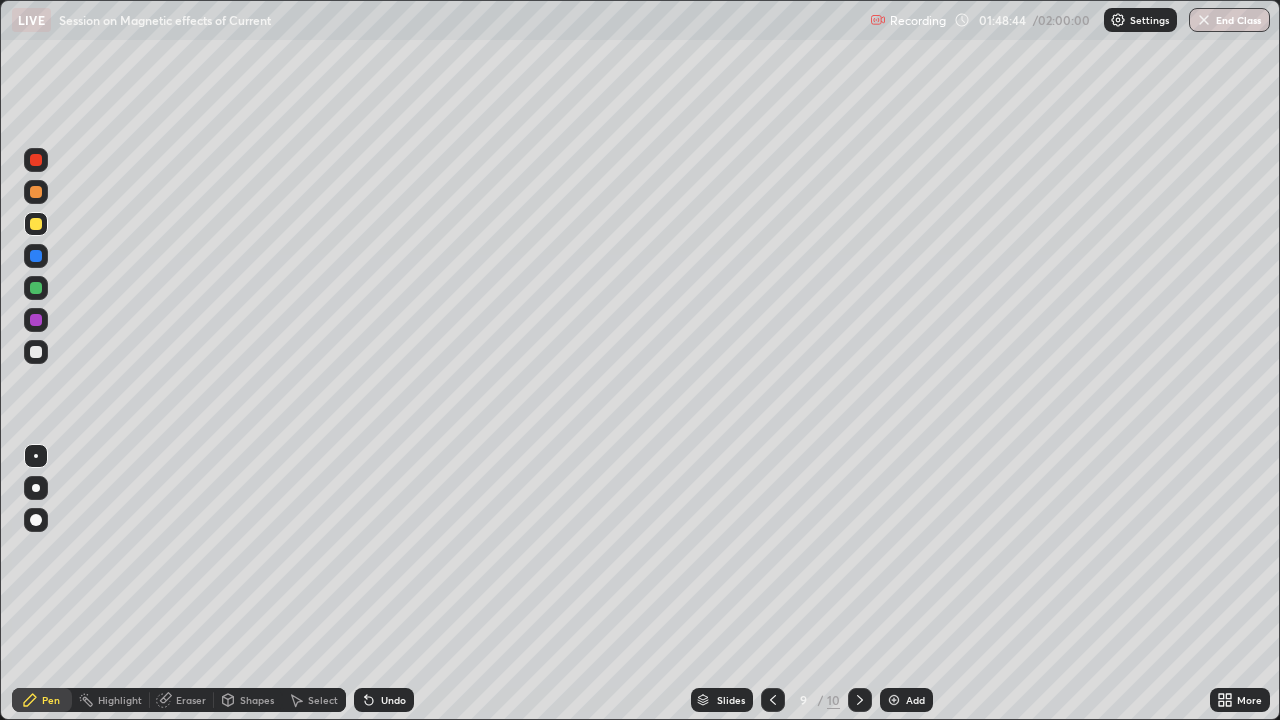 click at bounding box center (36, 256) 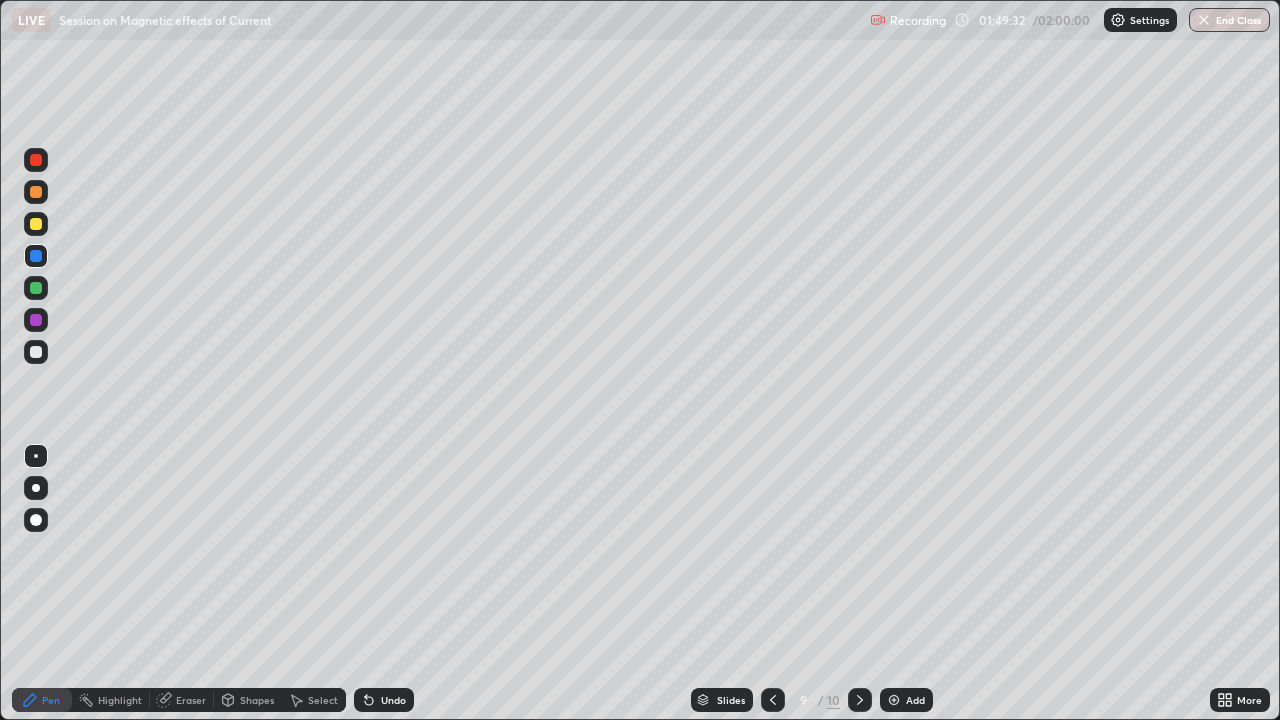 click 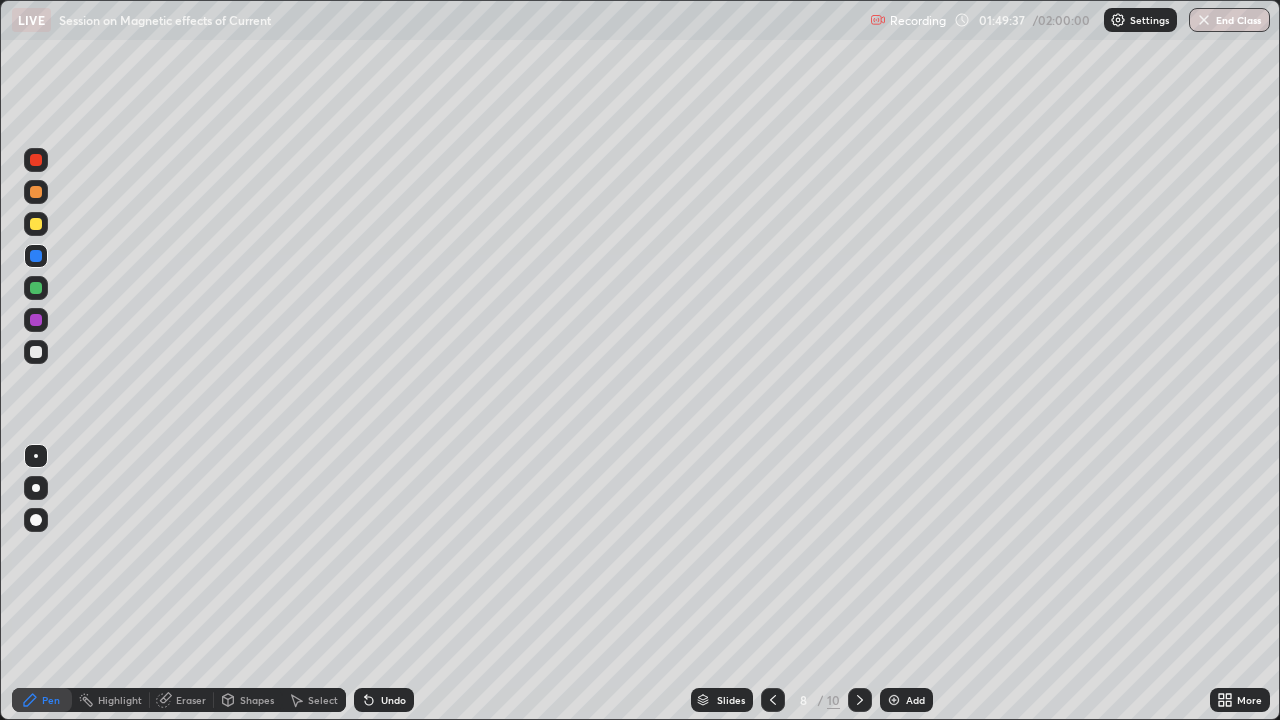 click 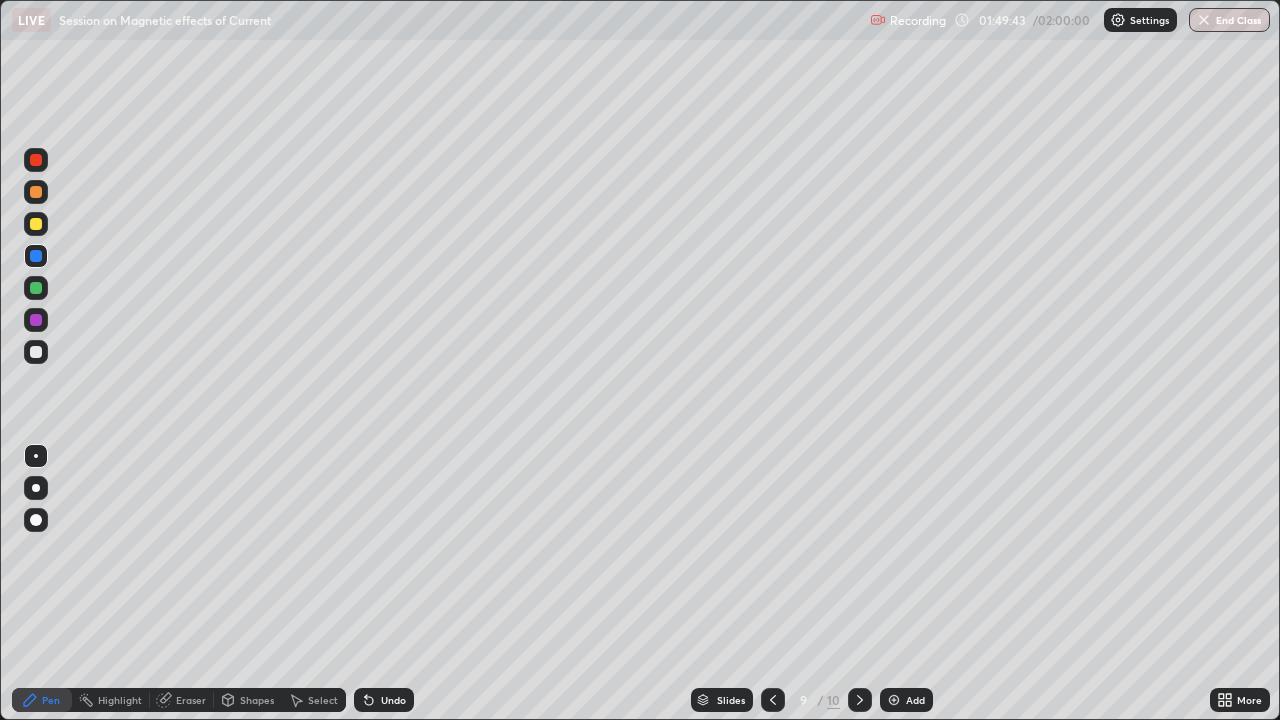click 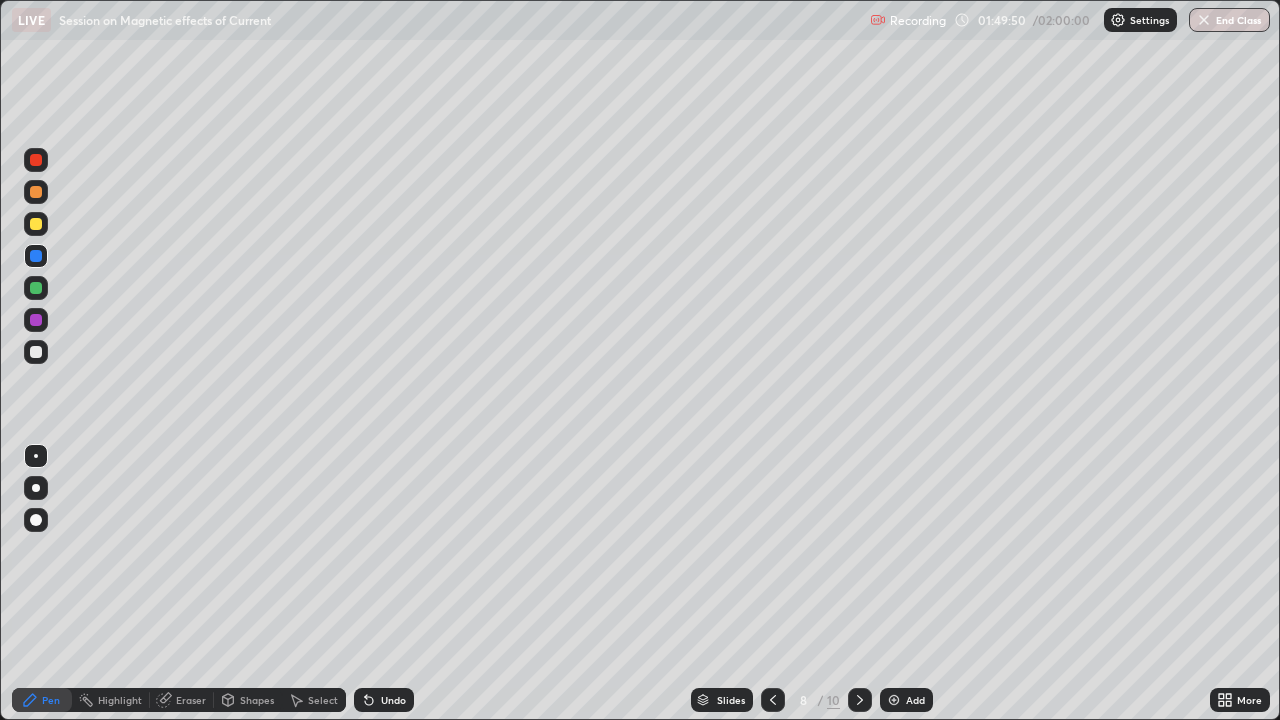 click at bounding box center [860, 700] 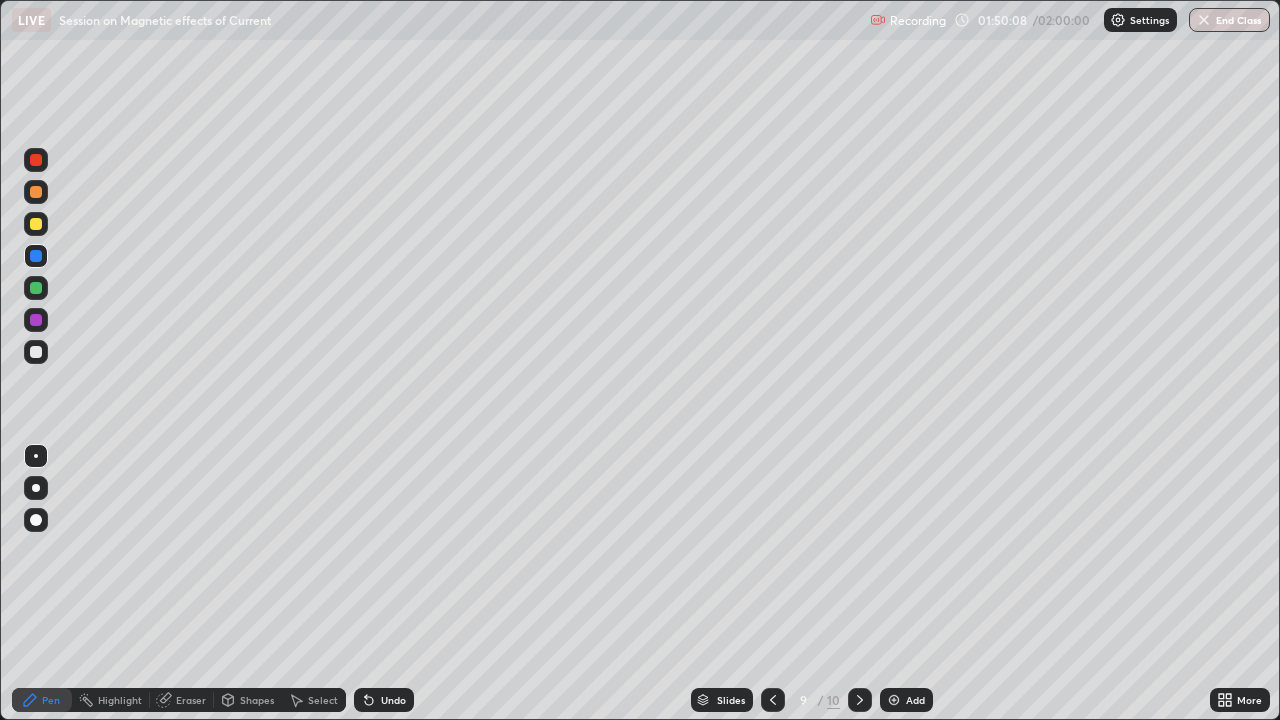 click 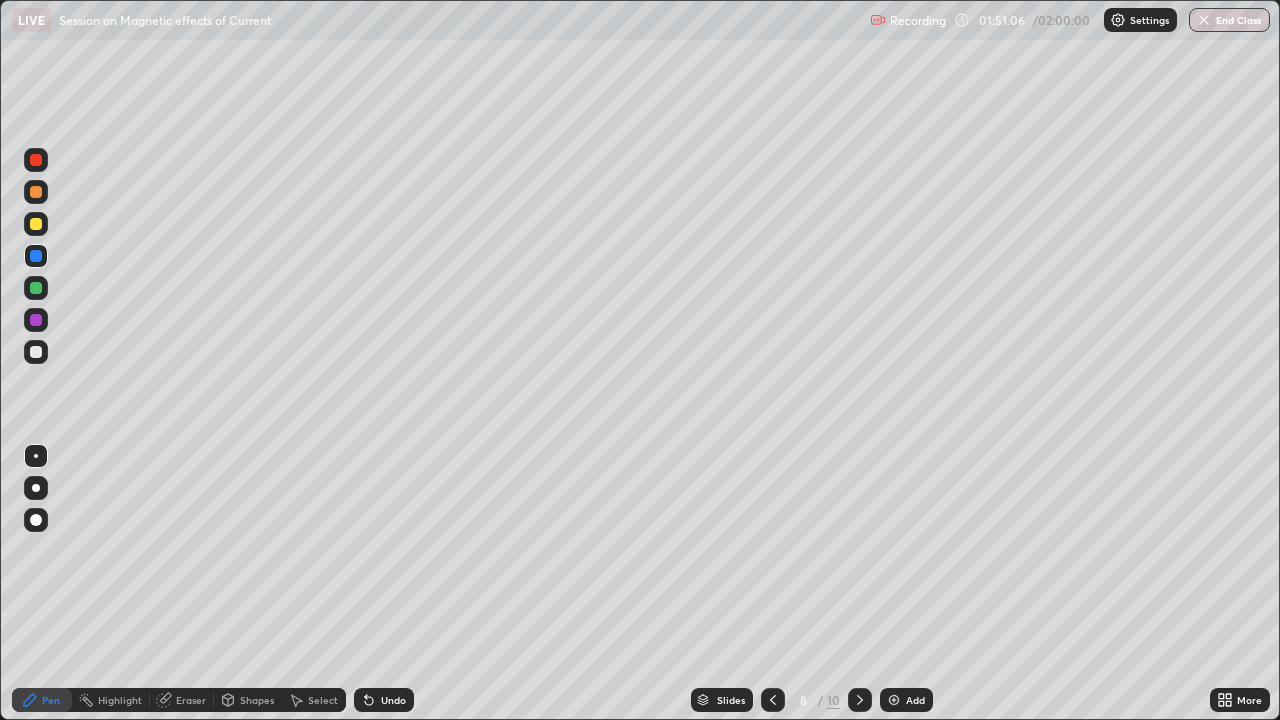 click 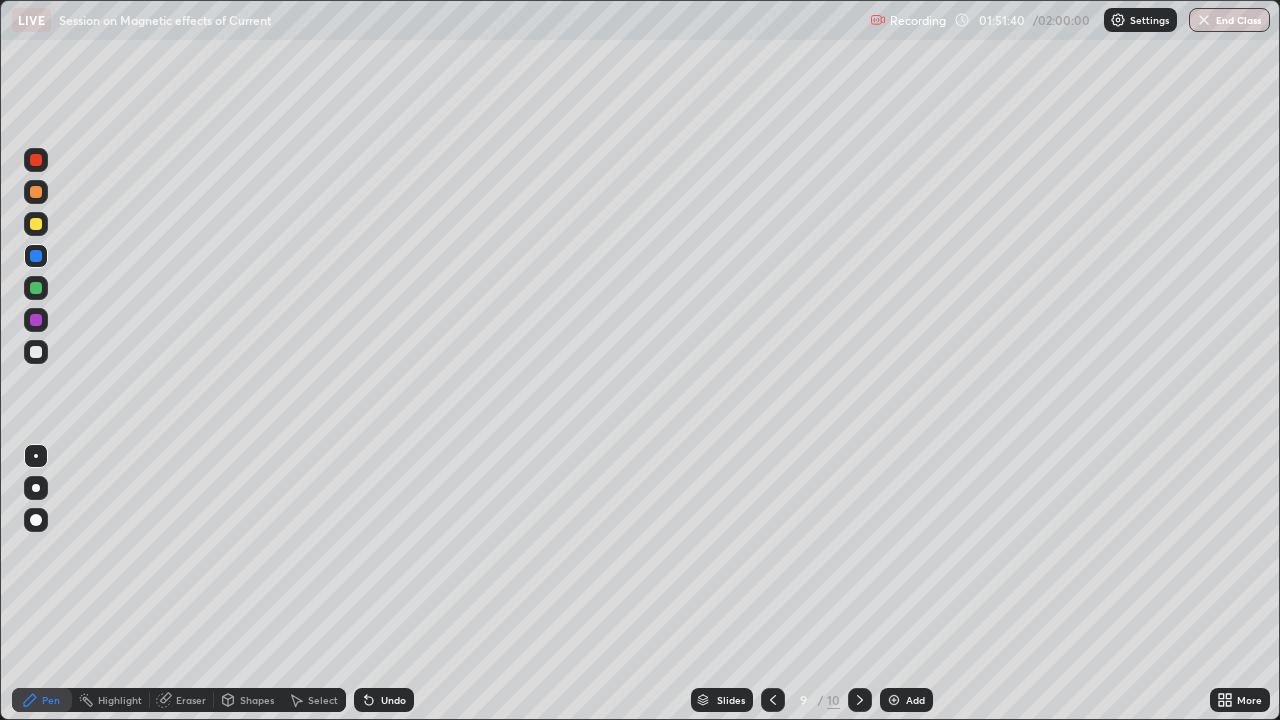 click at bounding box center [36, 352] 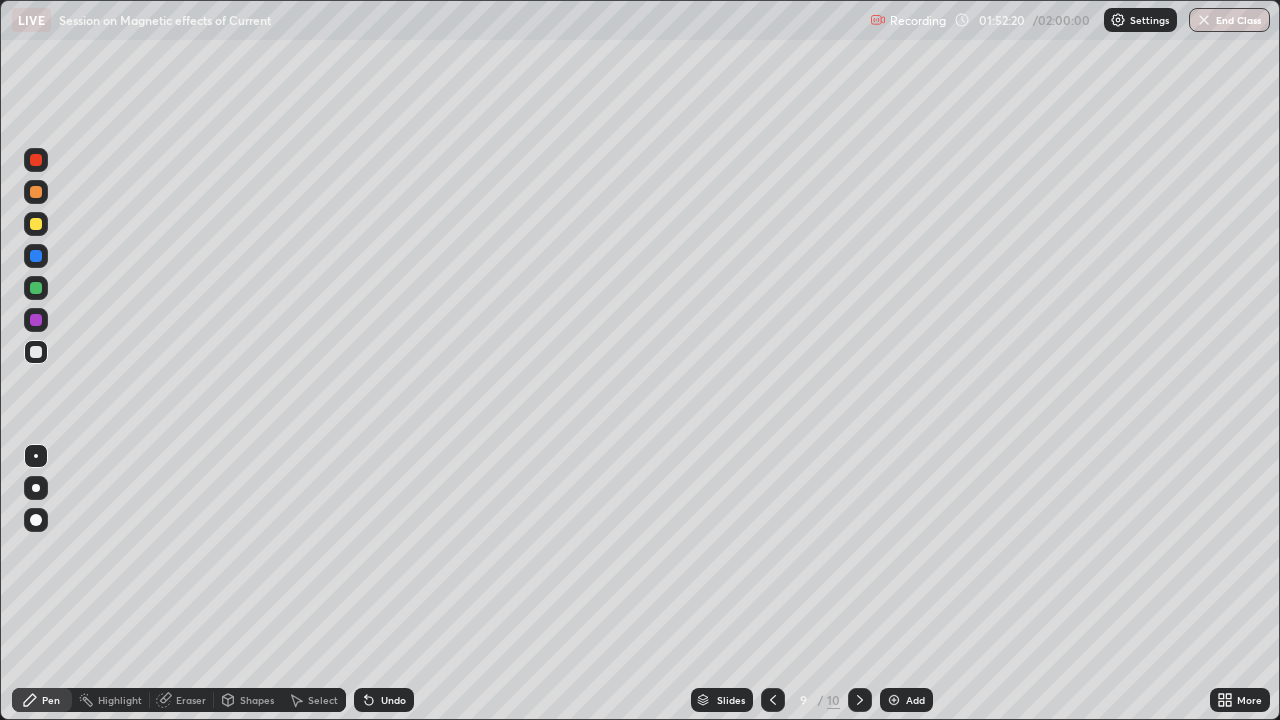 click at bounding box center (36, 224) 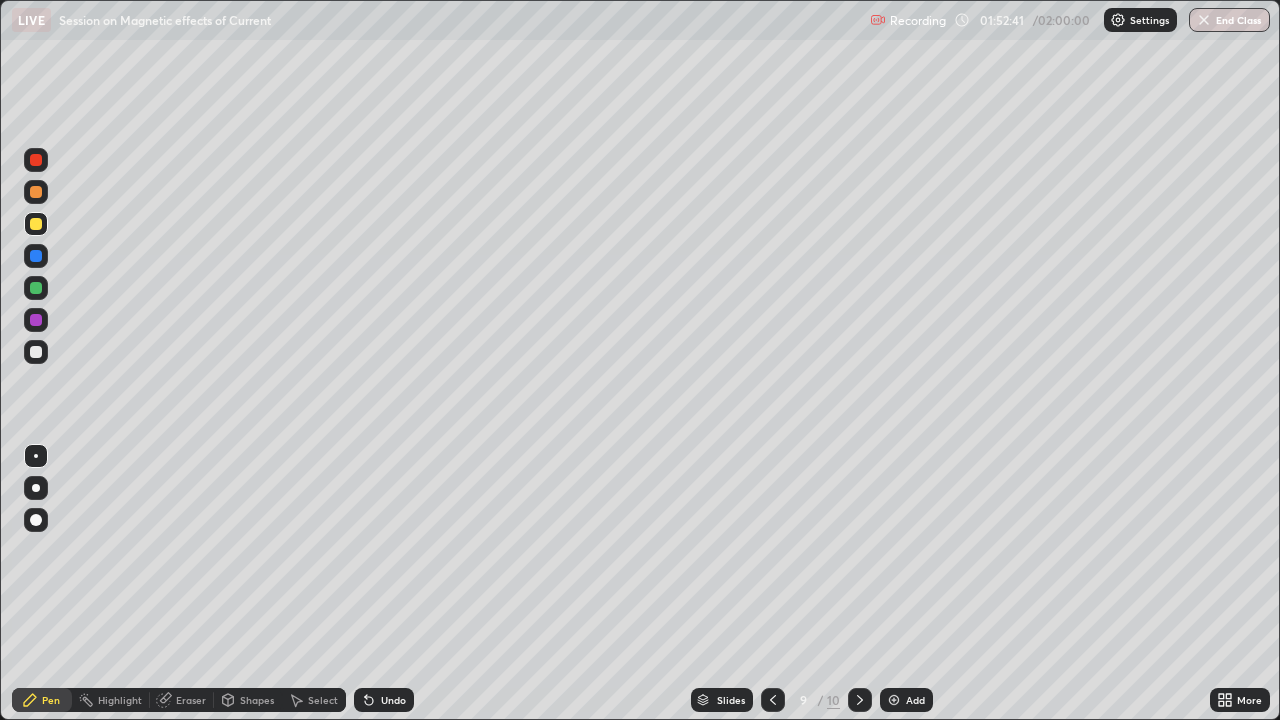 click 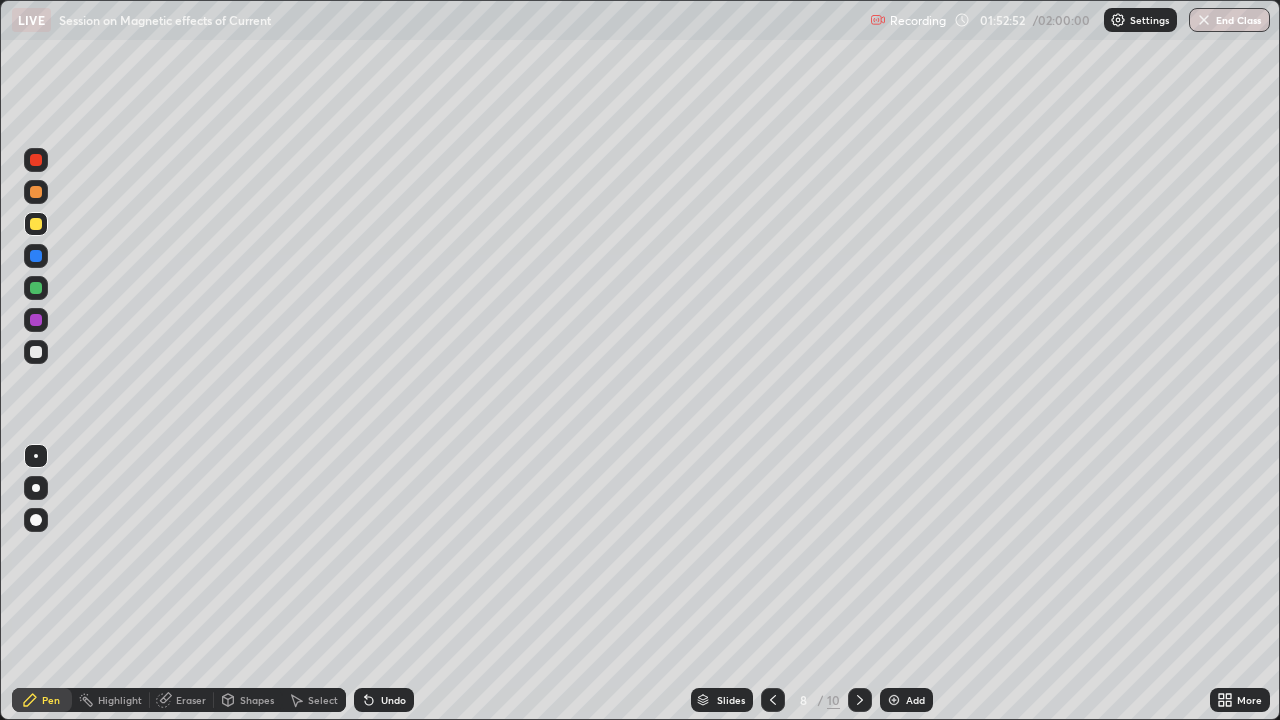 click 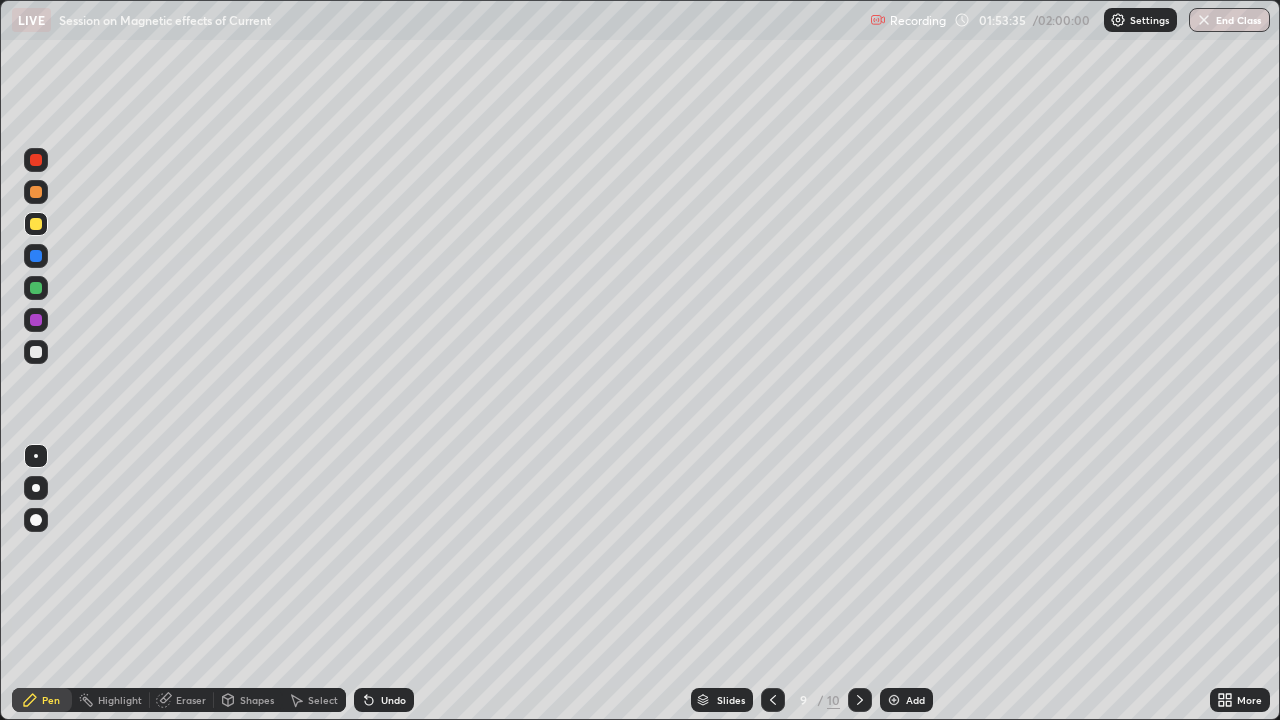 click at bounding box center [773, 700] 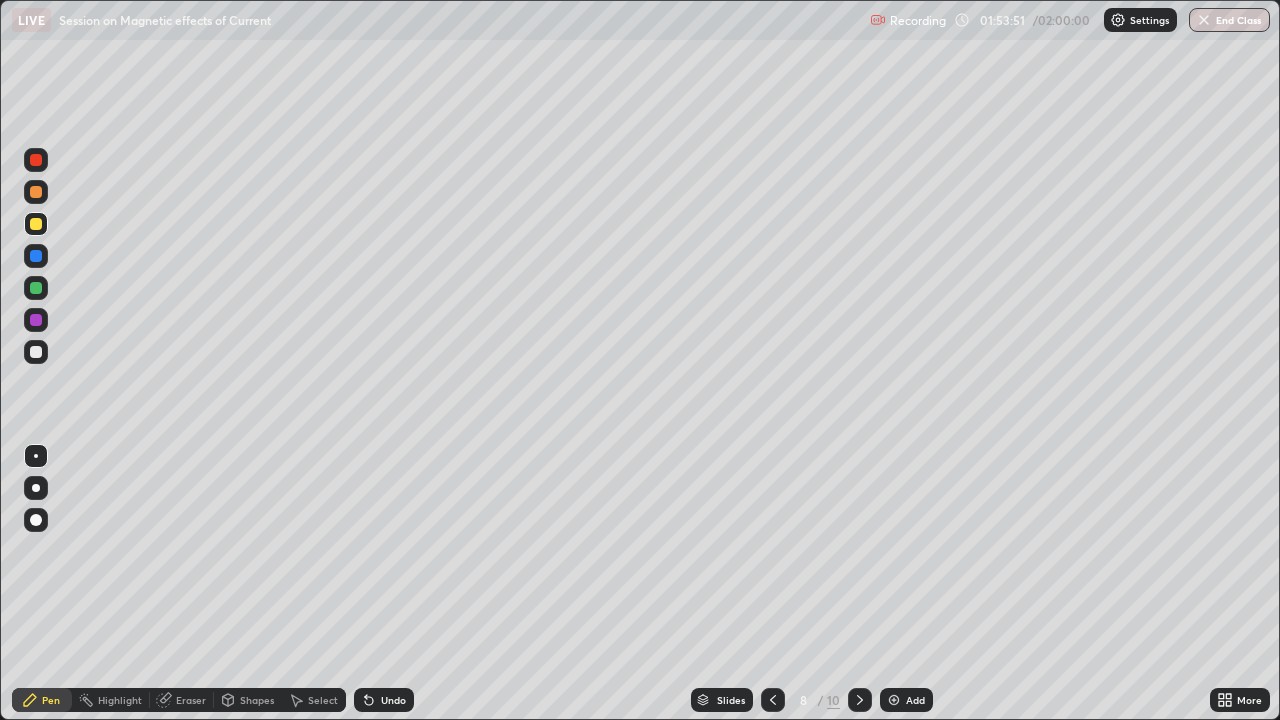 click 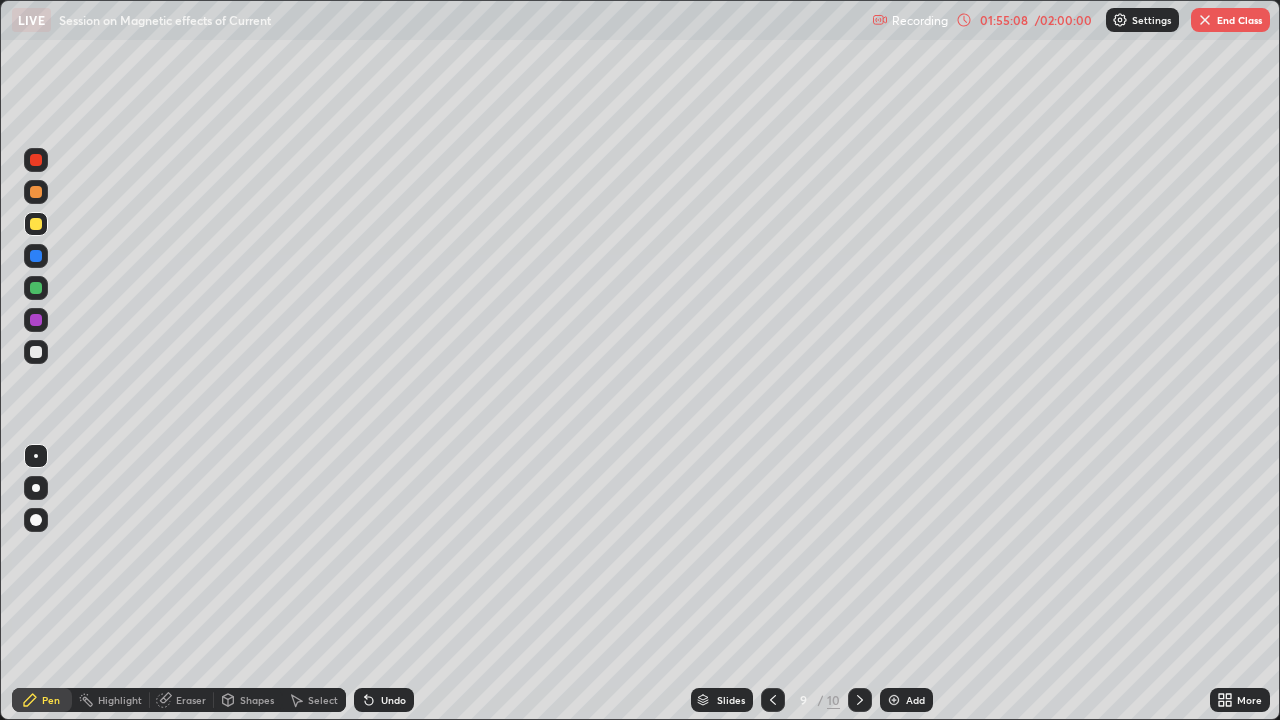 click at bounding box center (860, 700) 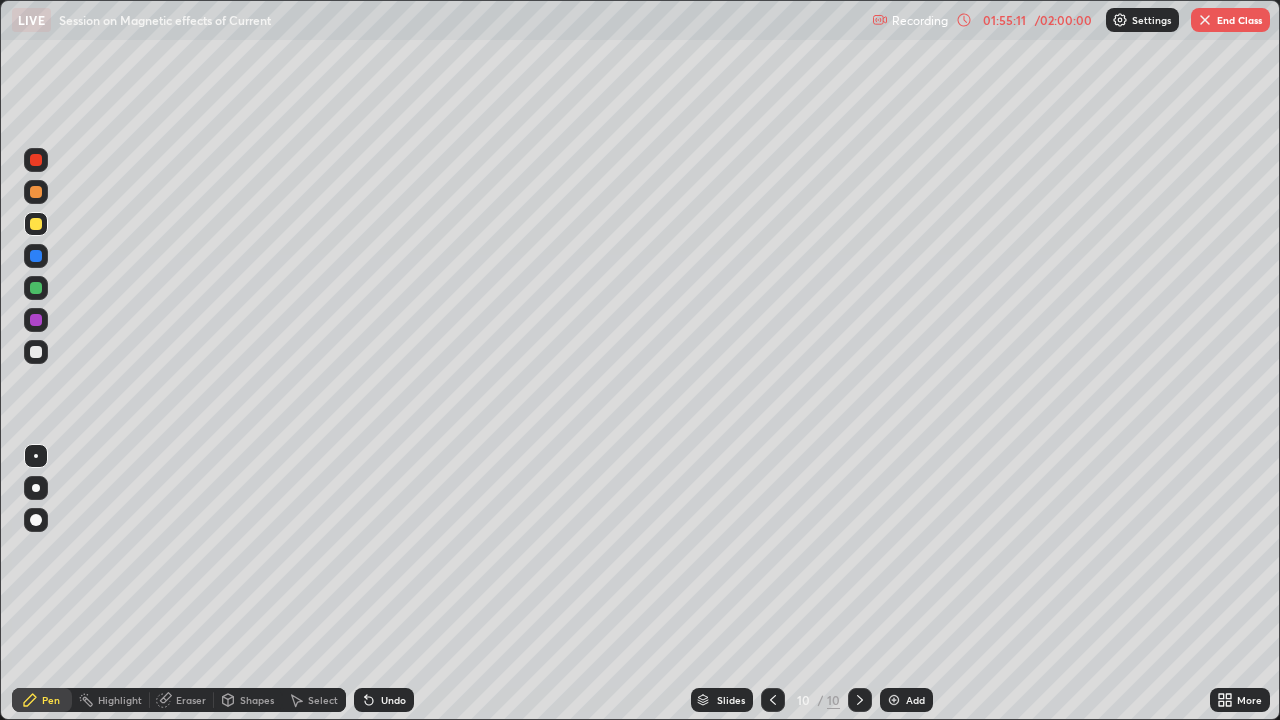 click 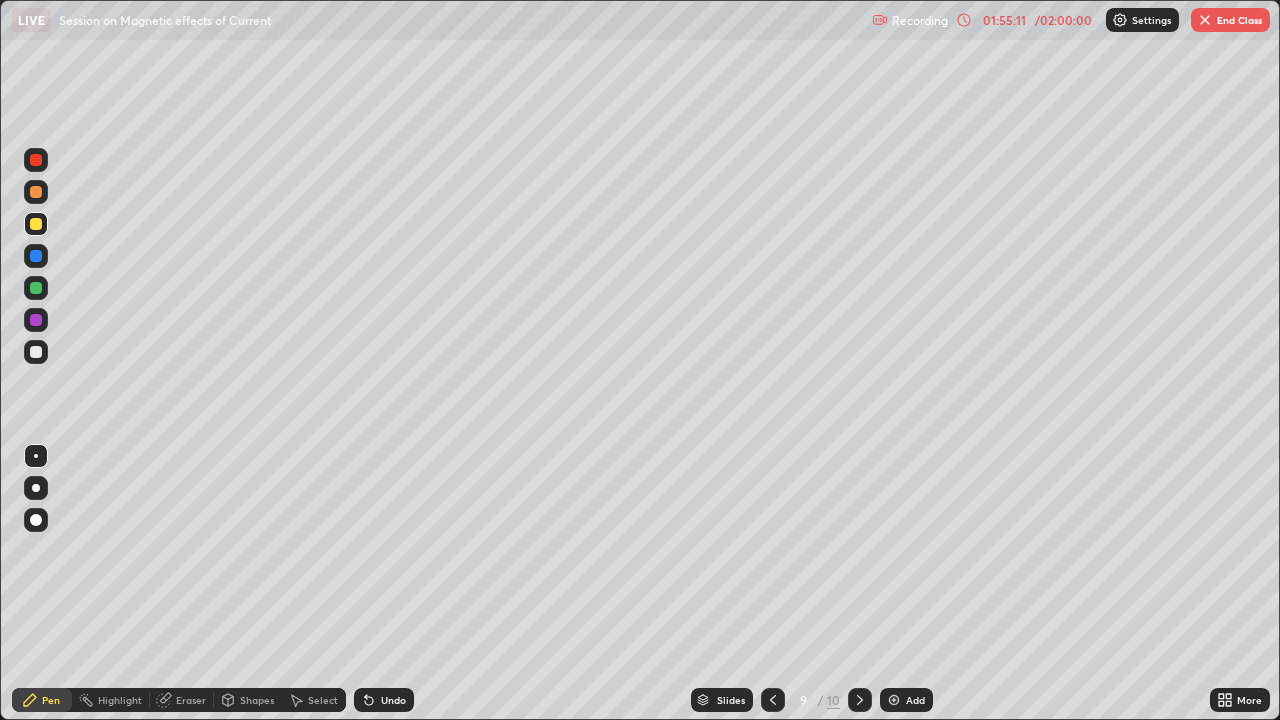 click 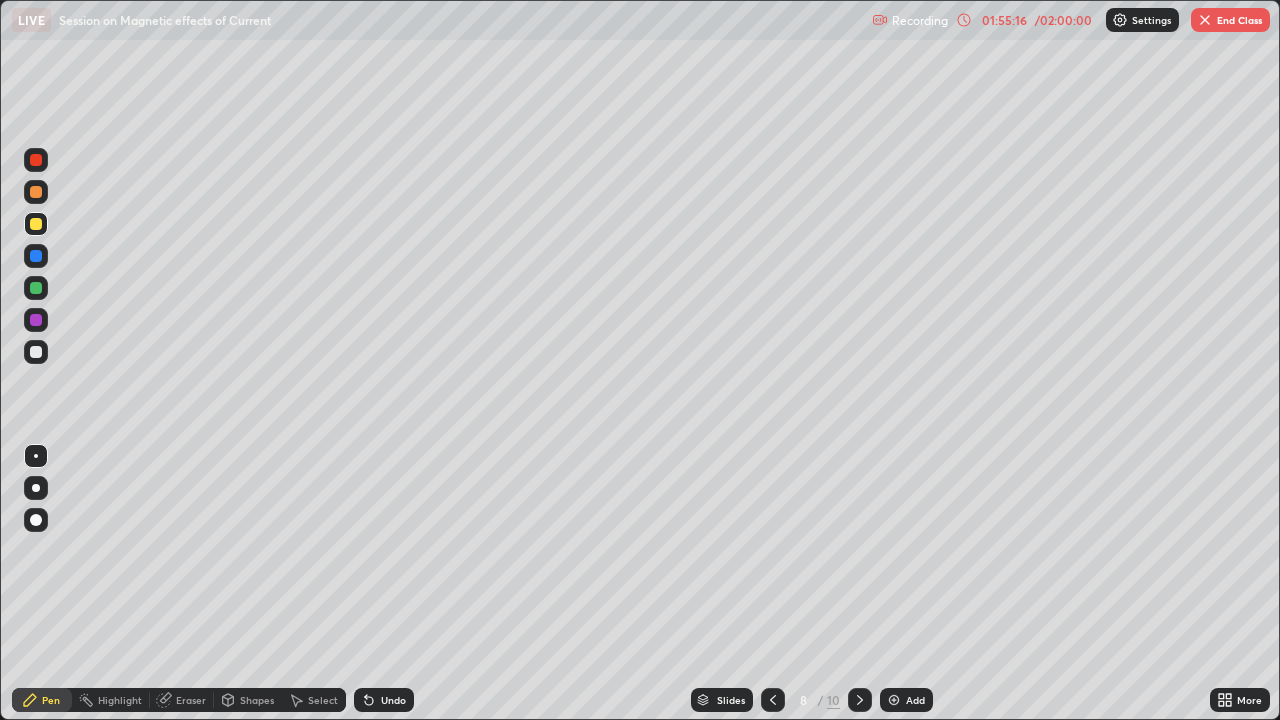 click on "Undo" at bounding box center [384, 700] 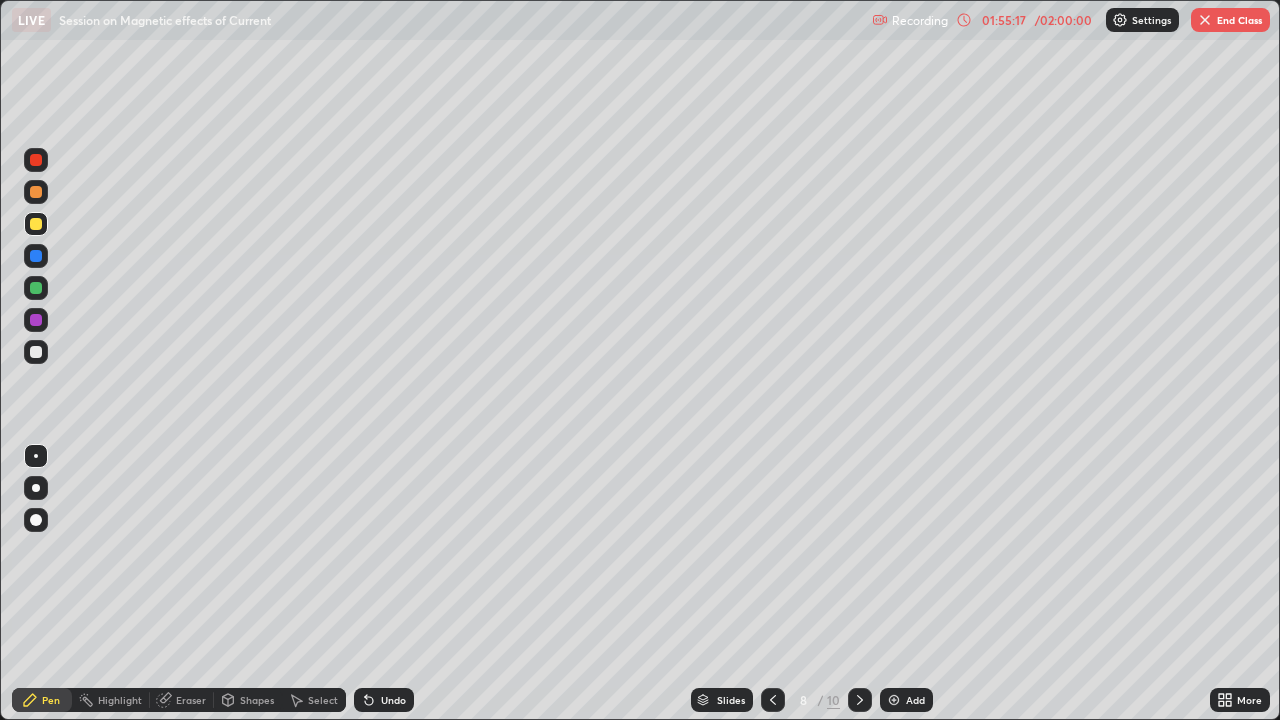 click at bounding box center [36, 288] 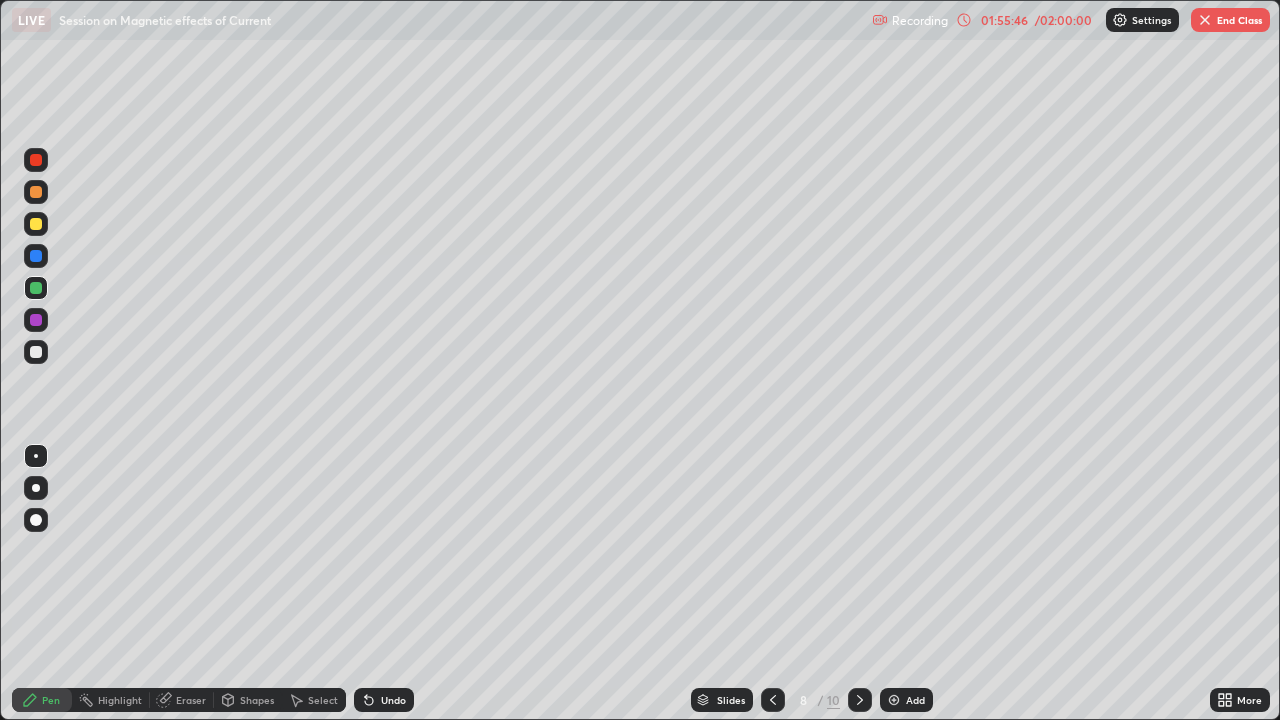 click 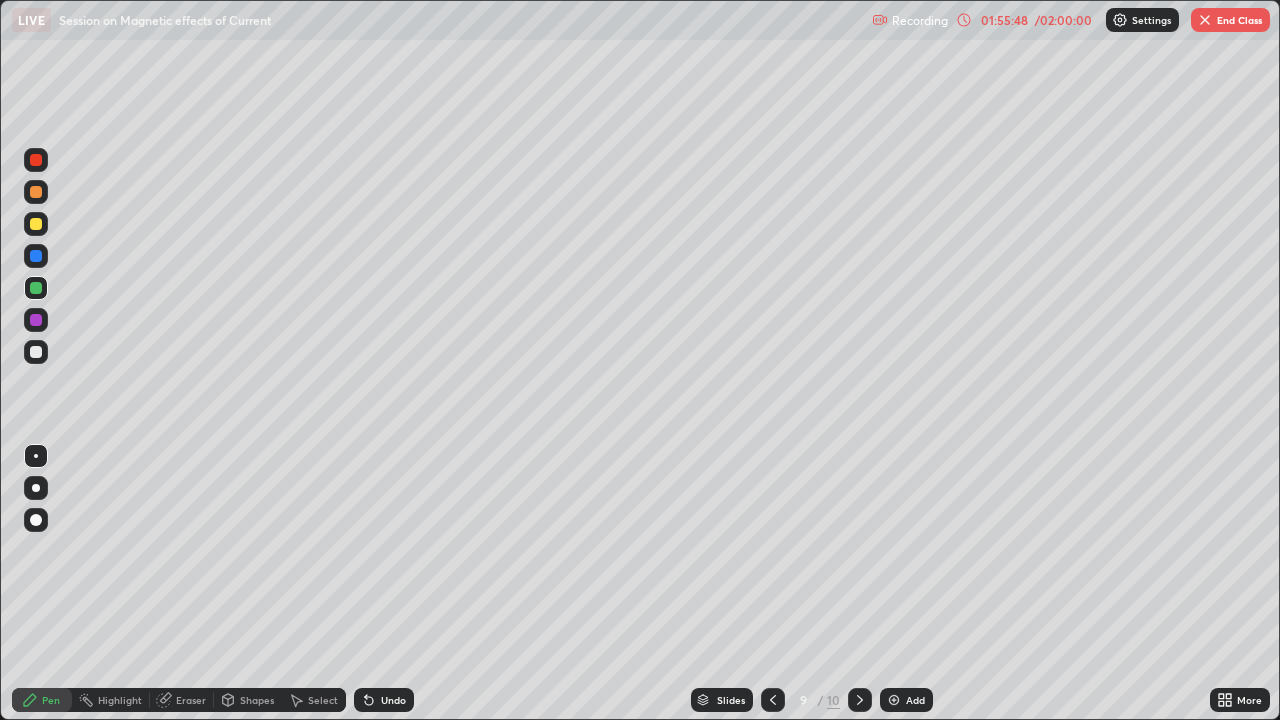 click 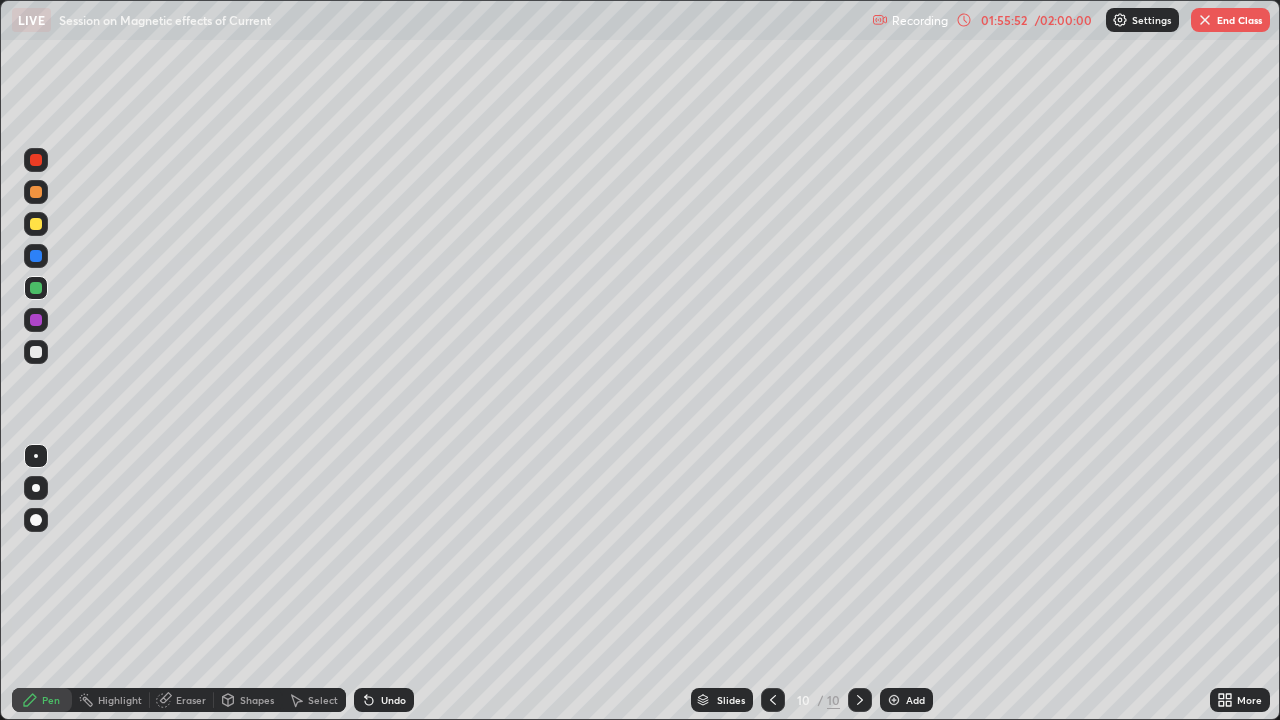 click at bounding box center (36, 224) 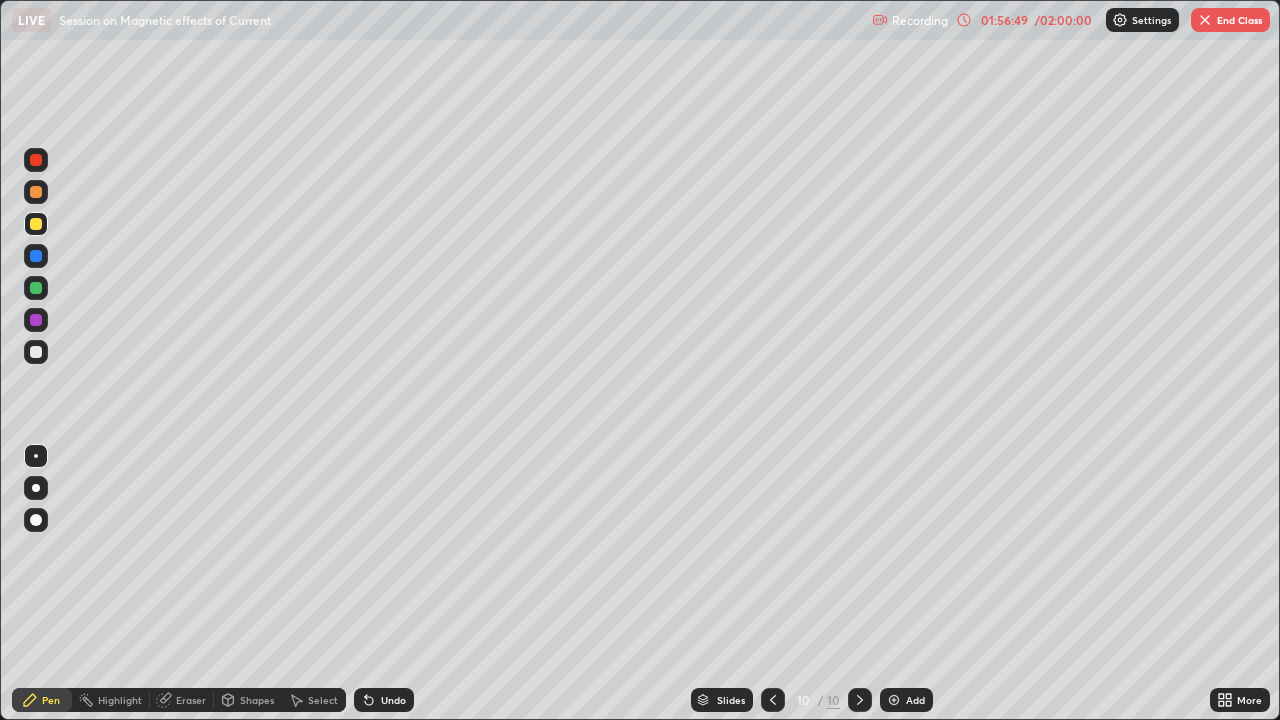 click at bounding box center (36, 288) 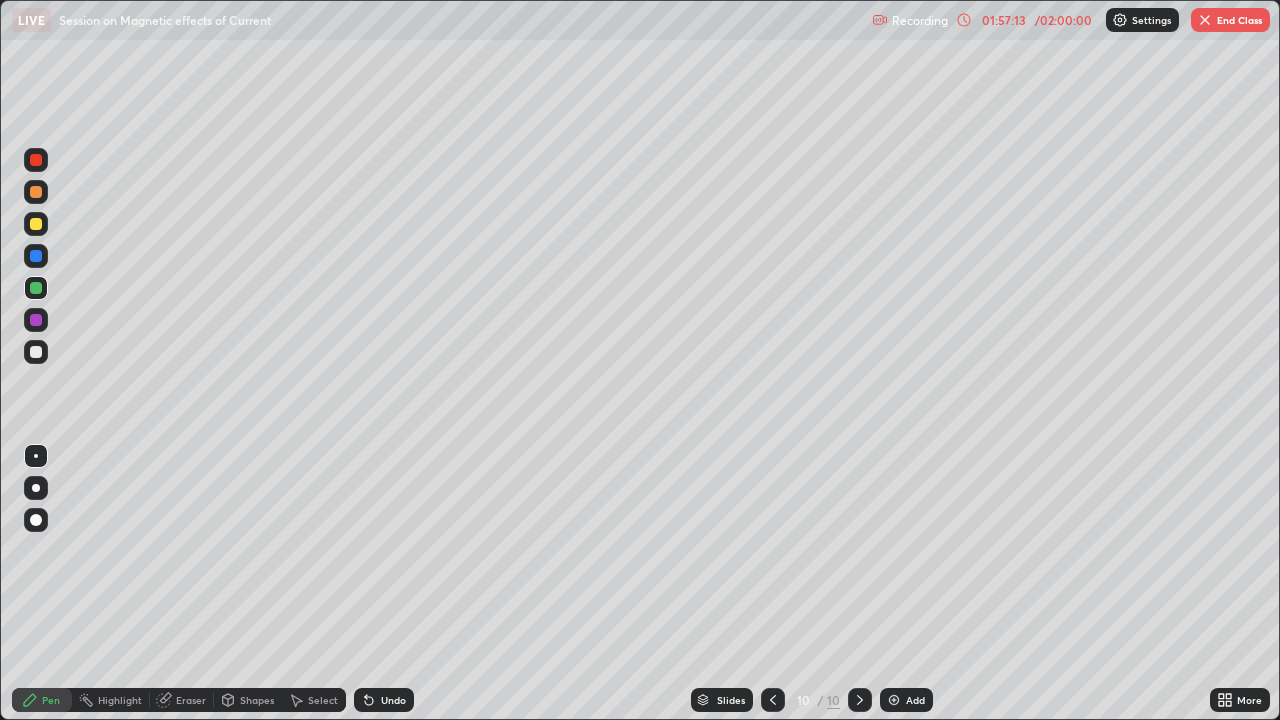 click at bounding box center (36, 160) 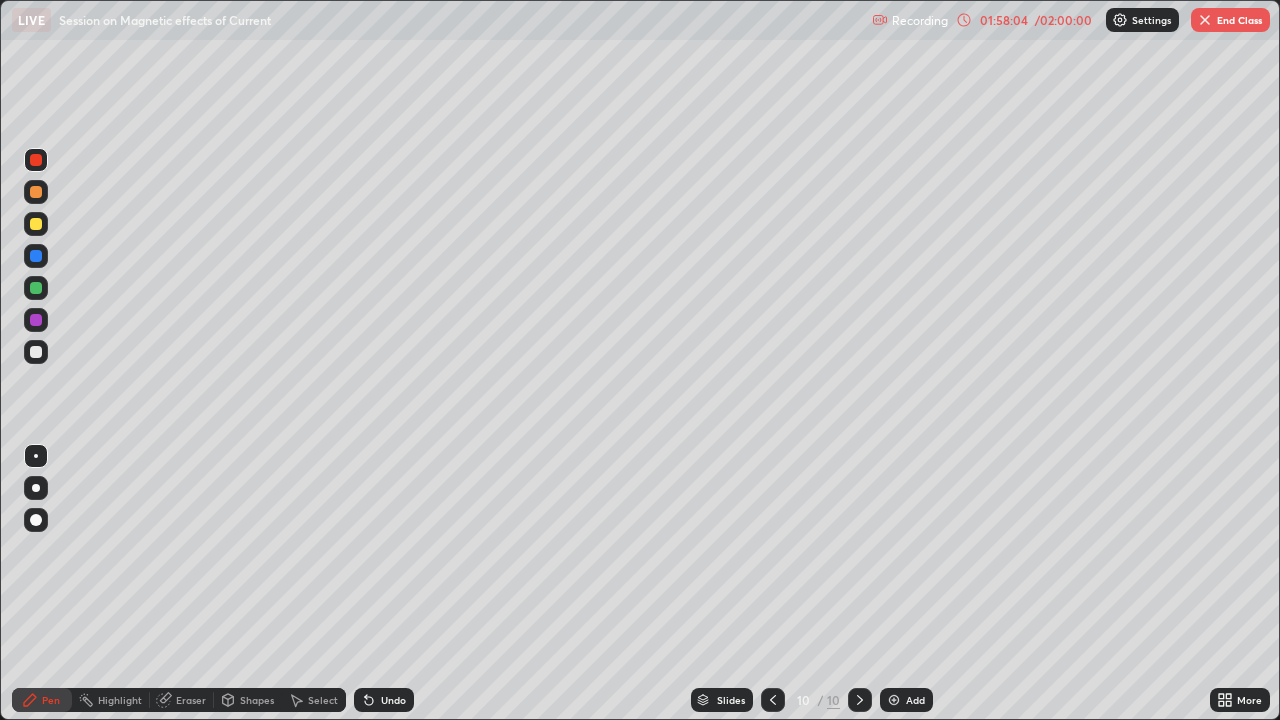click 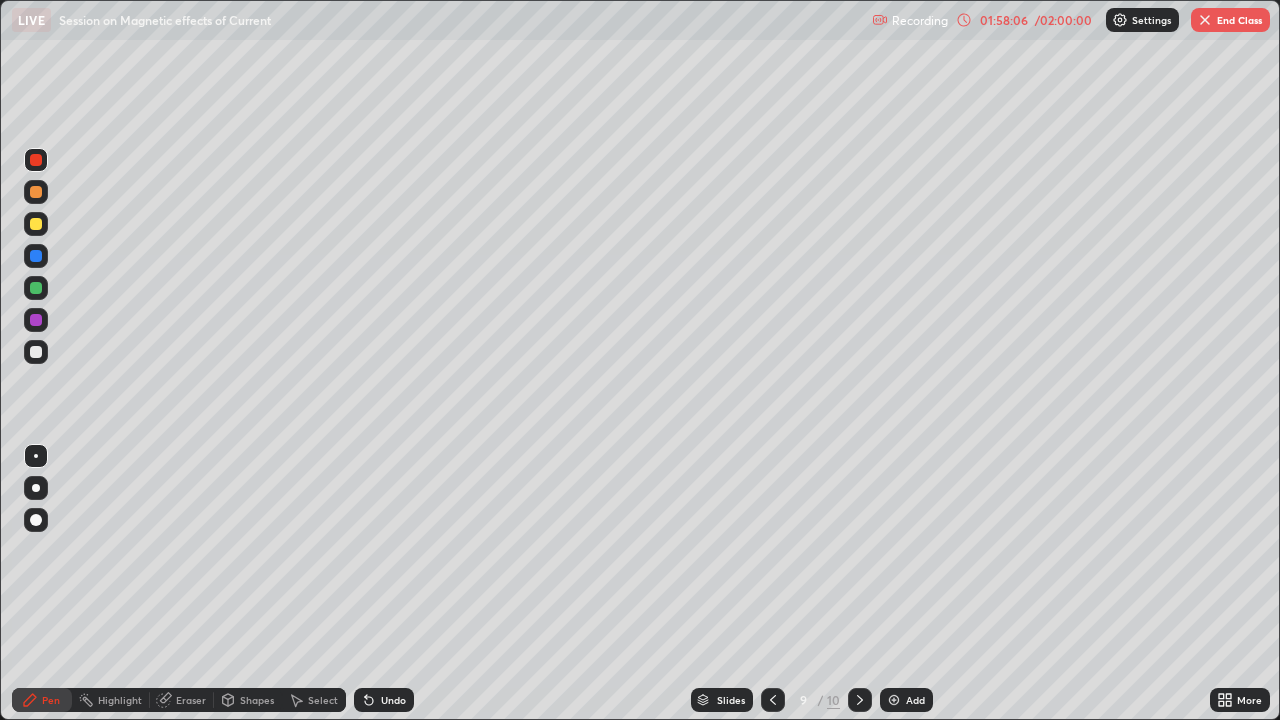 click 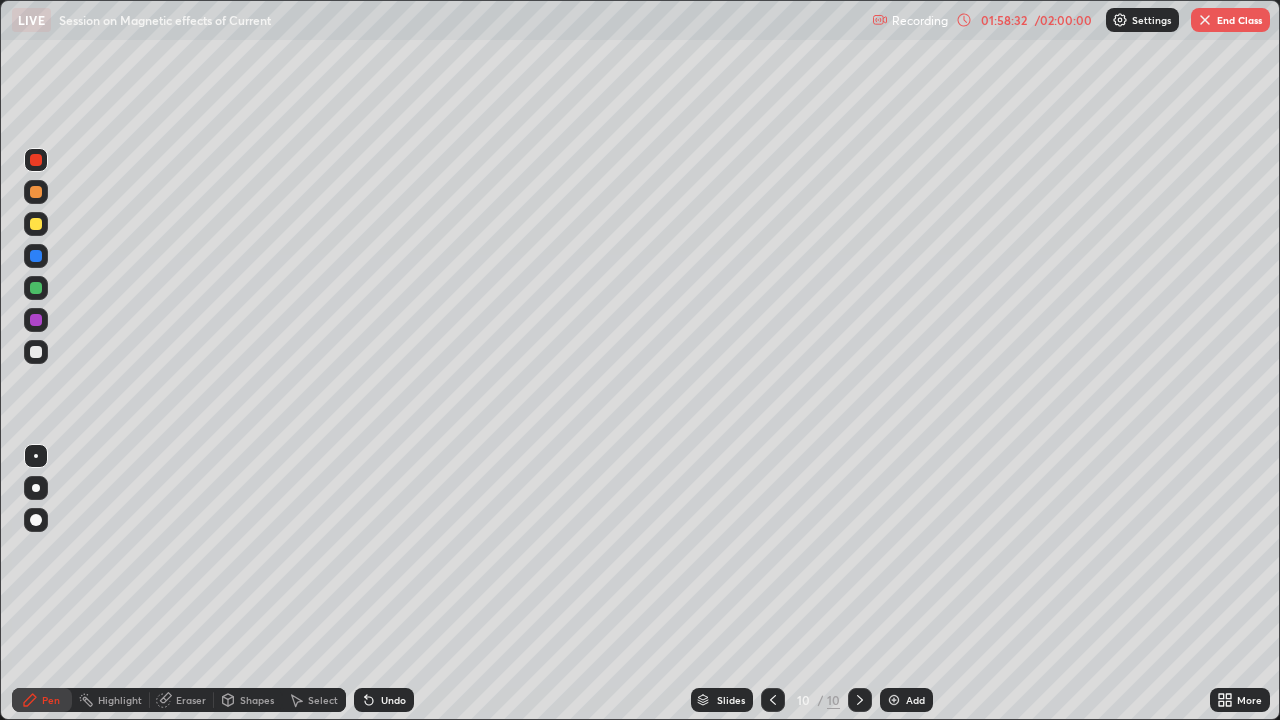 click 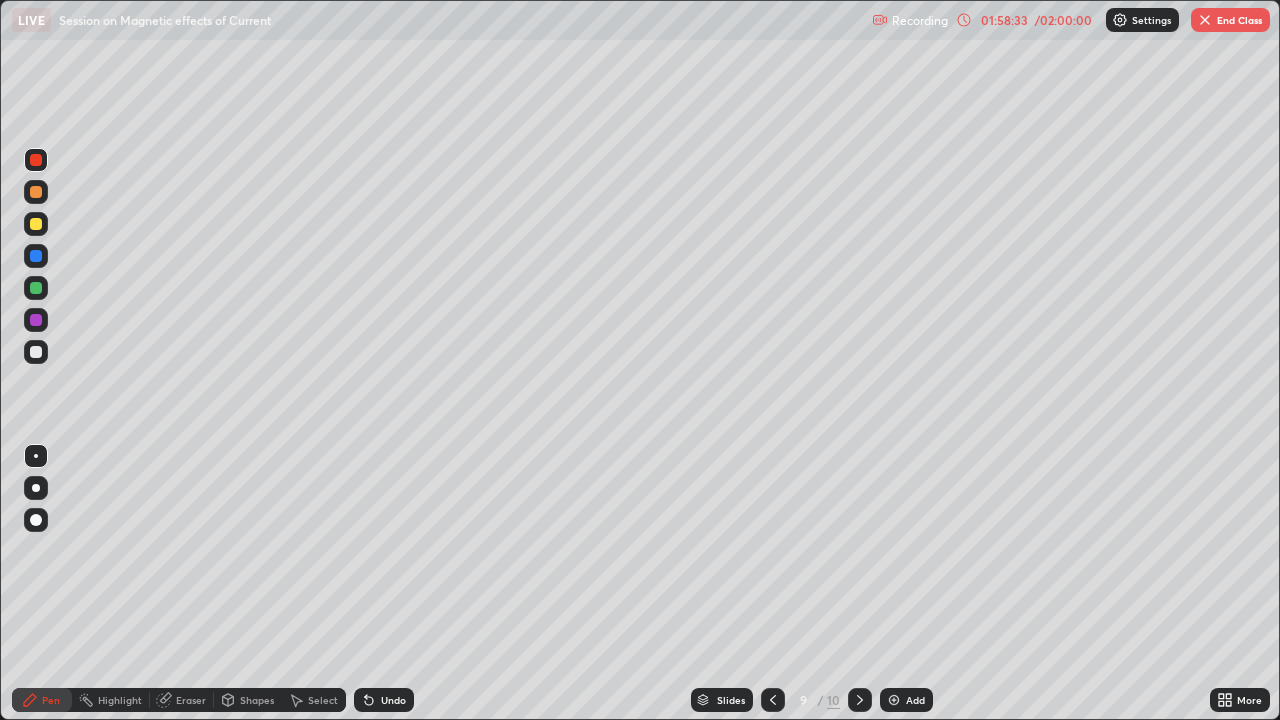 click 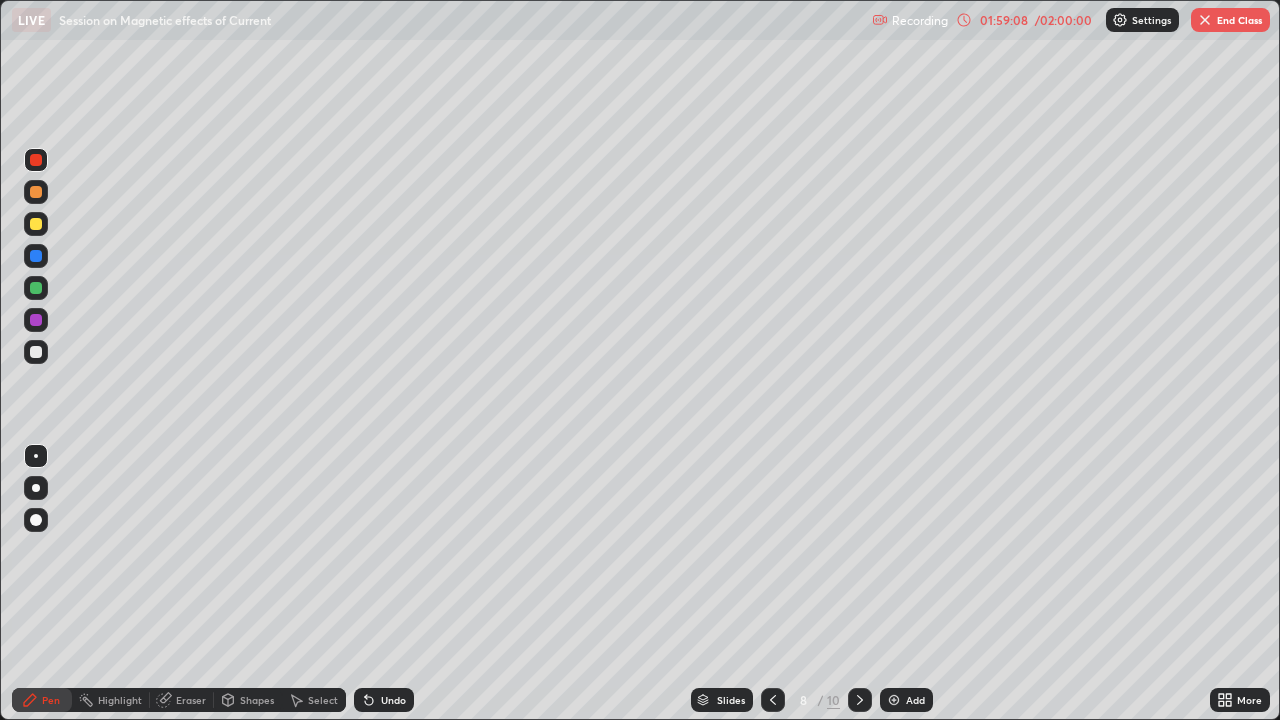click 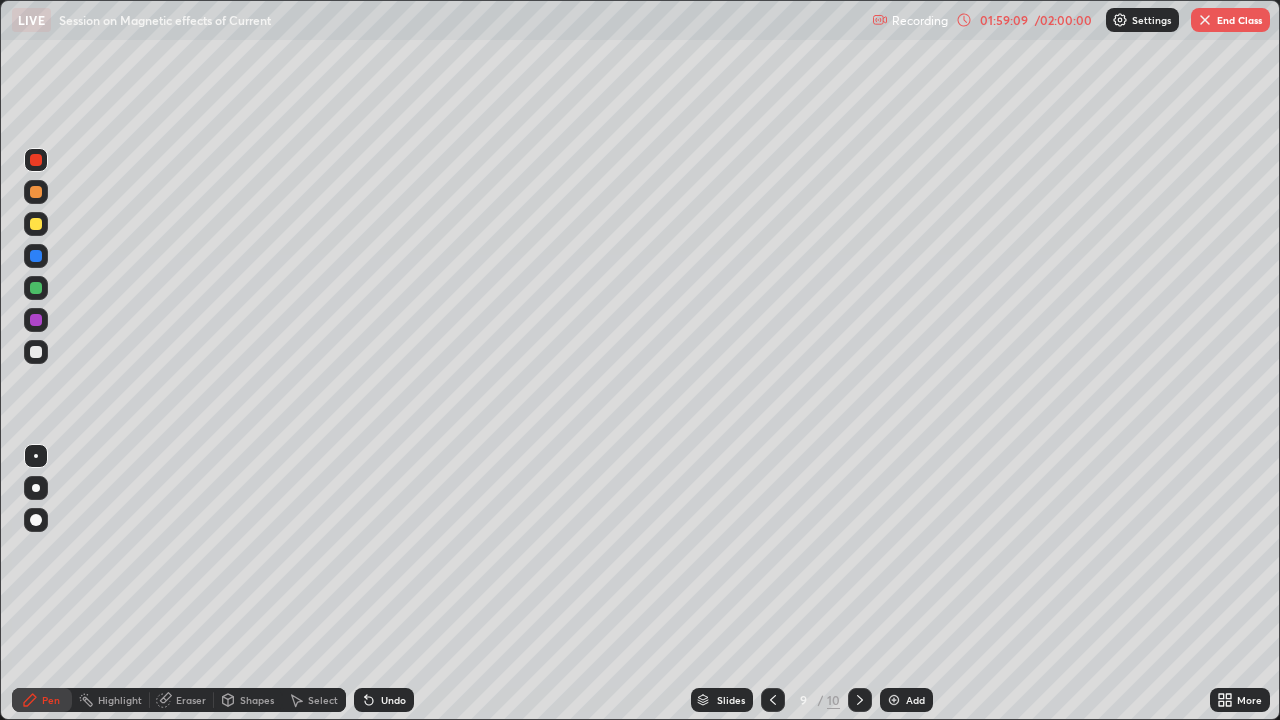 click 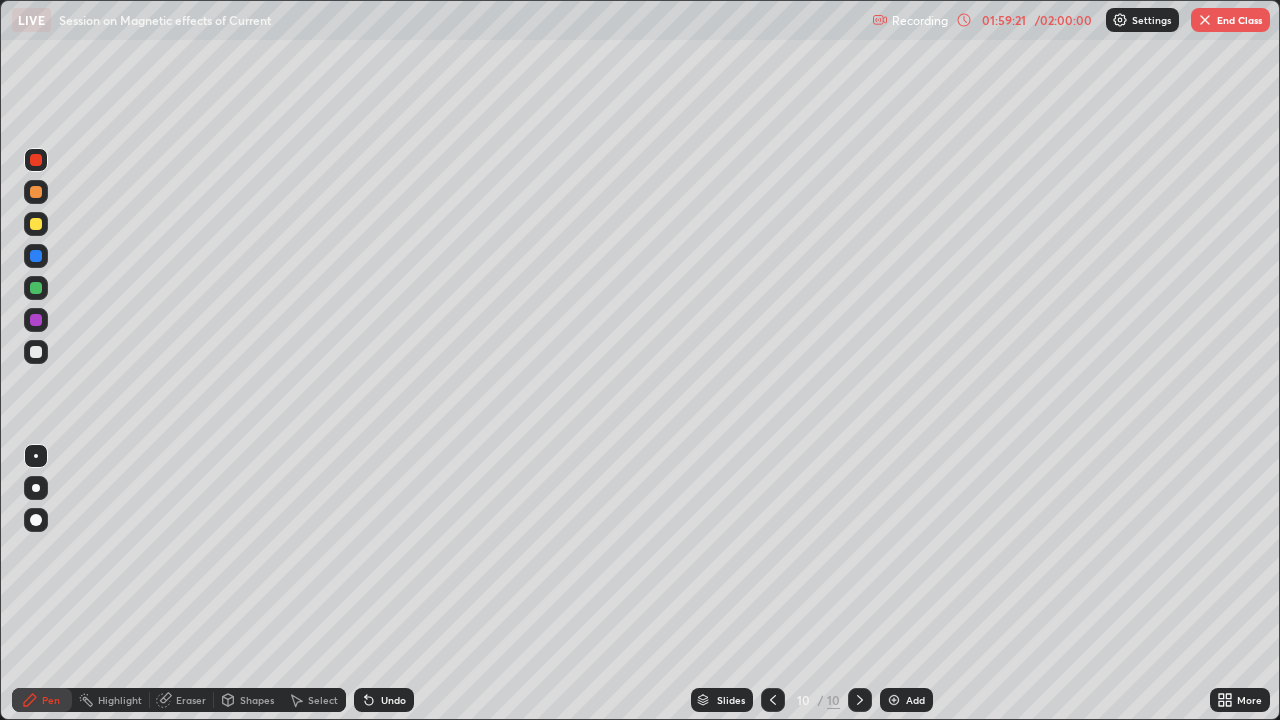 click on "Undo" at bounding box center [393, 700] 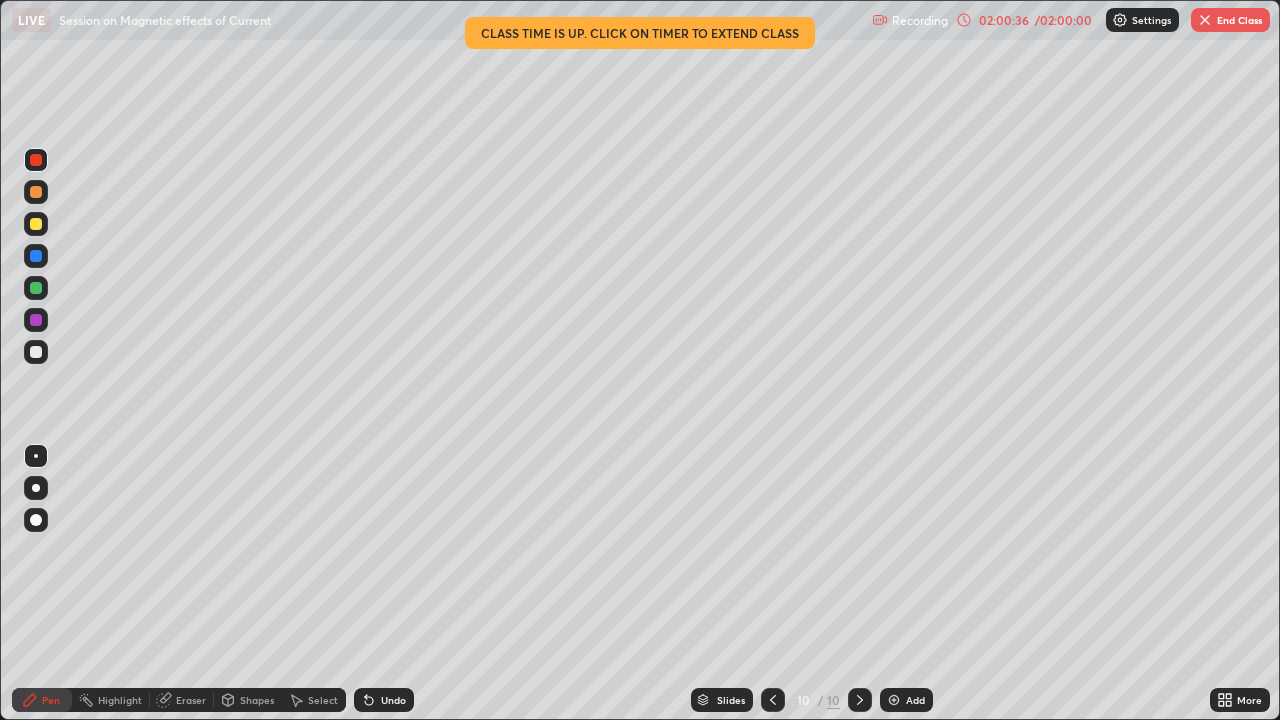 click at bounding box center (36, 352) 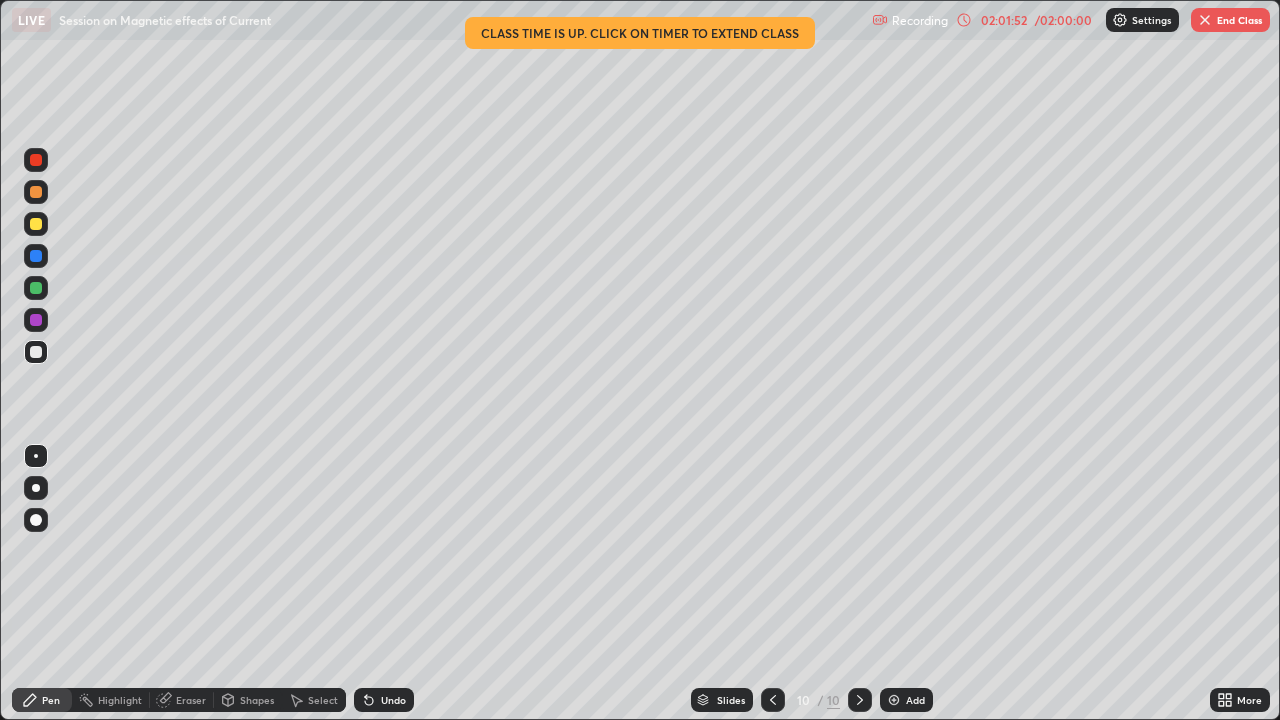 click on "End Class" at bounding box center [1230, 20] 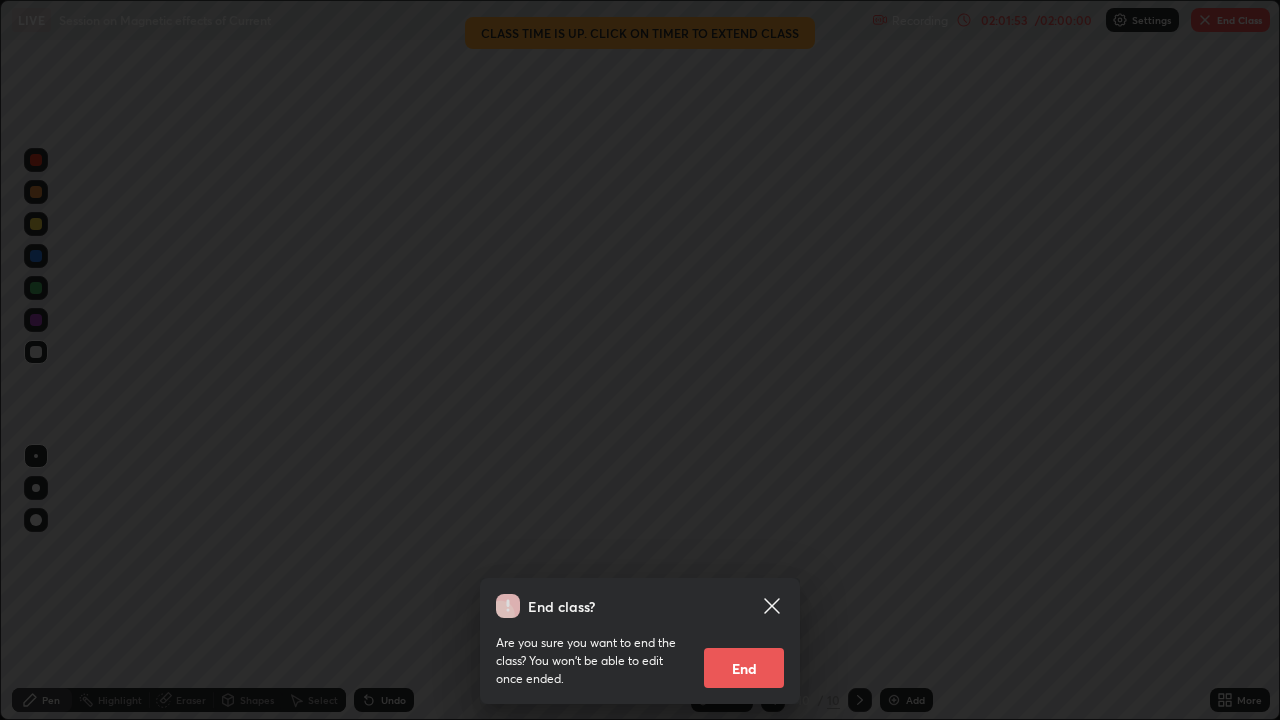 click on "End" at bounding box center [744, 668] 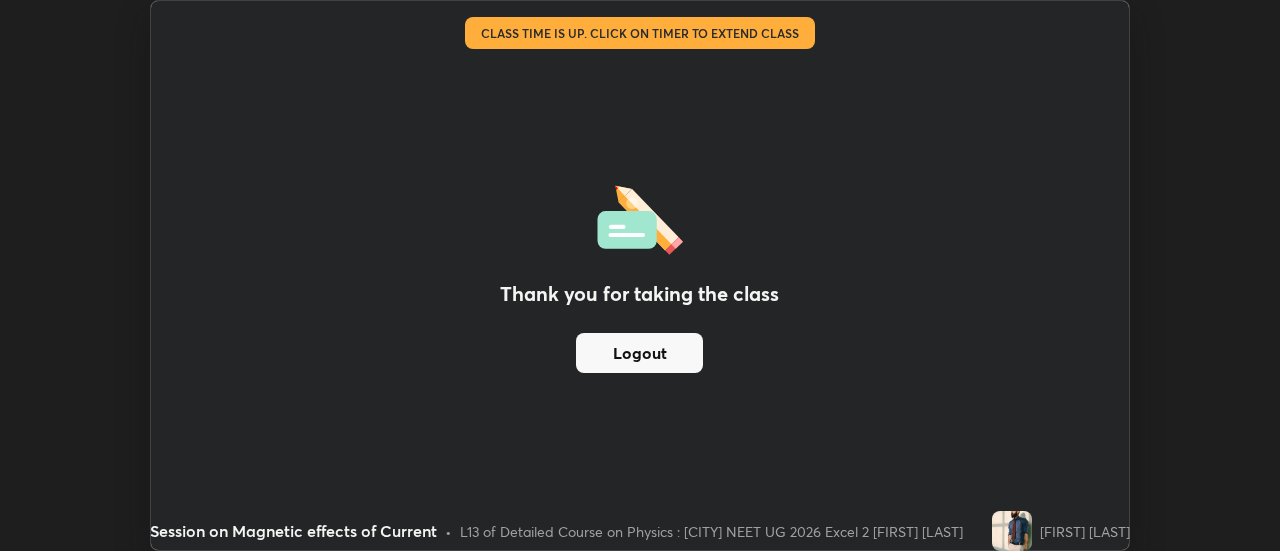 scroll, scrollTop: 551, scrollLeft: 1280, axis: both 